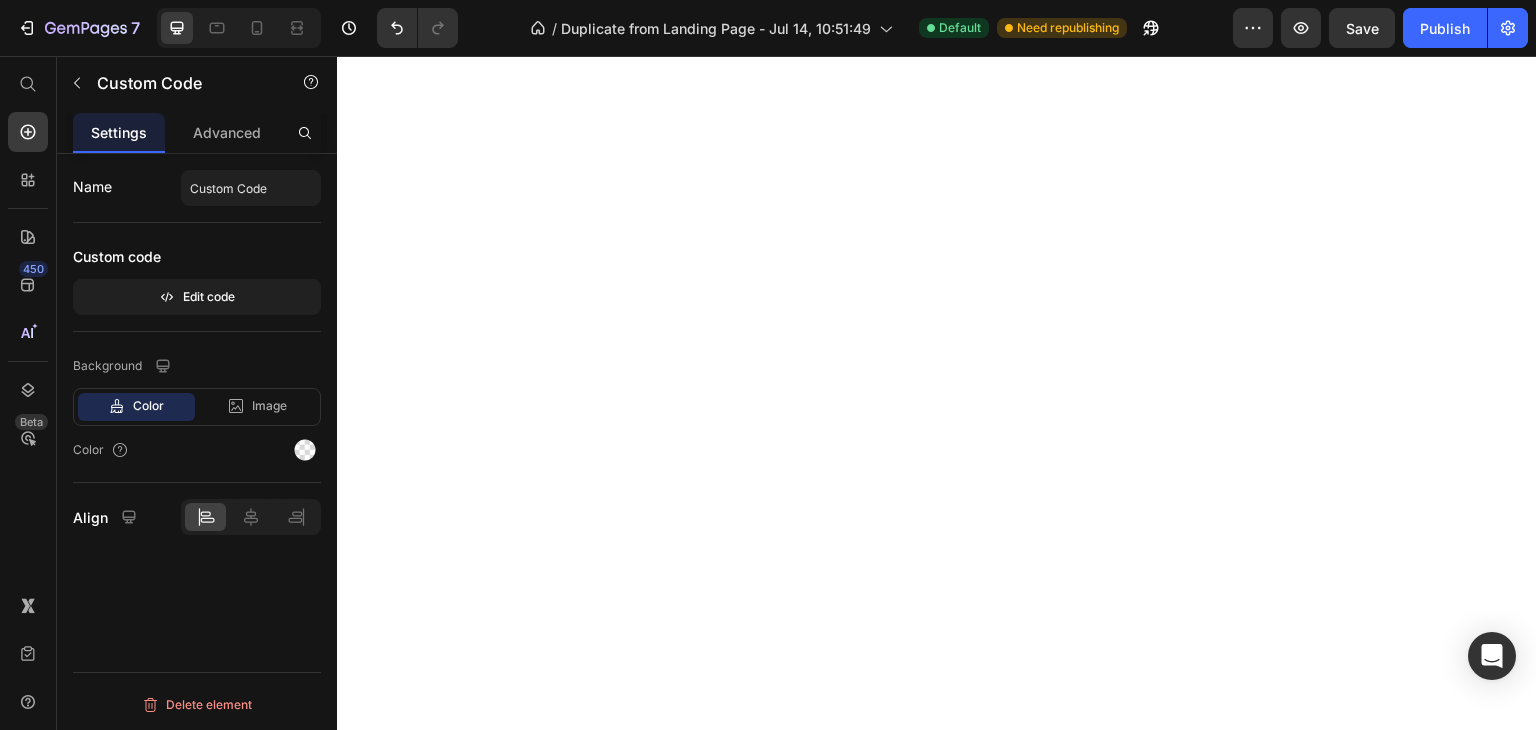 scroll, scrollTop: 0, scrollLeft: 0, axis: both 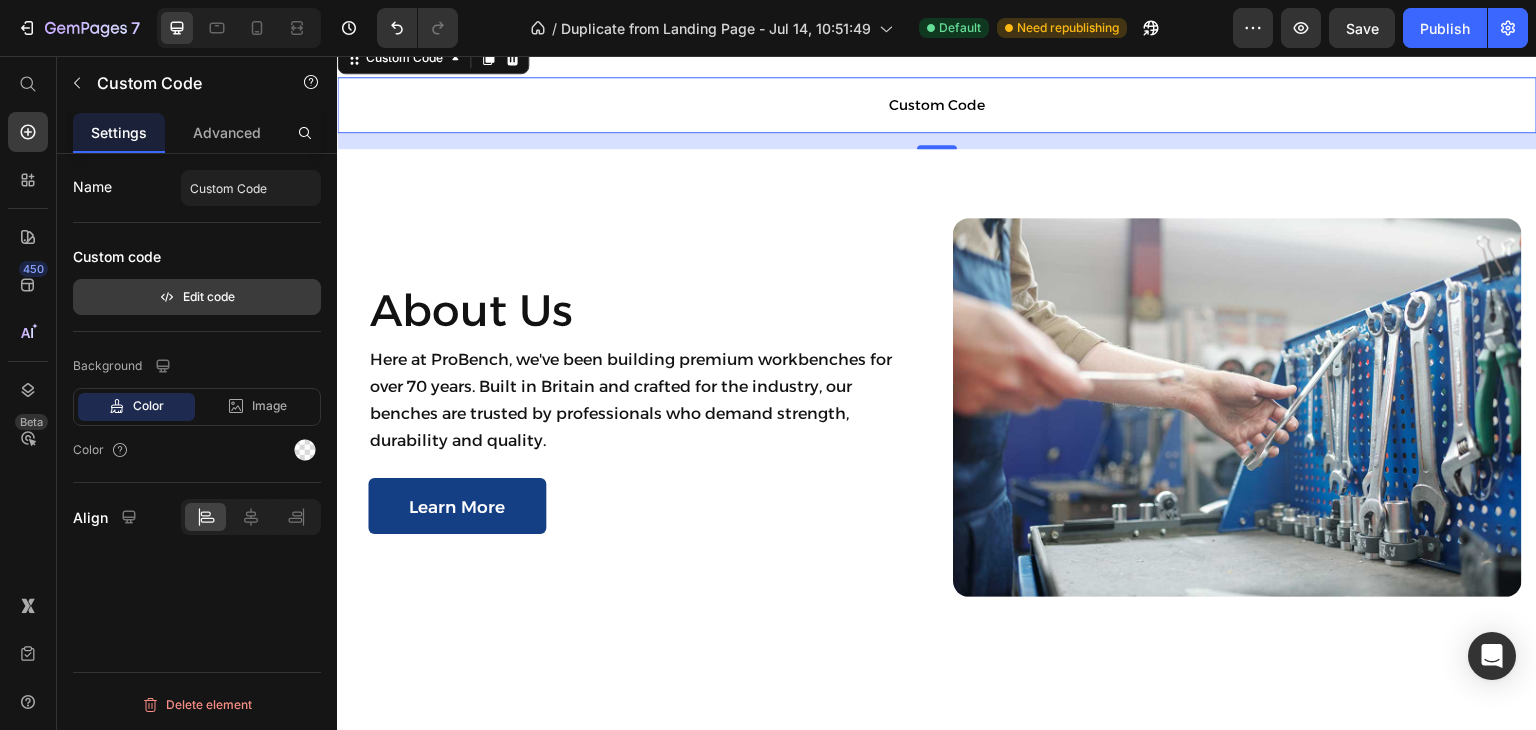click on "Edit code" at bounding box center (197, 297) 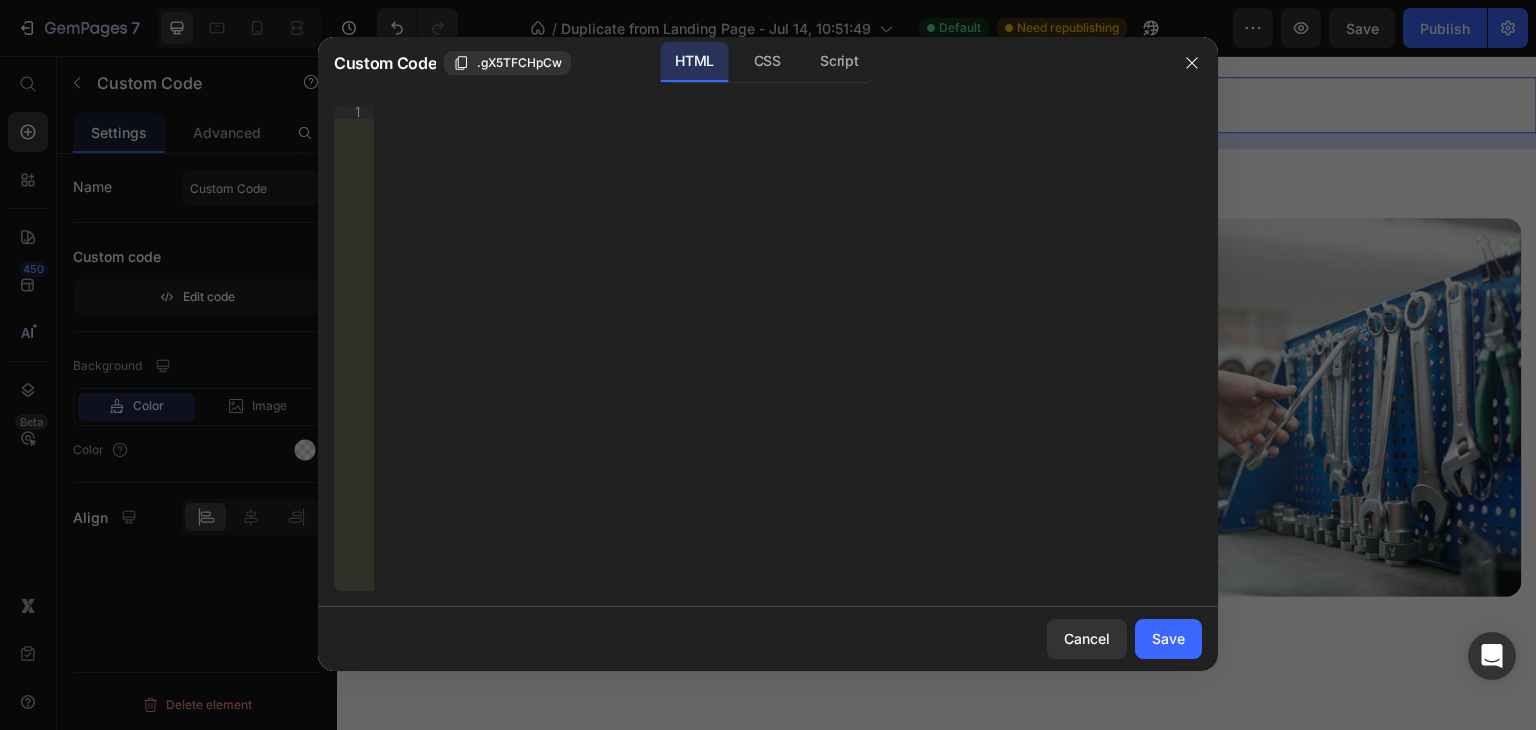 type 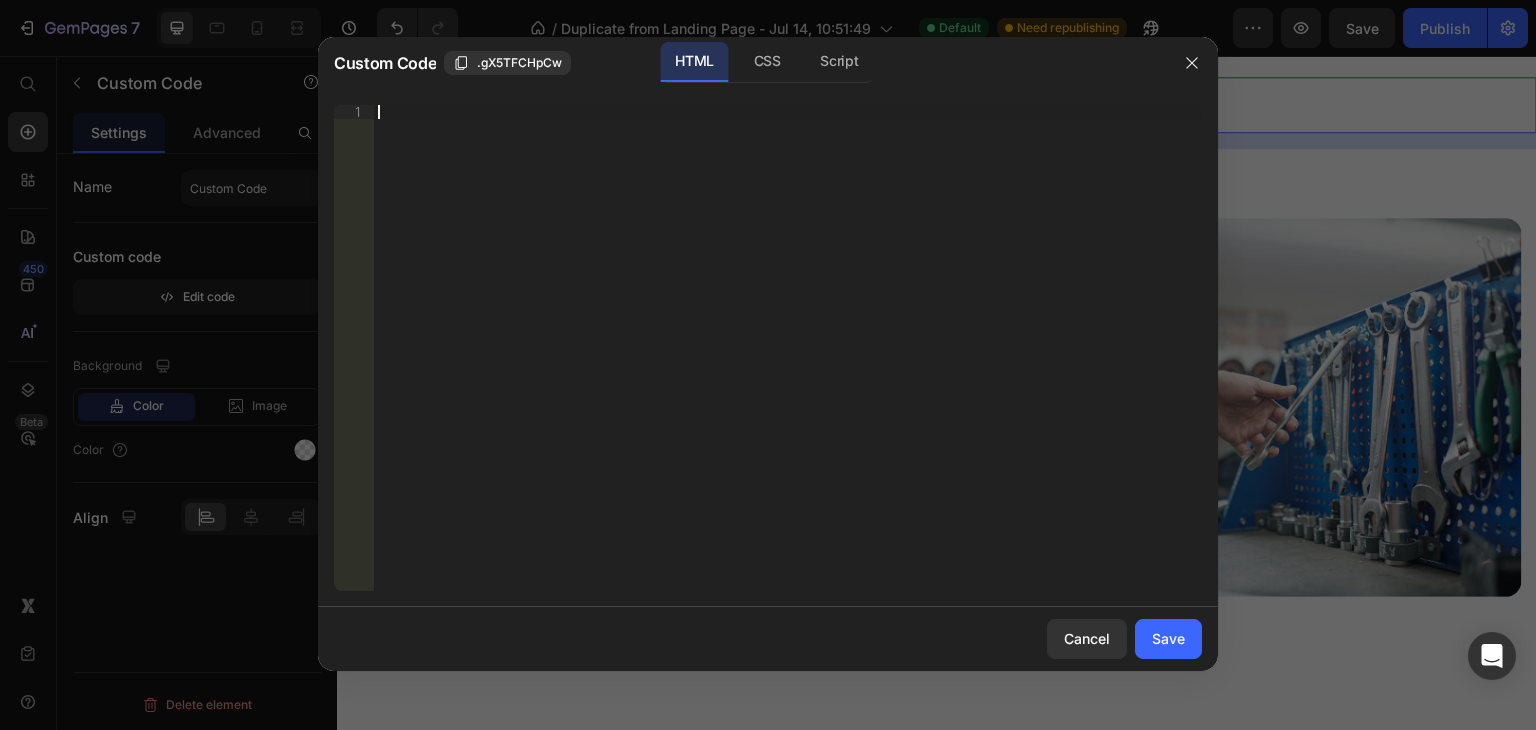 click on "Insert the 3rd-party installation code, HTML code, or Liquid code to display custom content." at bounding box center (788, 362) 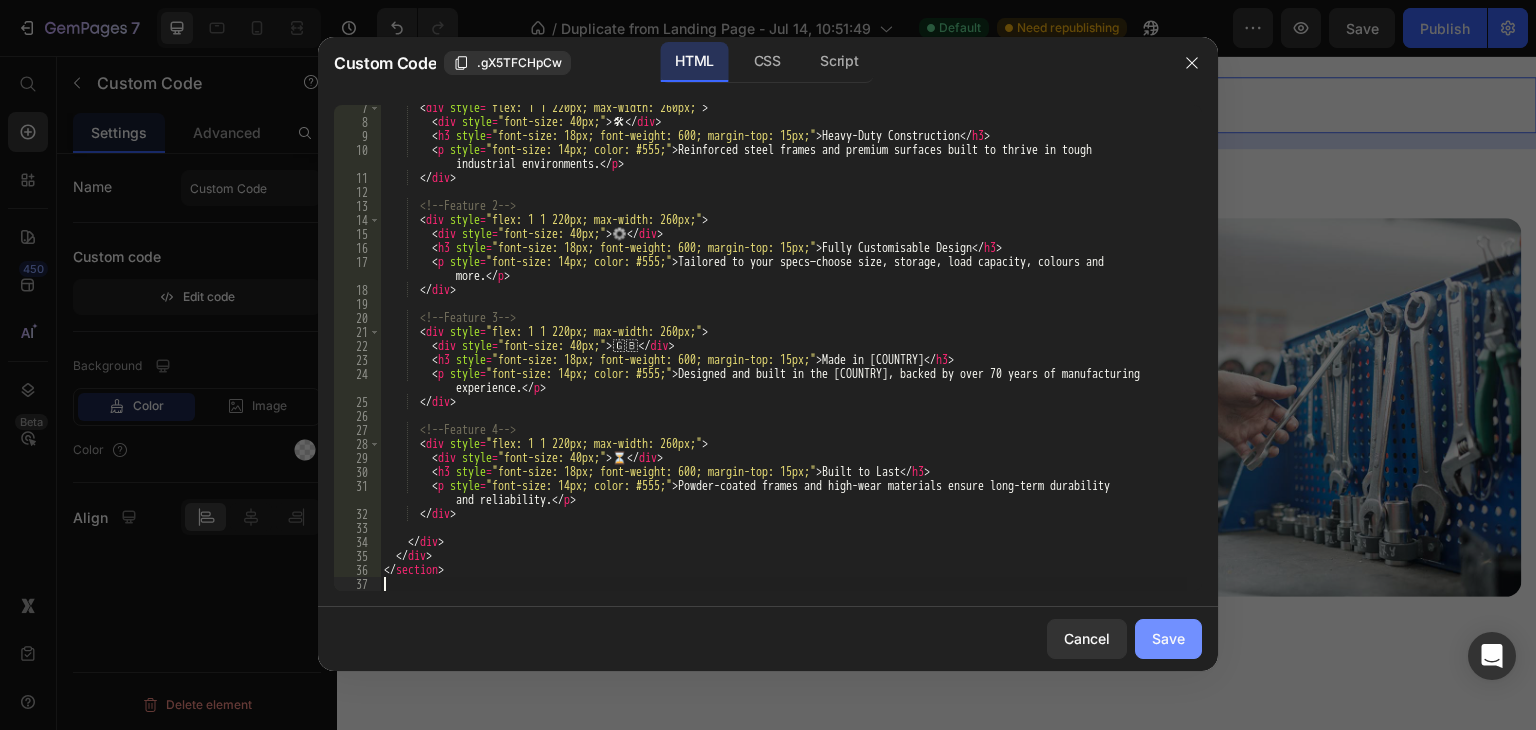 click on "Save" at bounding box center [1168, 638] 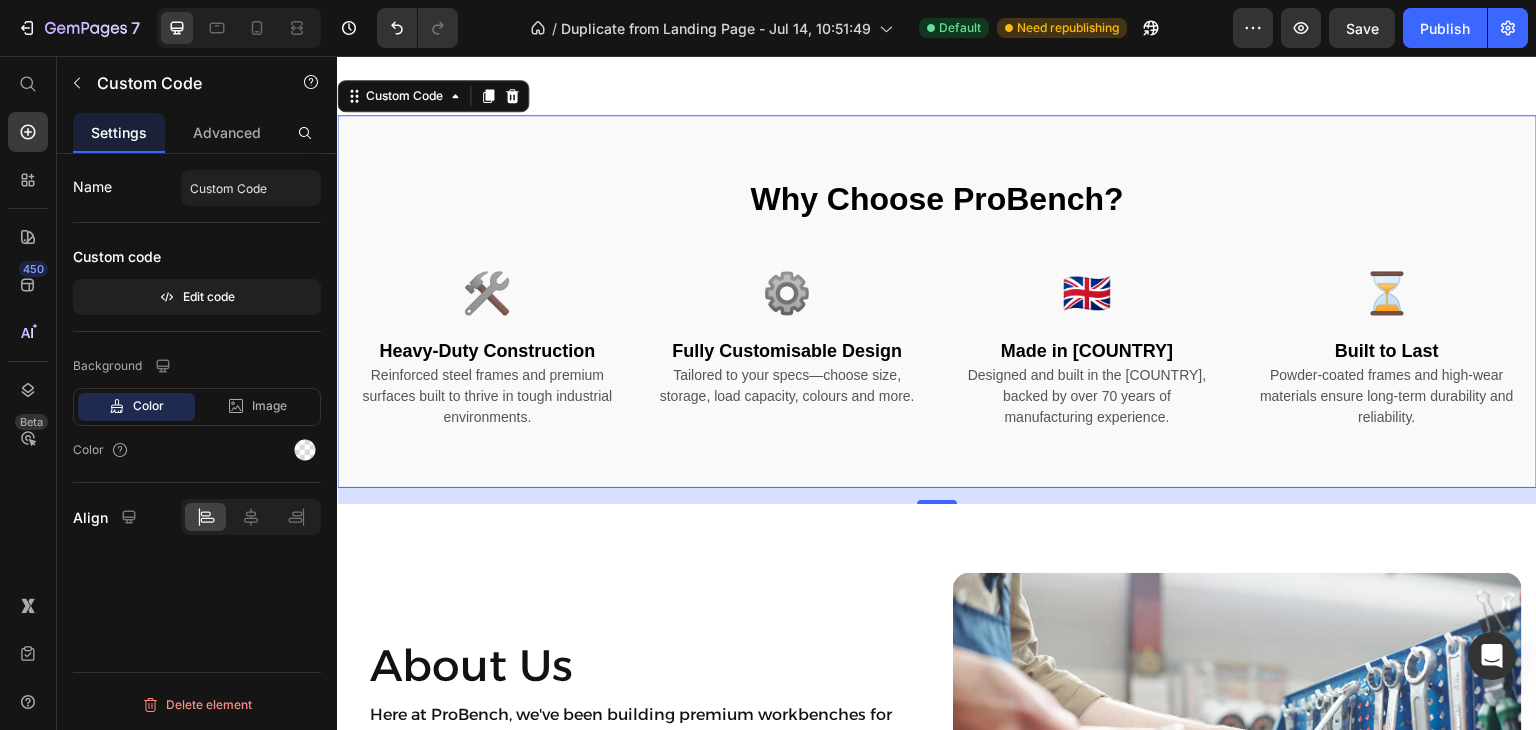 scroll, scrollTop: 1667, scrollLeft: 0, axis: vertical 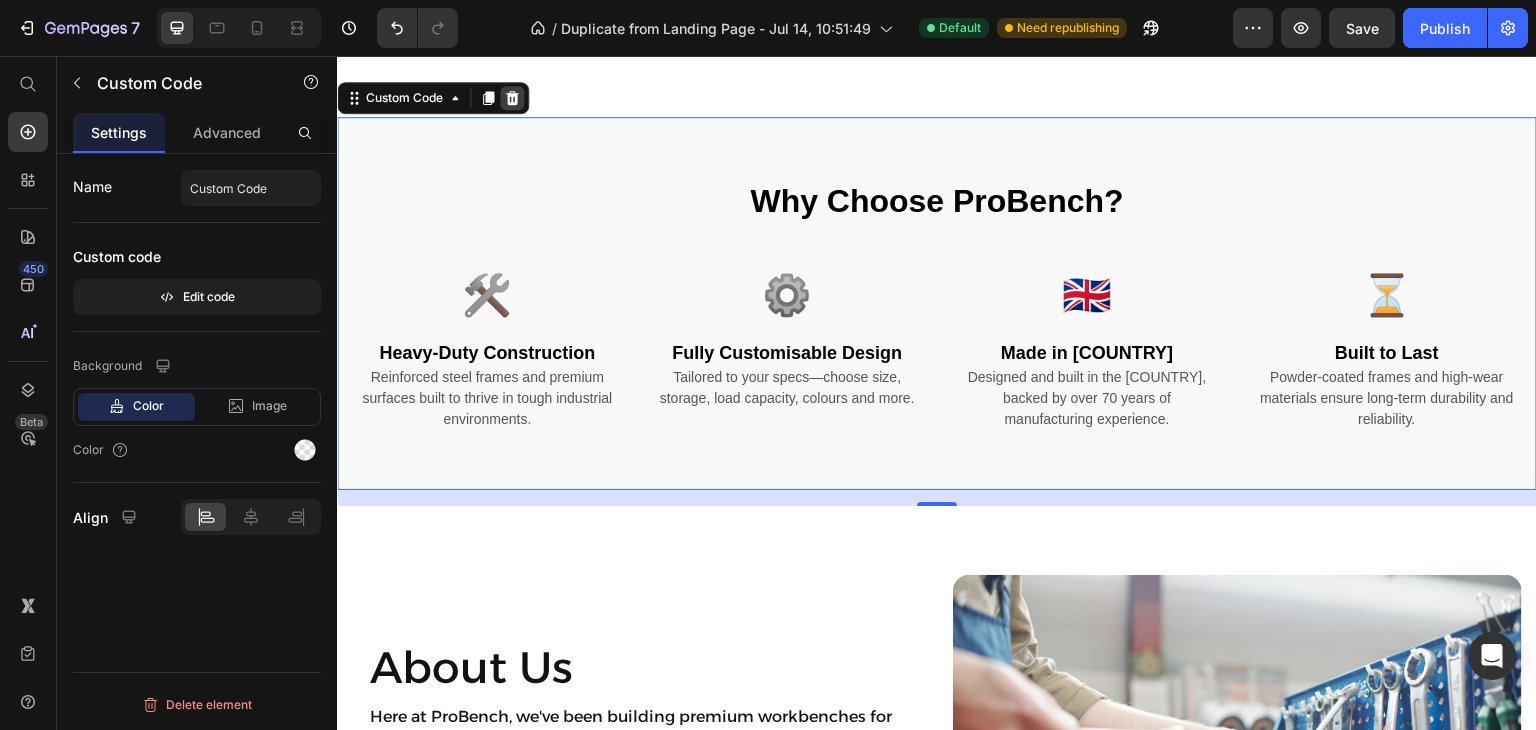click 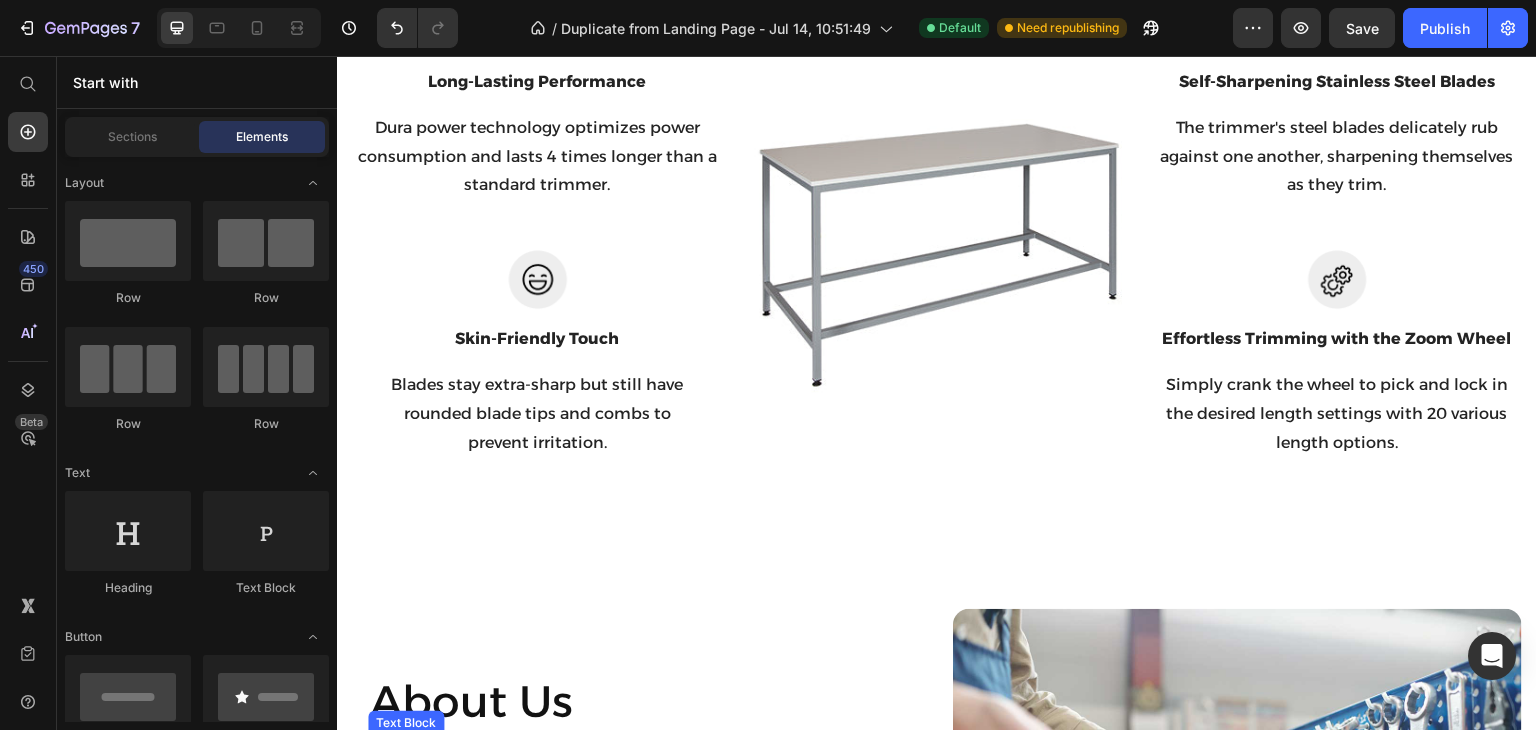 scroll, scrollTop: 1301, scrollLeft: 0, axis: vertical 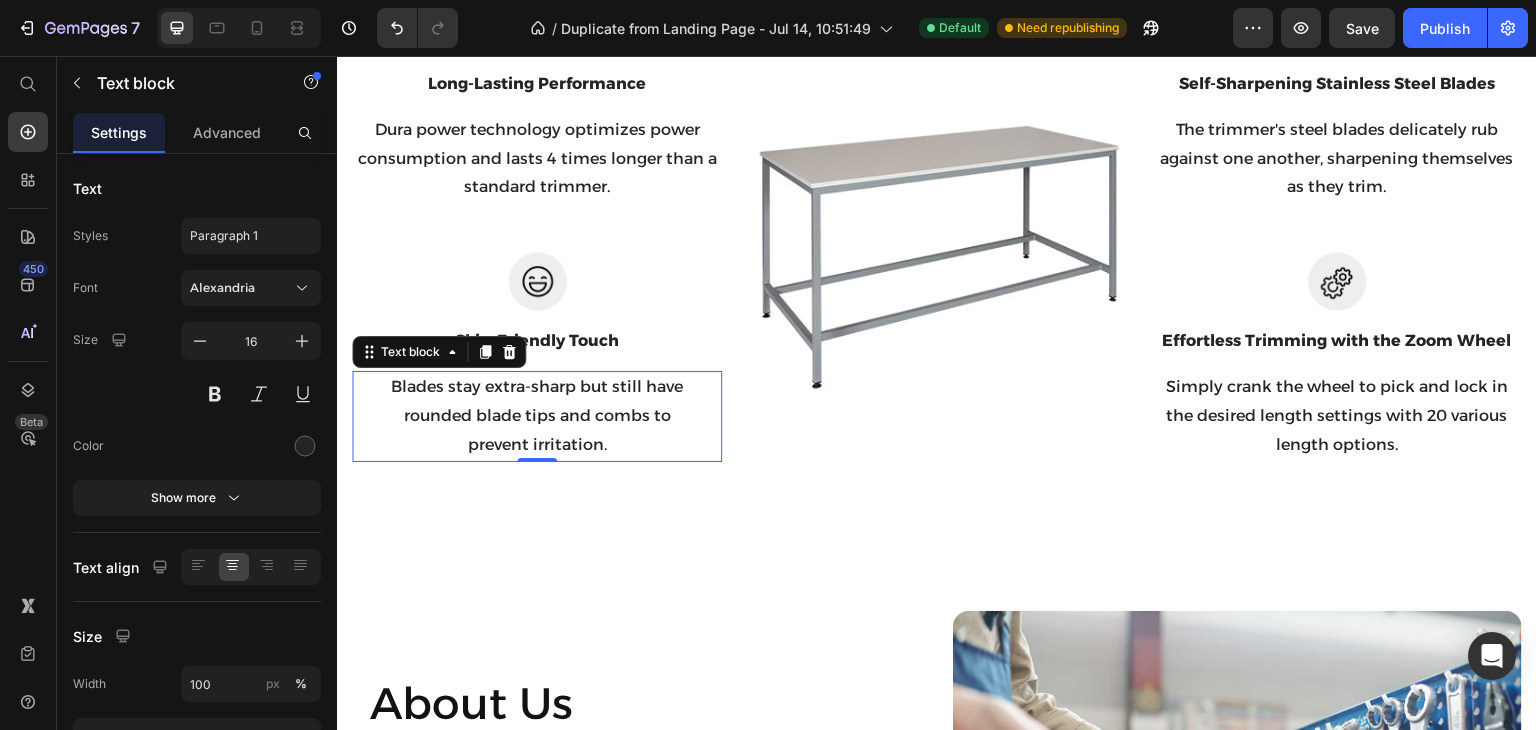 click on "Blades stay extra-sharp but still have  rounded blade tips and combs to  prevent irritation." at bounding box center (537, 416) 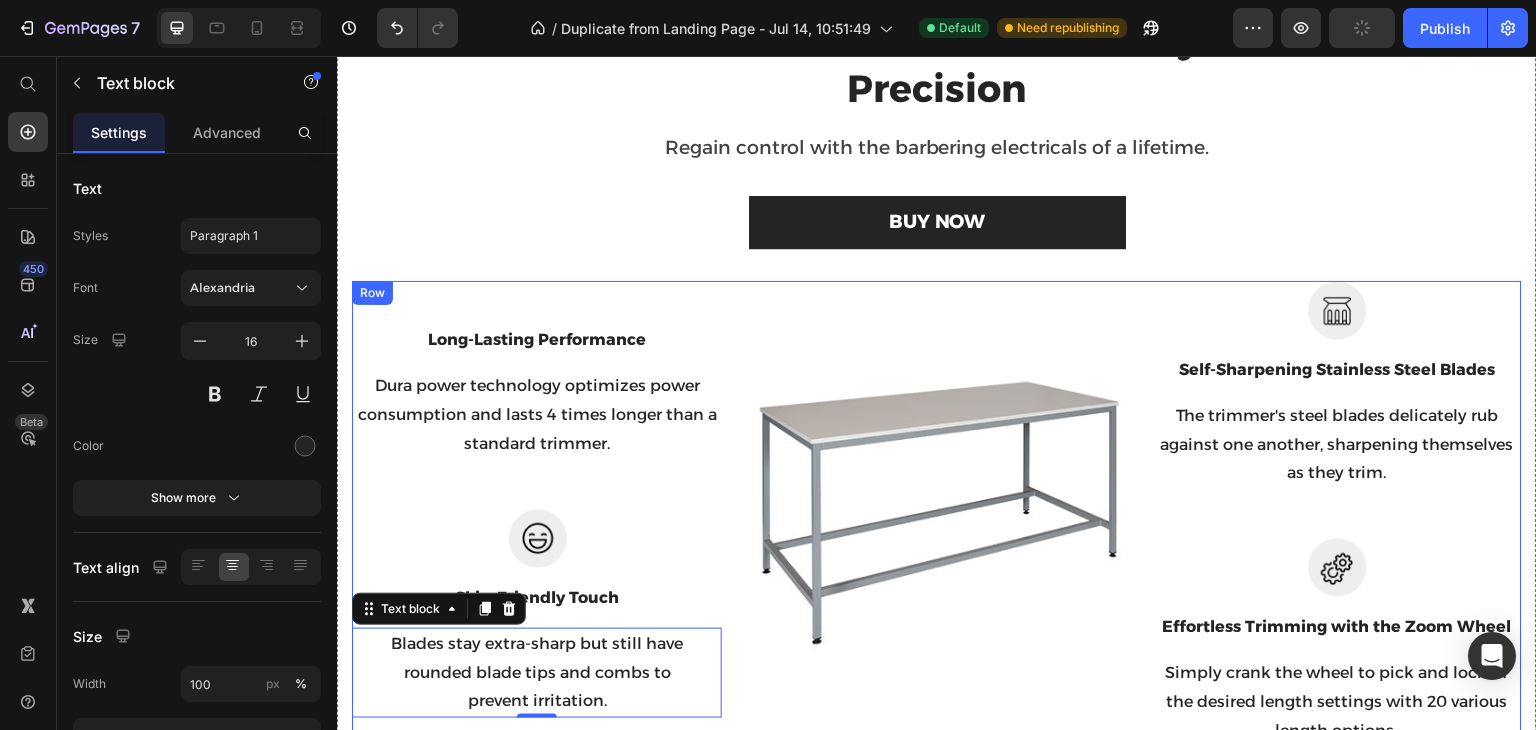 scroll, scrollTop: 1073, scrollLeft: 0, axis: vertical 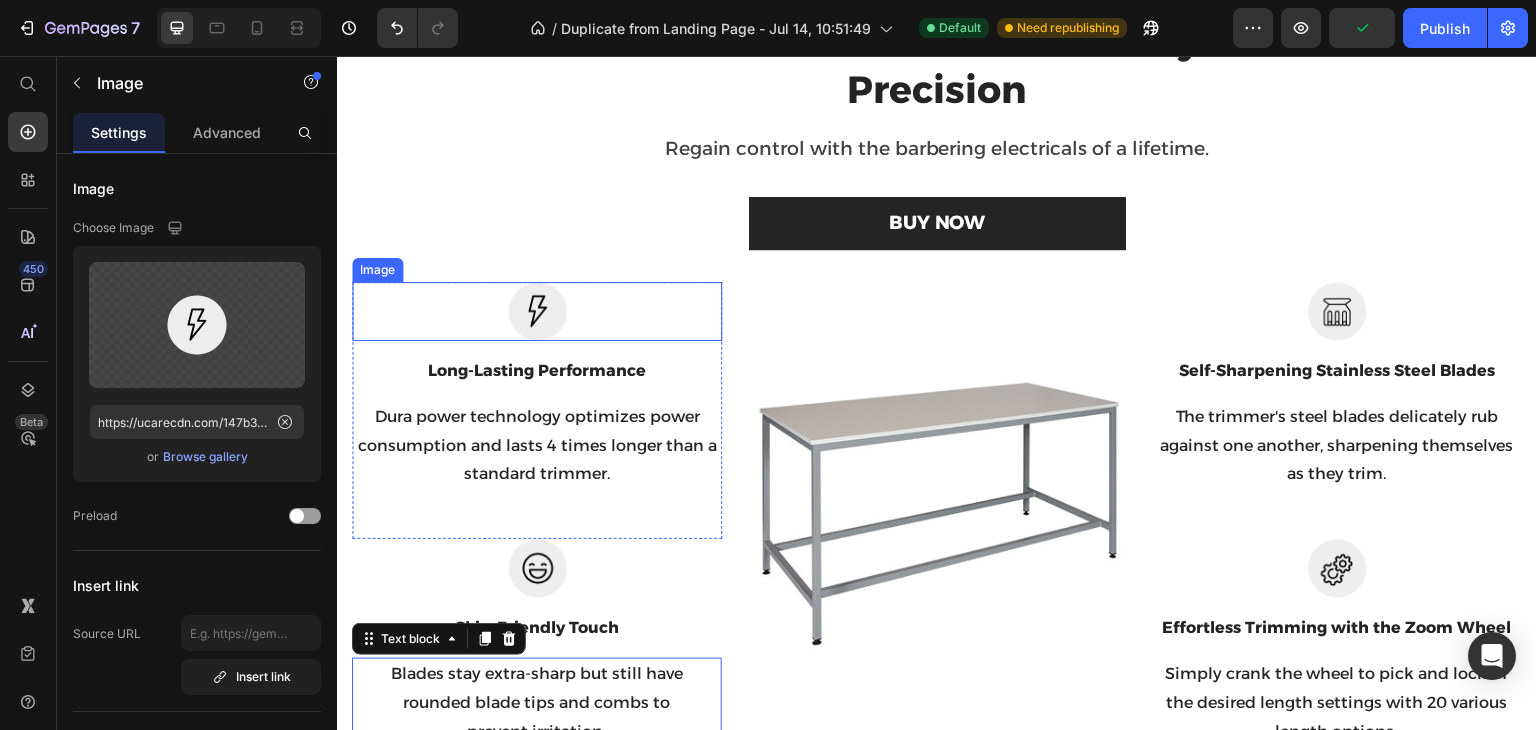 click at bounding box center [537, 311] 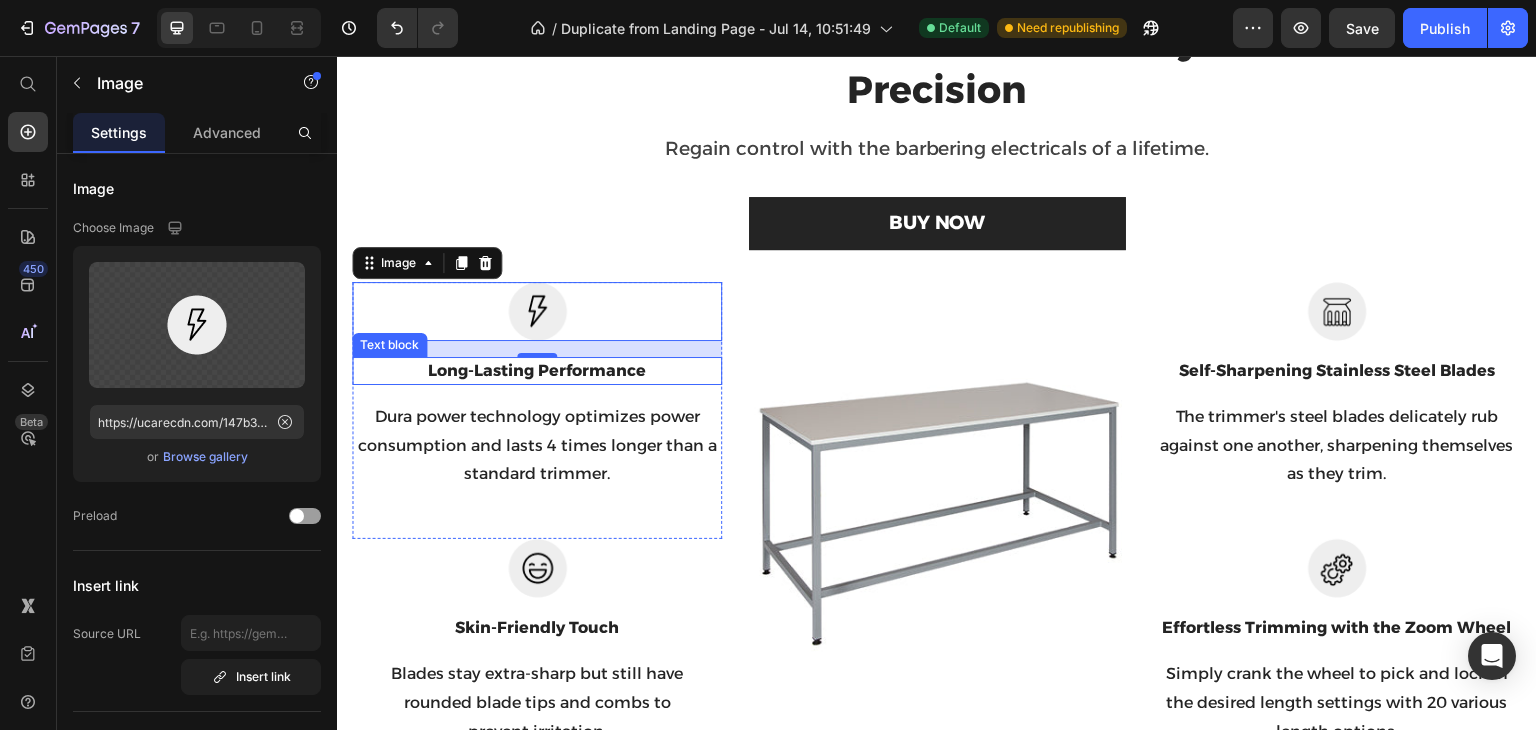 click on "Long-Lasting Performance" at bounding box center (537, 371) 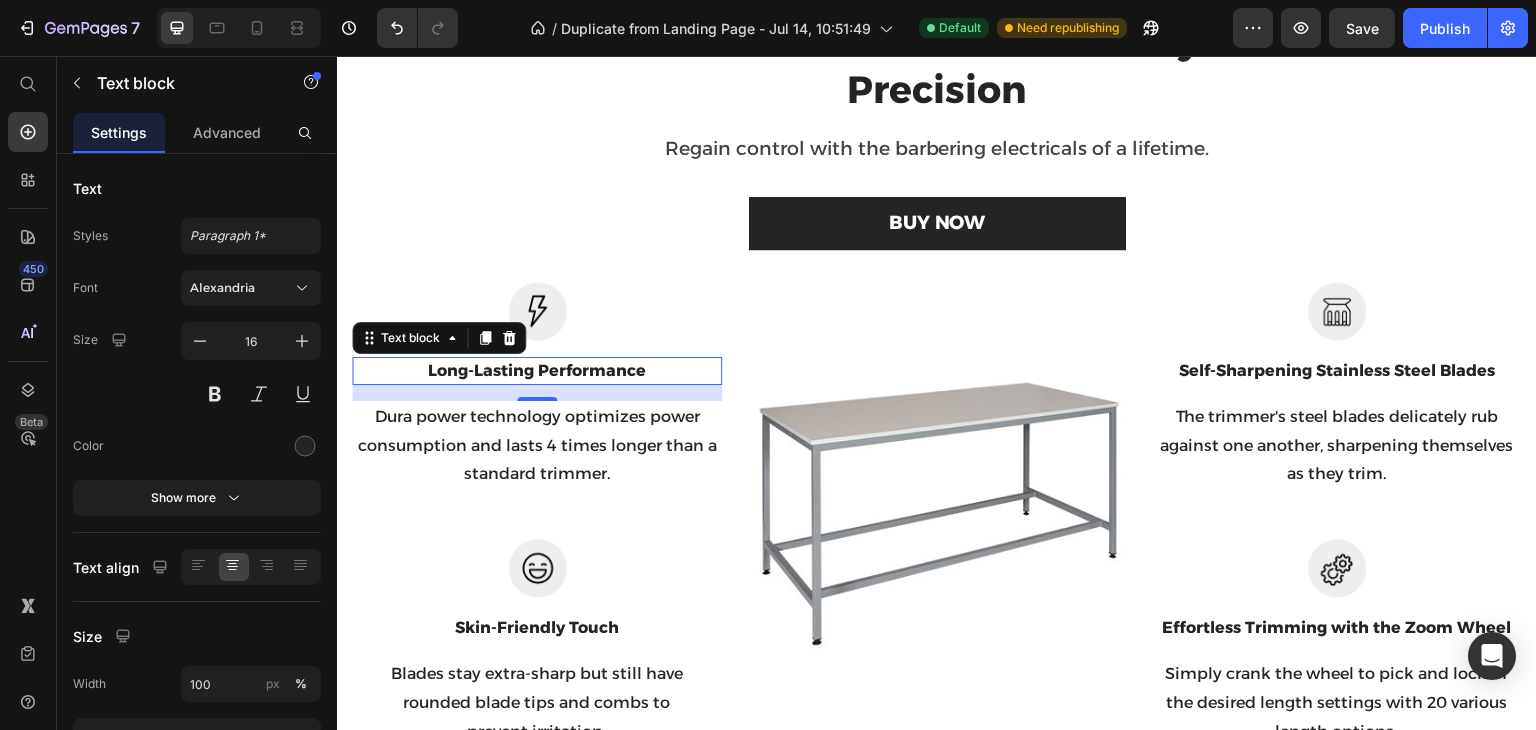 click on "Long-Lasting Performance" at bounding box center (537, 371) 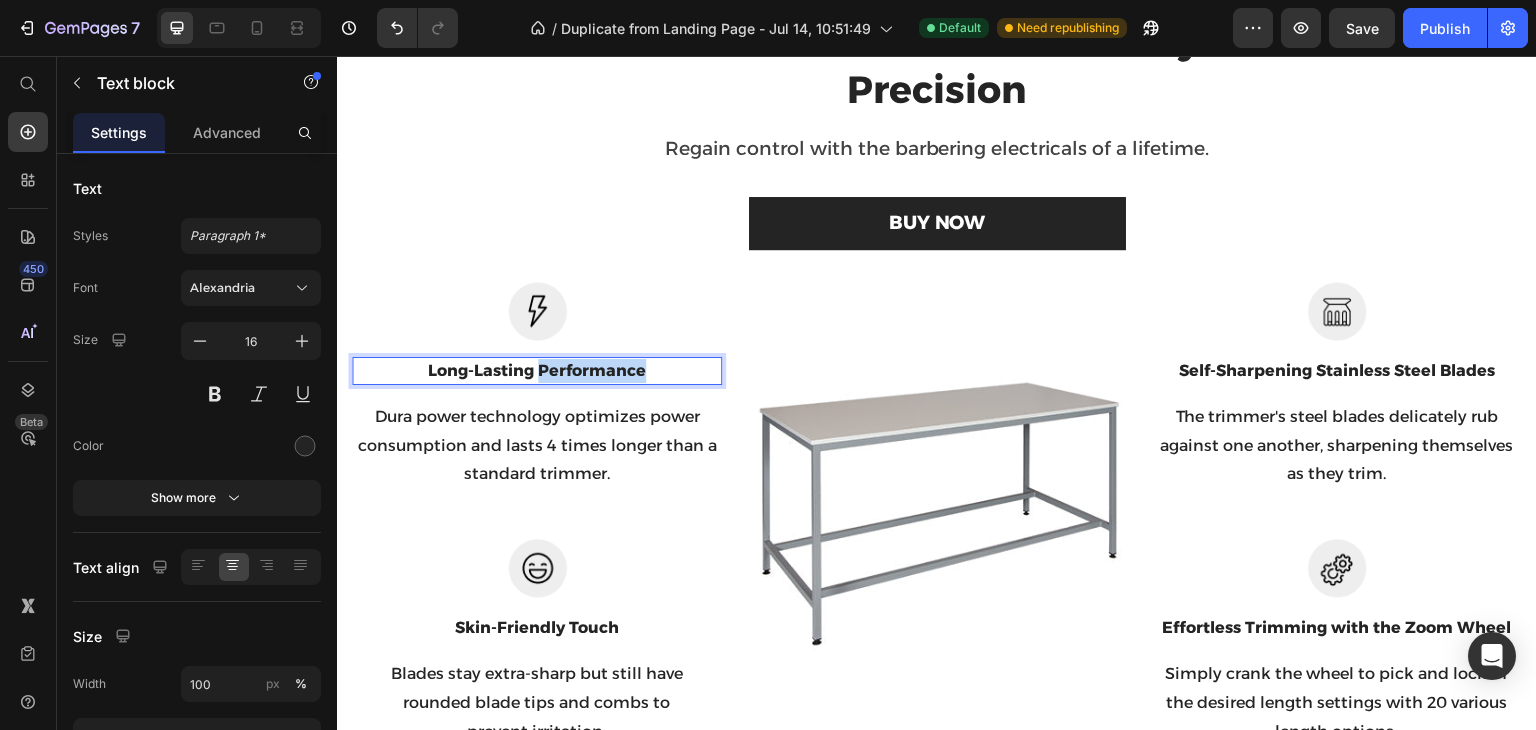 click on "Long-Lasting Performance" at bounding box center [537, 371] 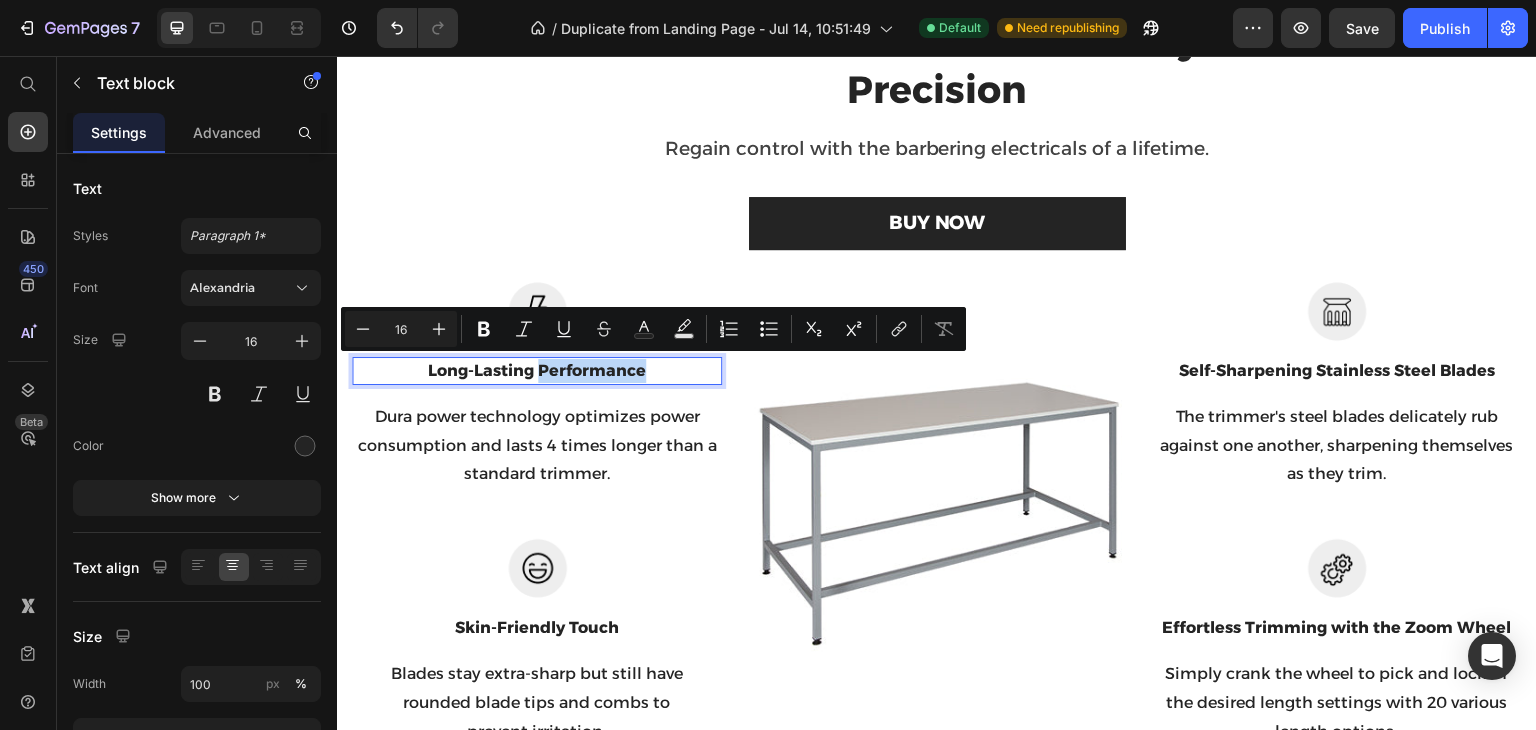 click on "Long-Lasting Performance" at bounding box center [537, 371] 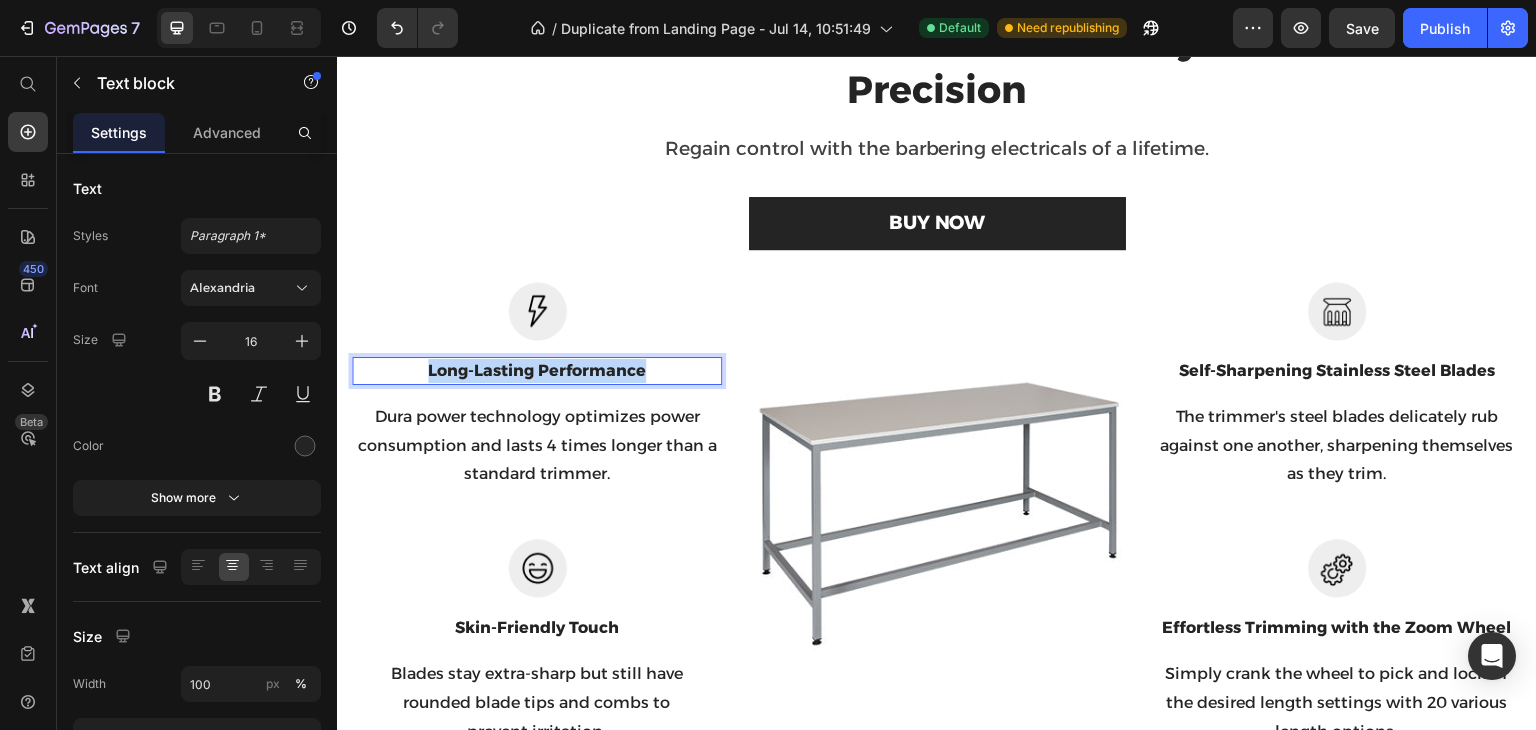 drag, startPoint x: 642, startPoint y: 370, endPoint x: 416, endPoint y: 367, distance: 226.01991 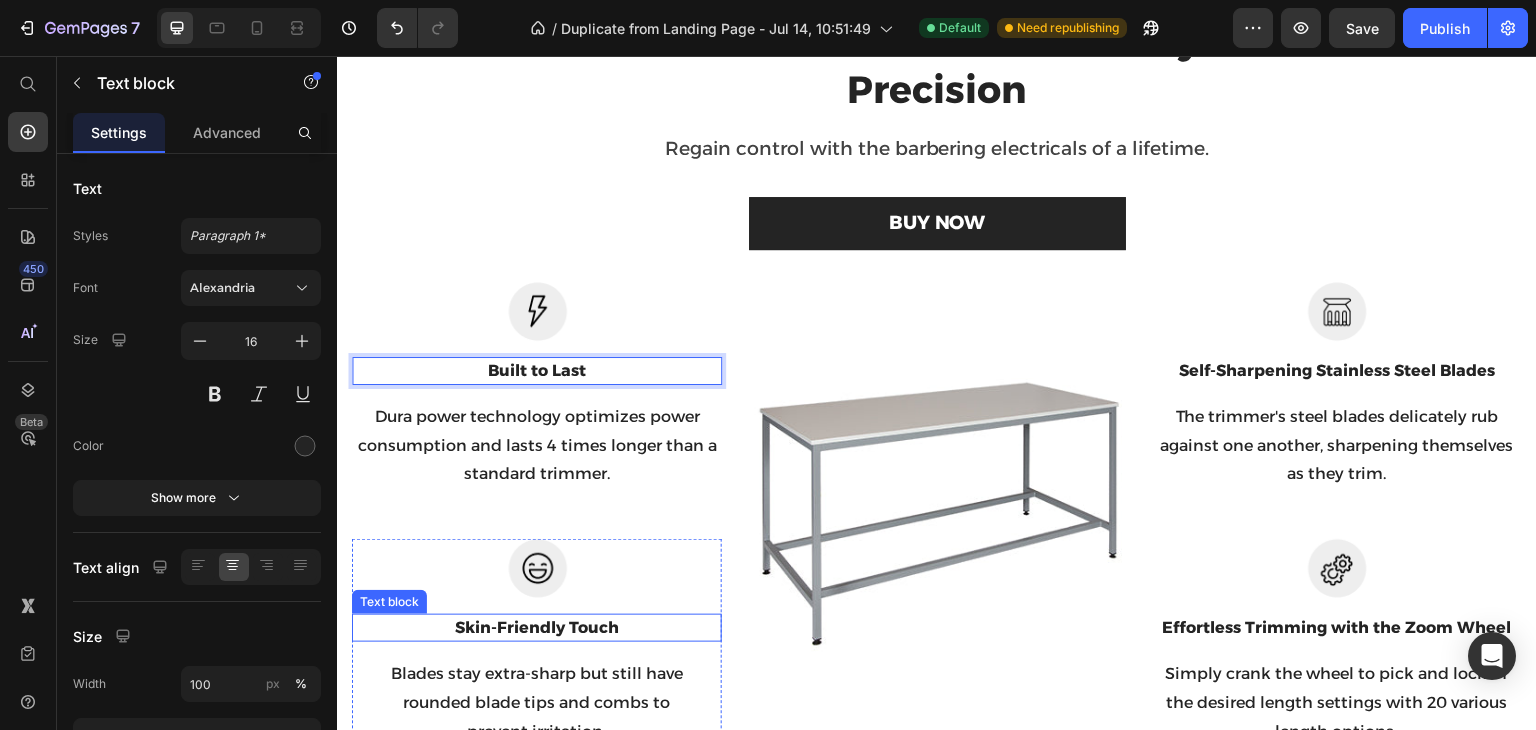 click on "Skin-Friendly Touch" at bounding box center [537, 628] 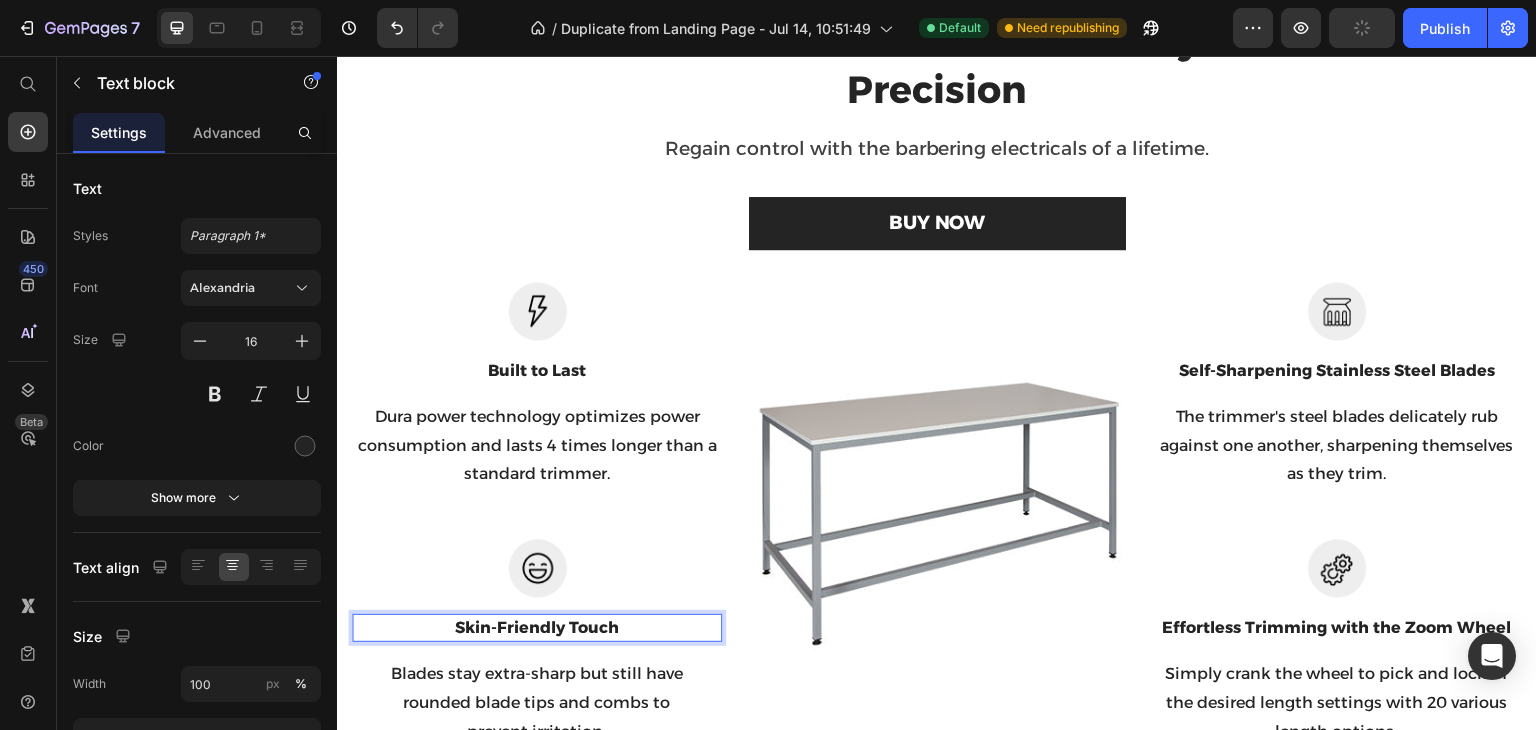 click on "Skin-Friendly Touch" at bounding box center [537, 628] 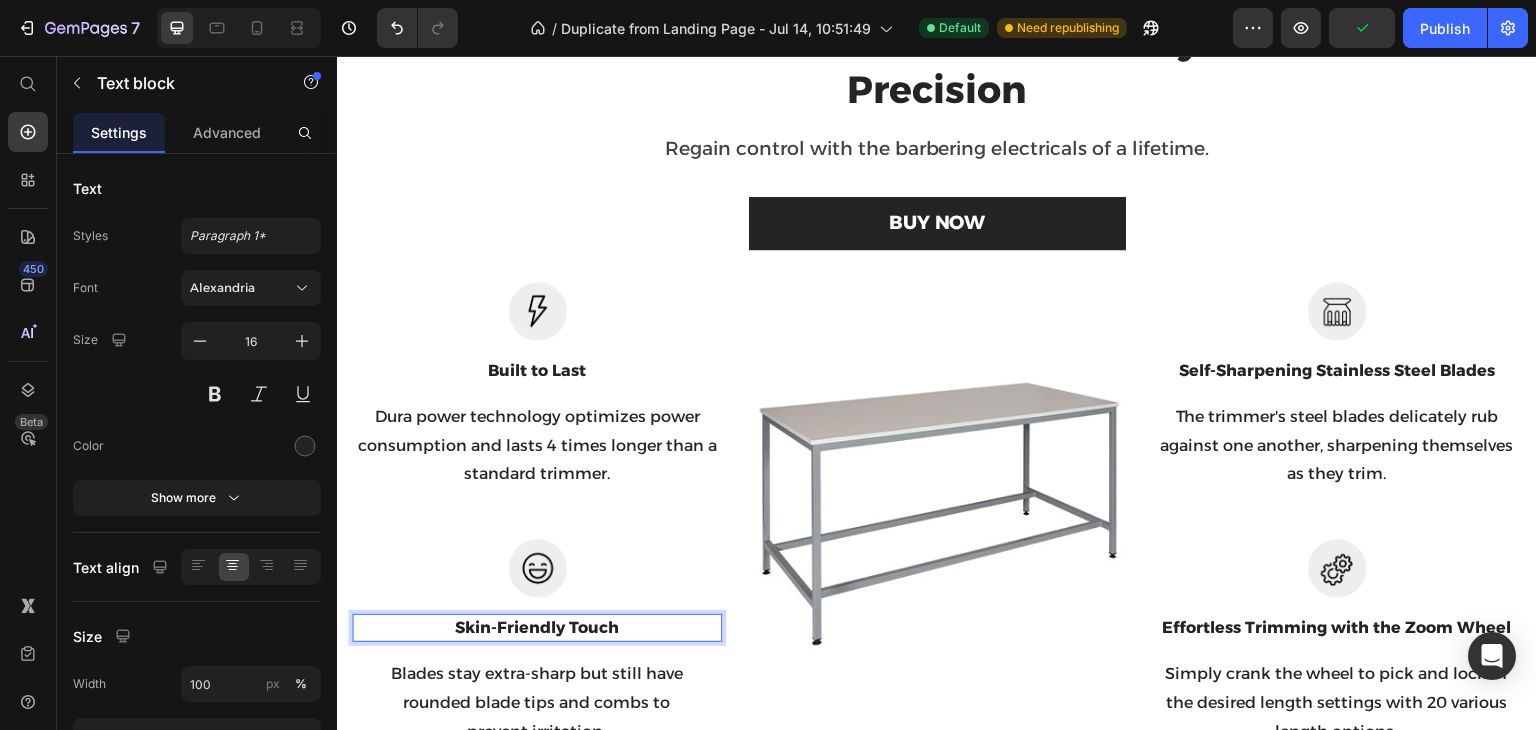 click on "Skin-Friendly Touch" at bounding box center [537, 628] 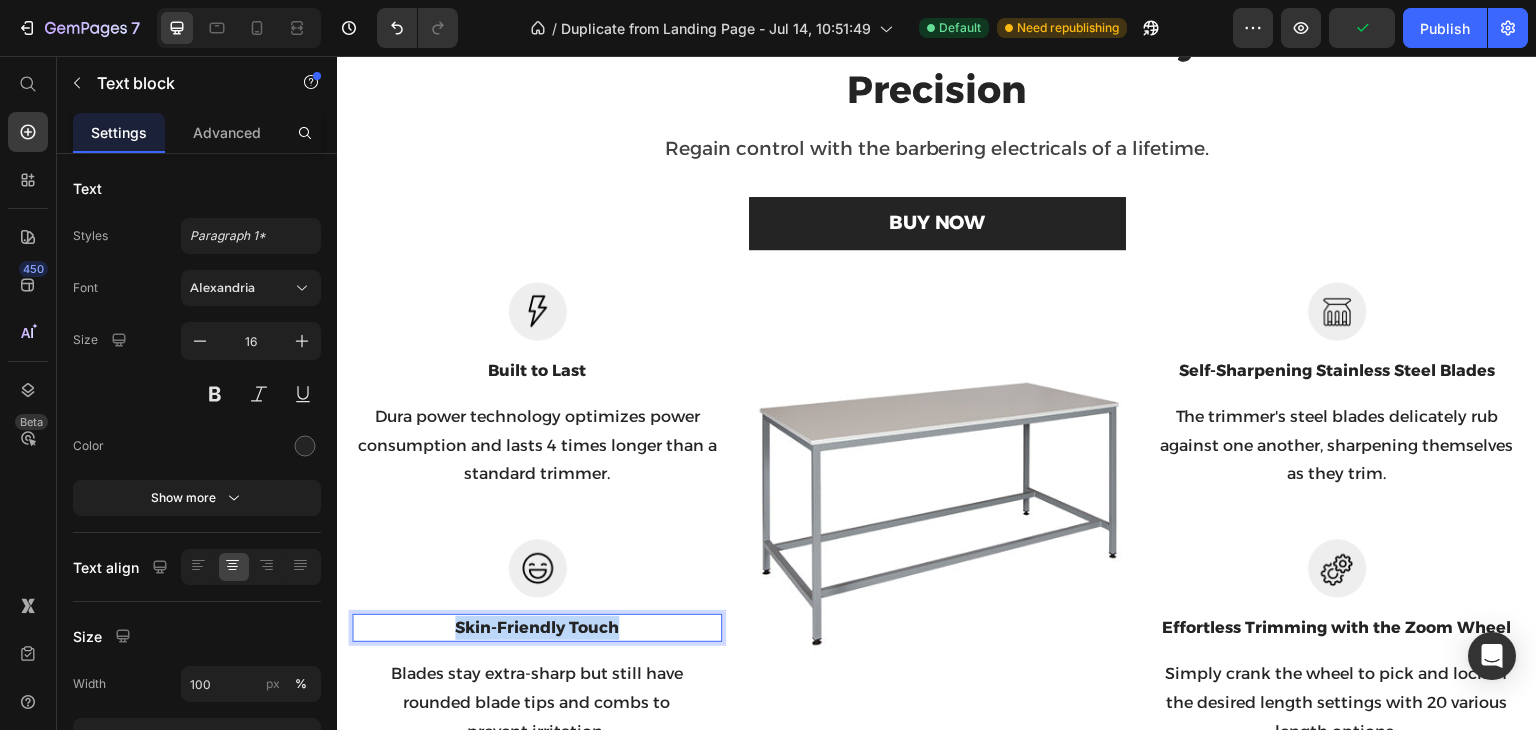 drag, startPoint x: 619, startPoint y: 627, endPoint x: 417, endPoint y: 634, distance: 202.12125 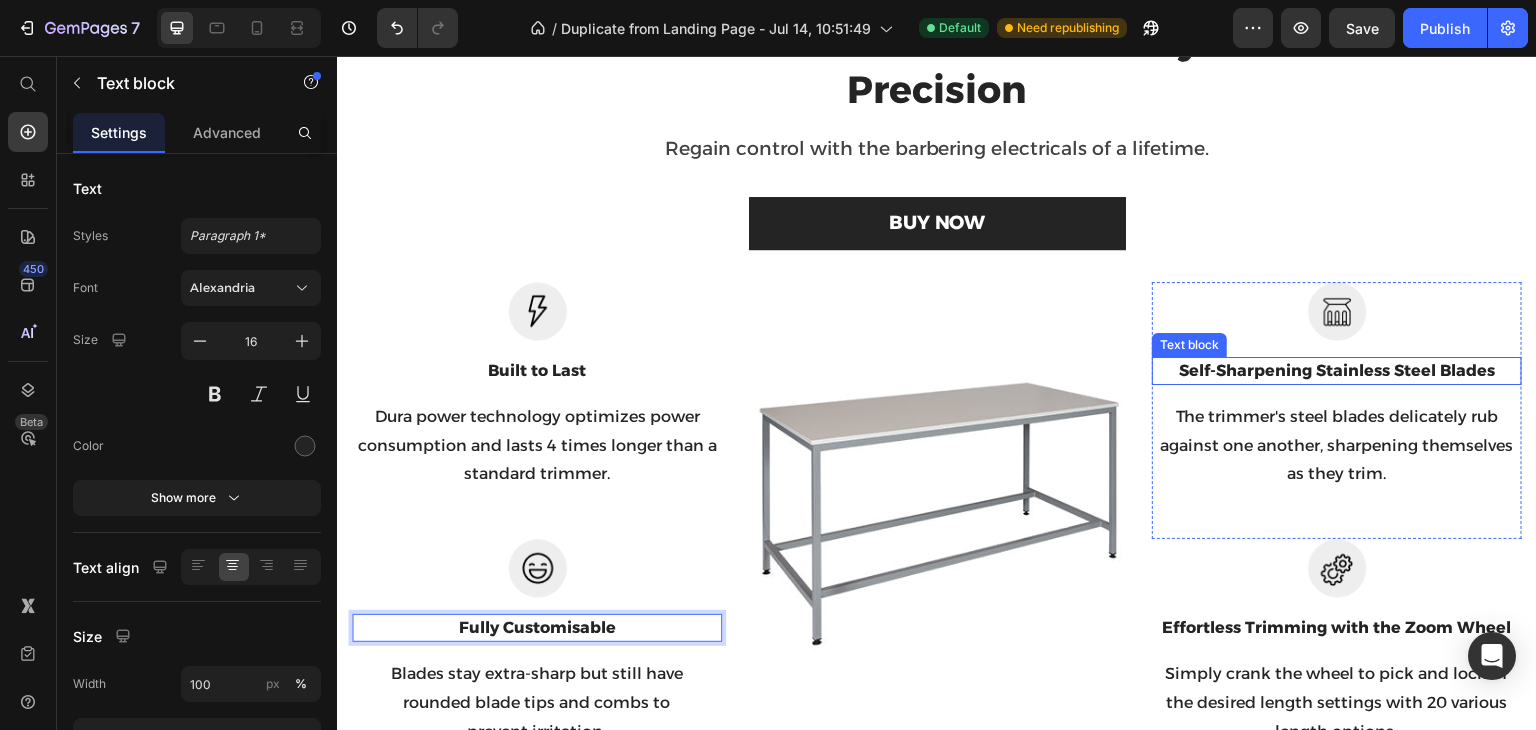 click on "Self-Sharpening Stainless Steel Blades" at bounding box center (1337, 371) 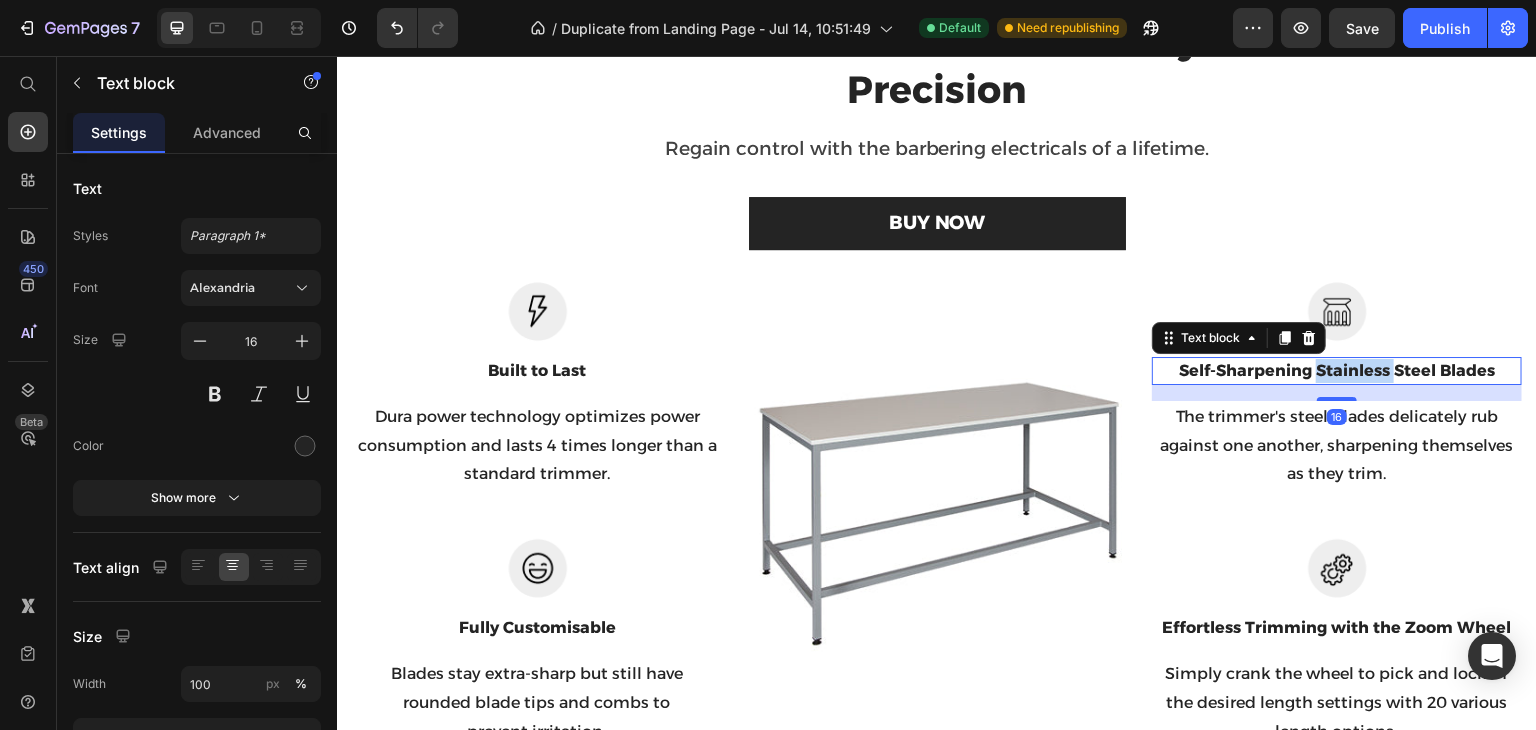 click on "Self-Sharpening Stainless Steel Blades" at bounding box center [1337, 371] 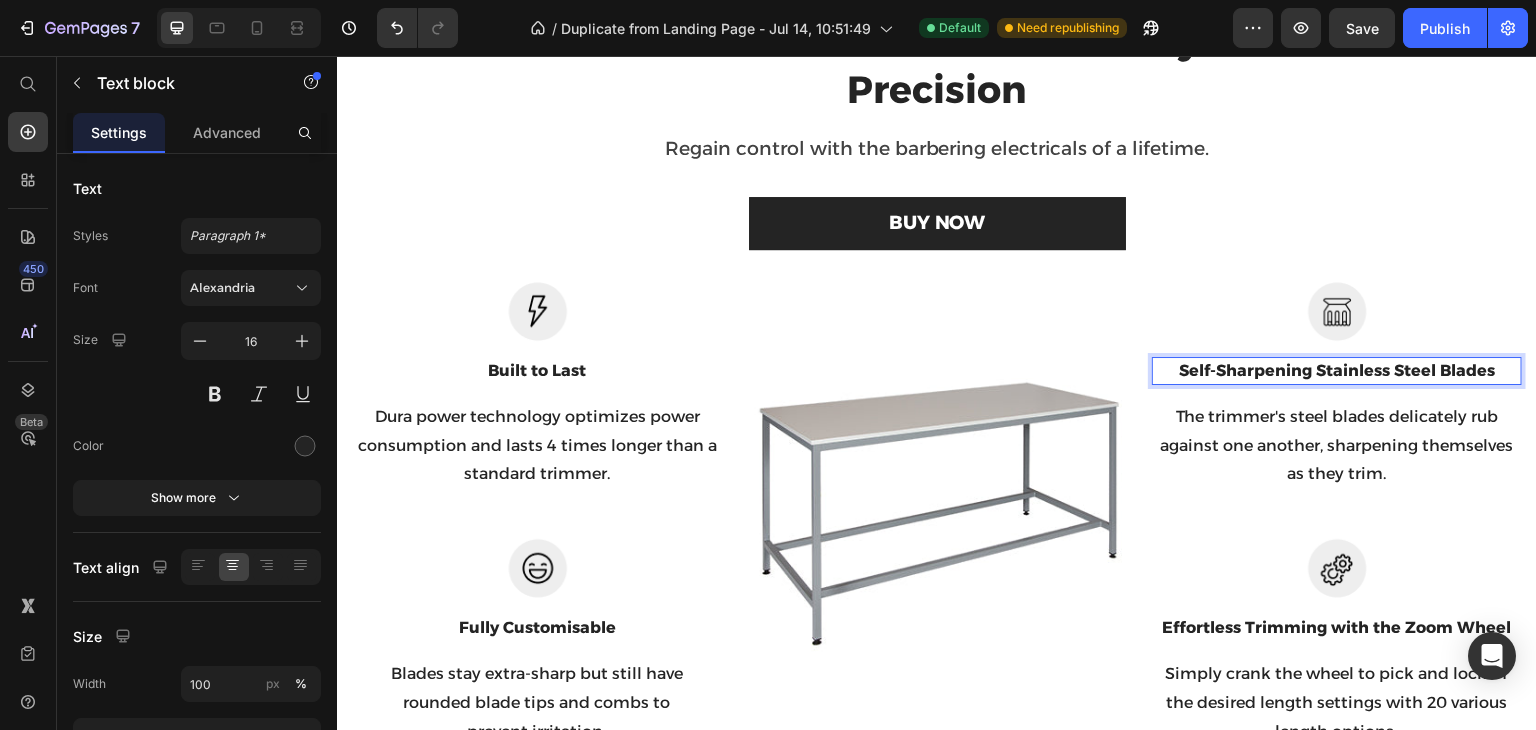 click on "Self-Sharpening Stainless Steel Blades" at bounding box center (1337, 371) 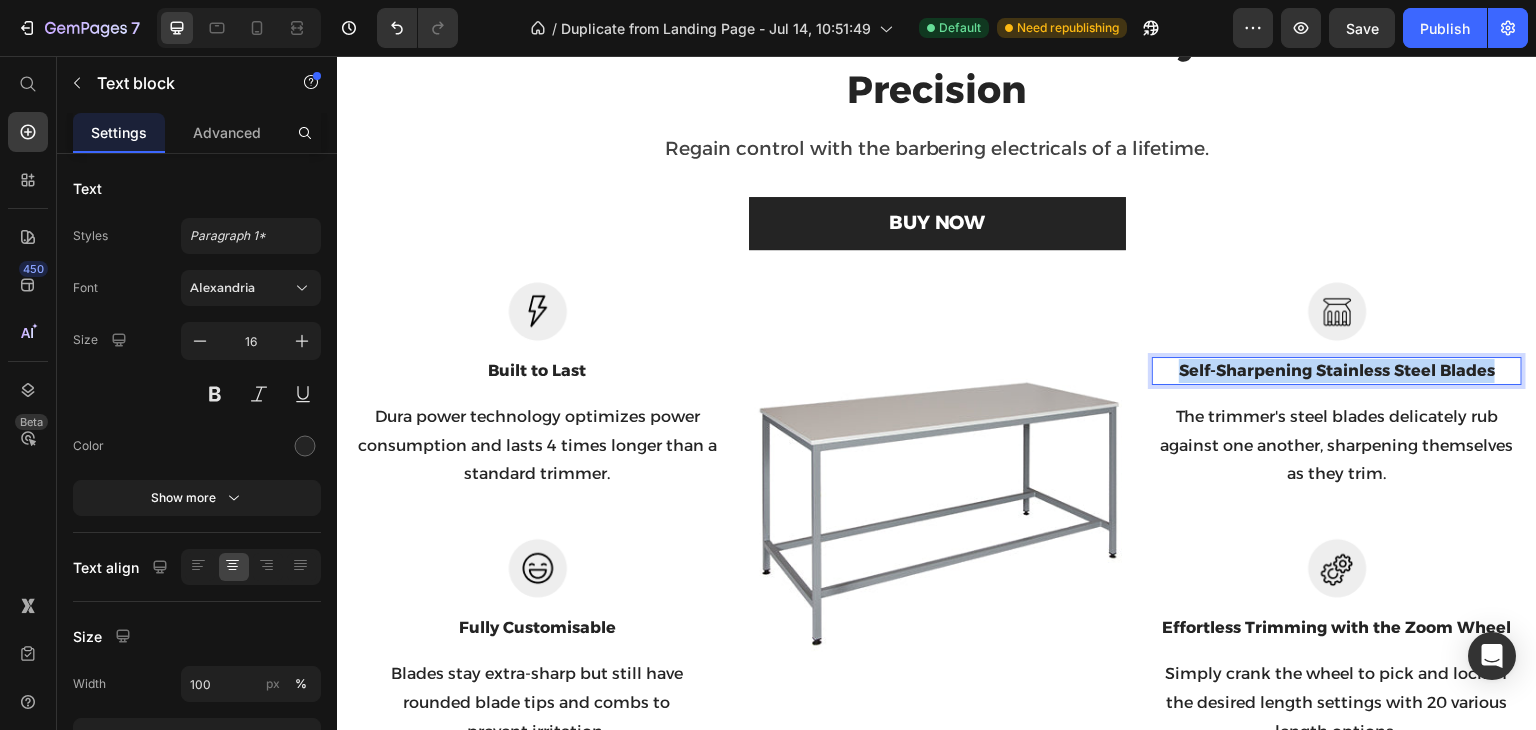 drag, startPoint x: 1480, startPoint y: 372, endPoint x: 1147, endPoint y: 371, distance: 333.0015 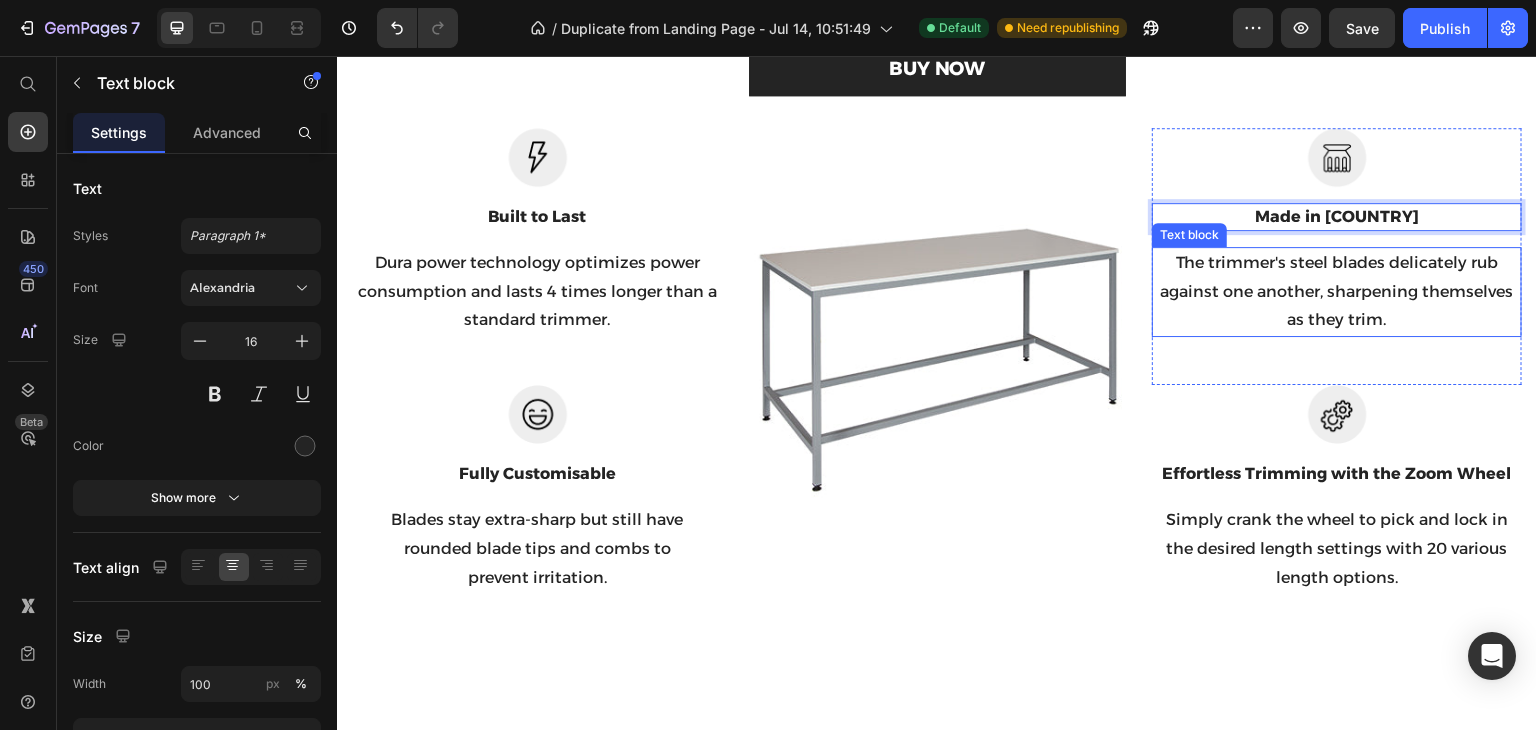 scroll, scrollTop: 1226, scrollLeft: 0, axis: vertical 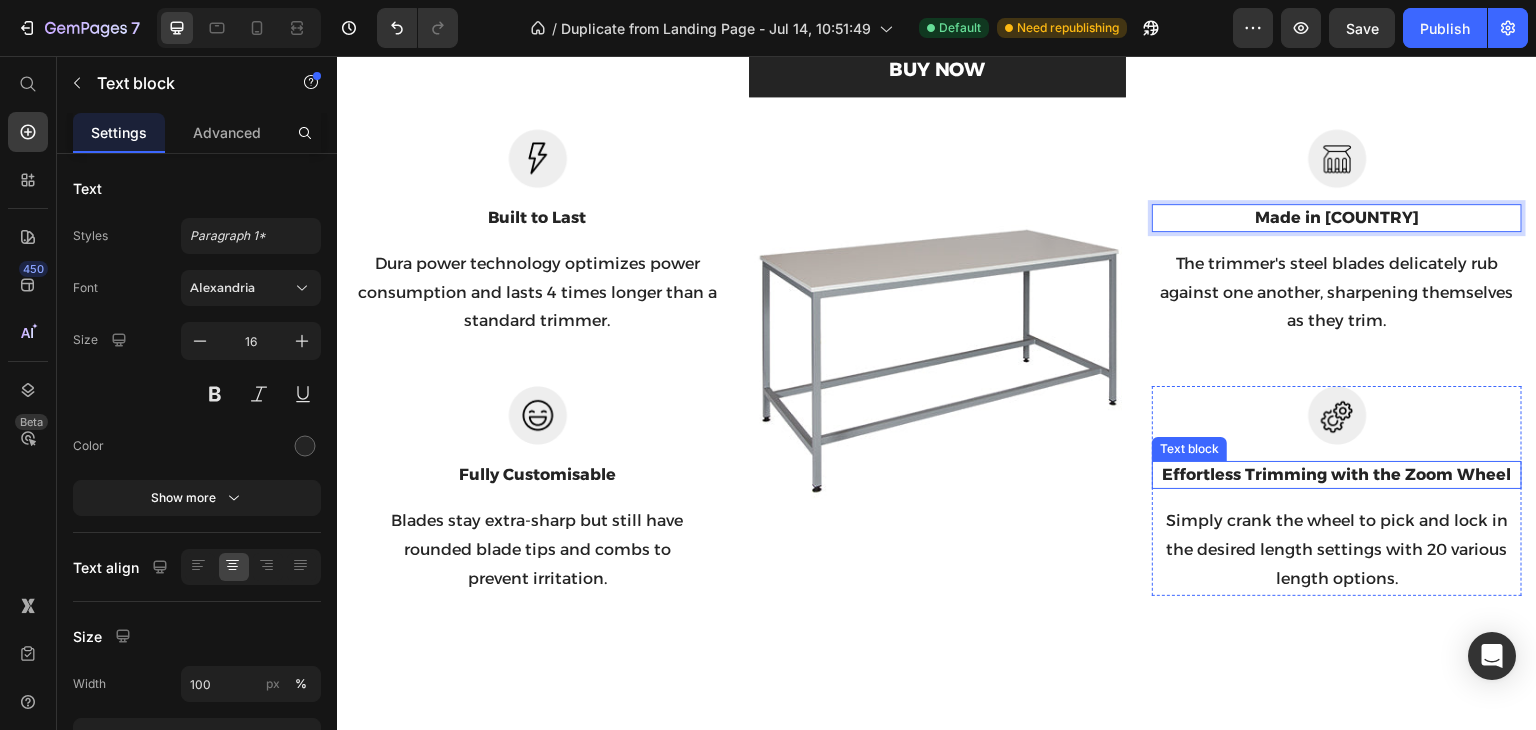 click on "Effortless Trimming with the Zoom Wheel" at bounding box center [1337, 475] 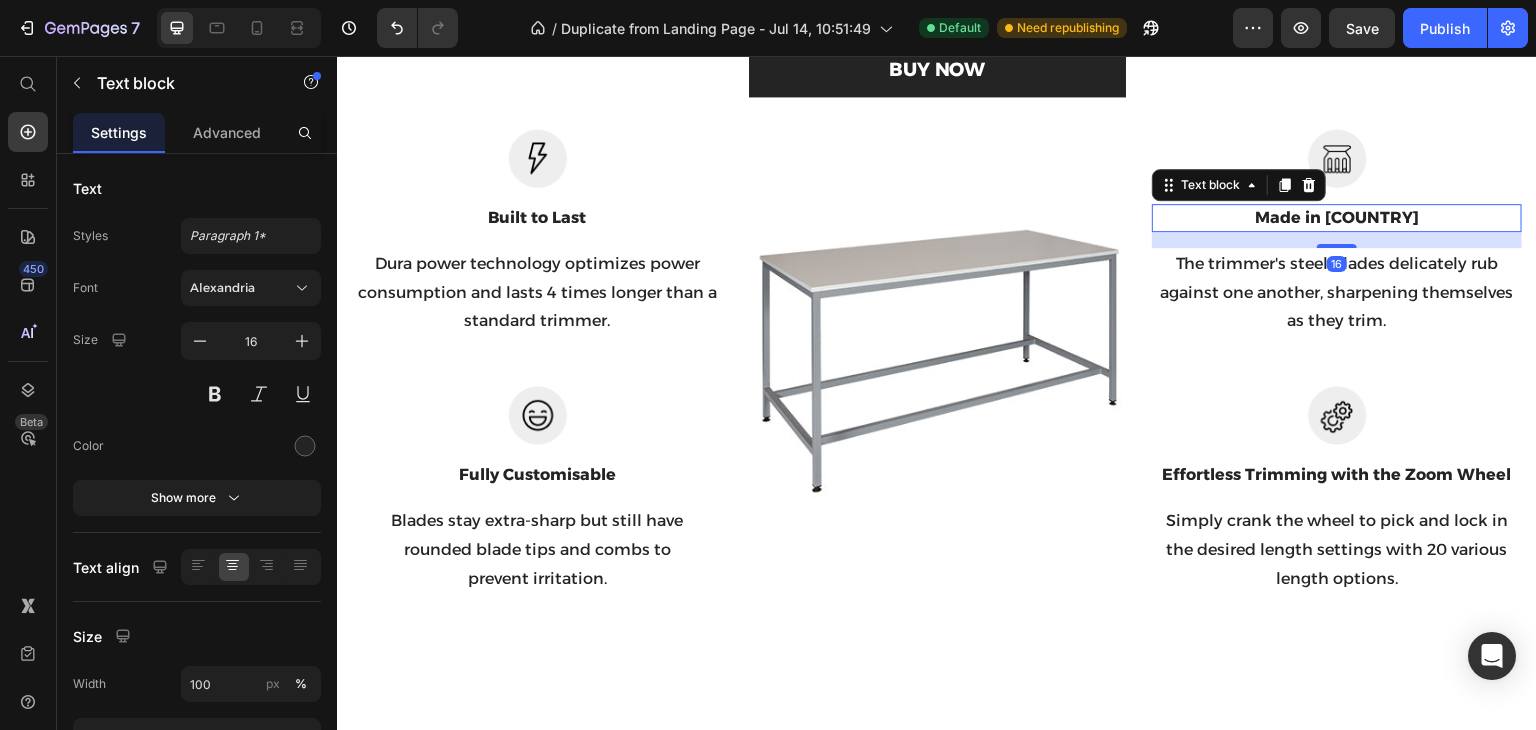 click on "Made in [COUNTRY]" at bounding box center [1337, 218] 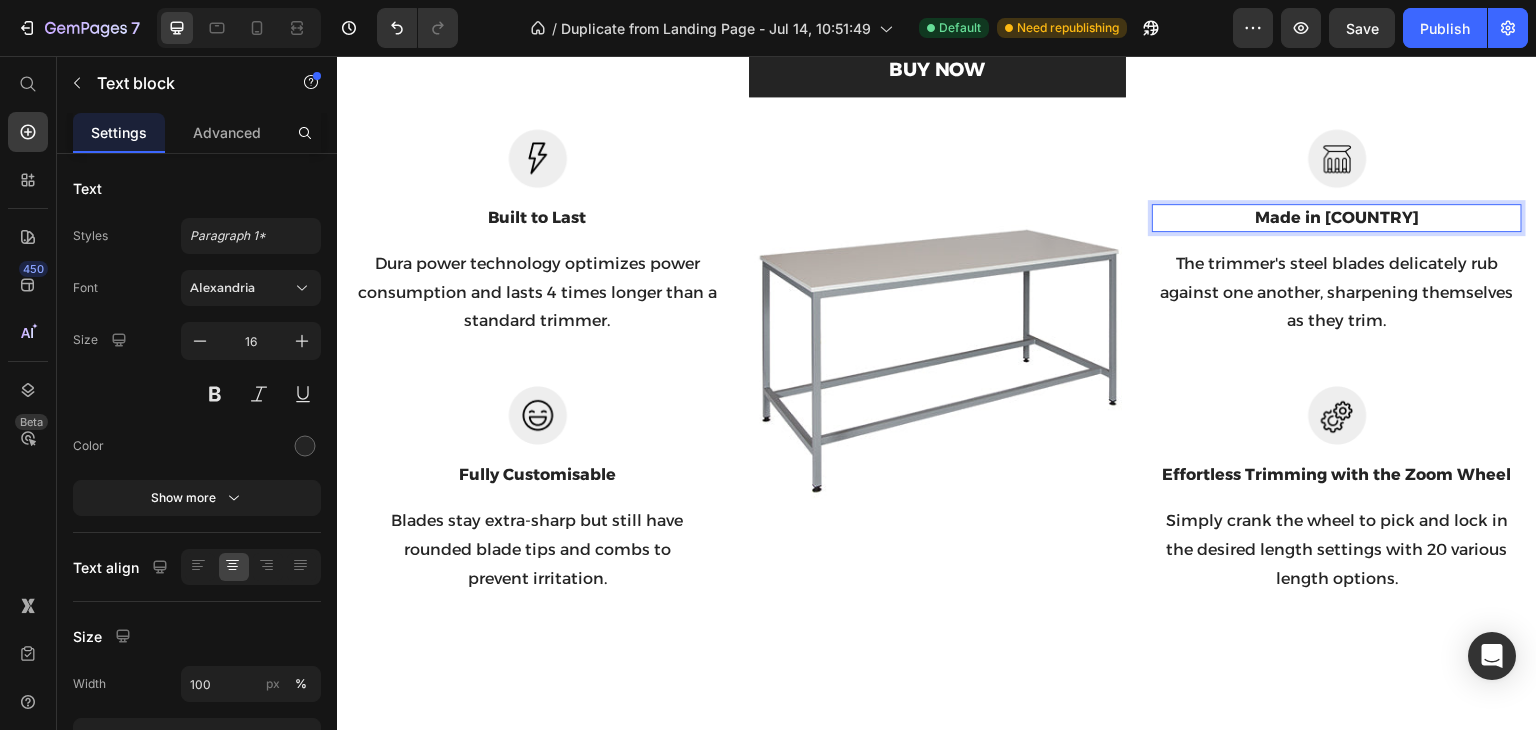 click on "Made in [COUNTRY]" at bounding box center [1337, 218] 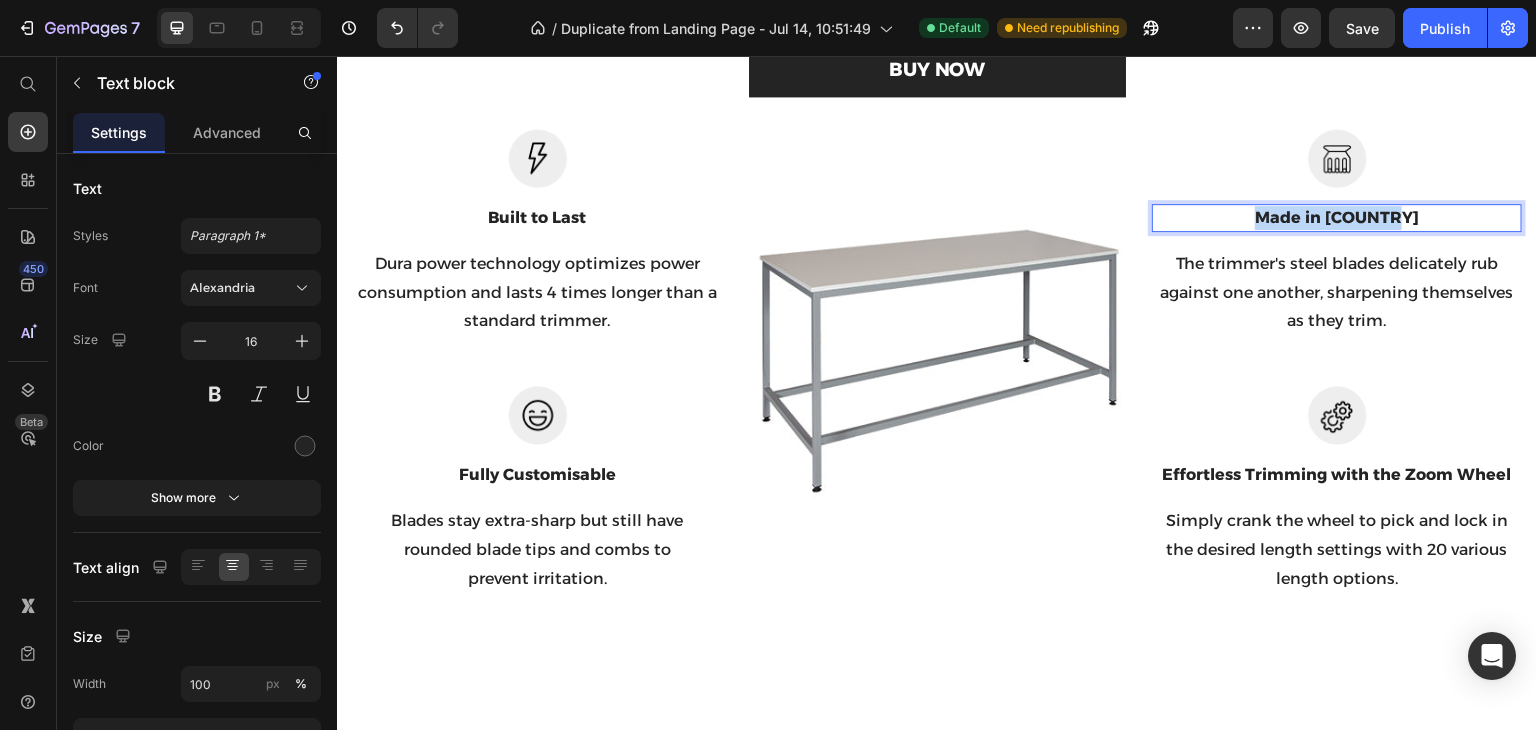 drag, startPoint x: 1387, startPoint y: 220, endPoint x: 1235, endPoint y: 208, distance: 152.47295 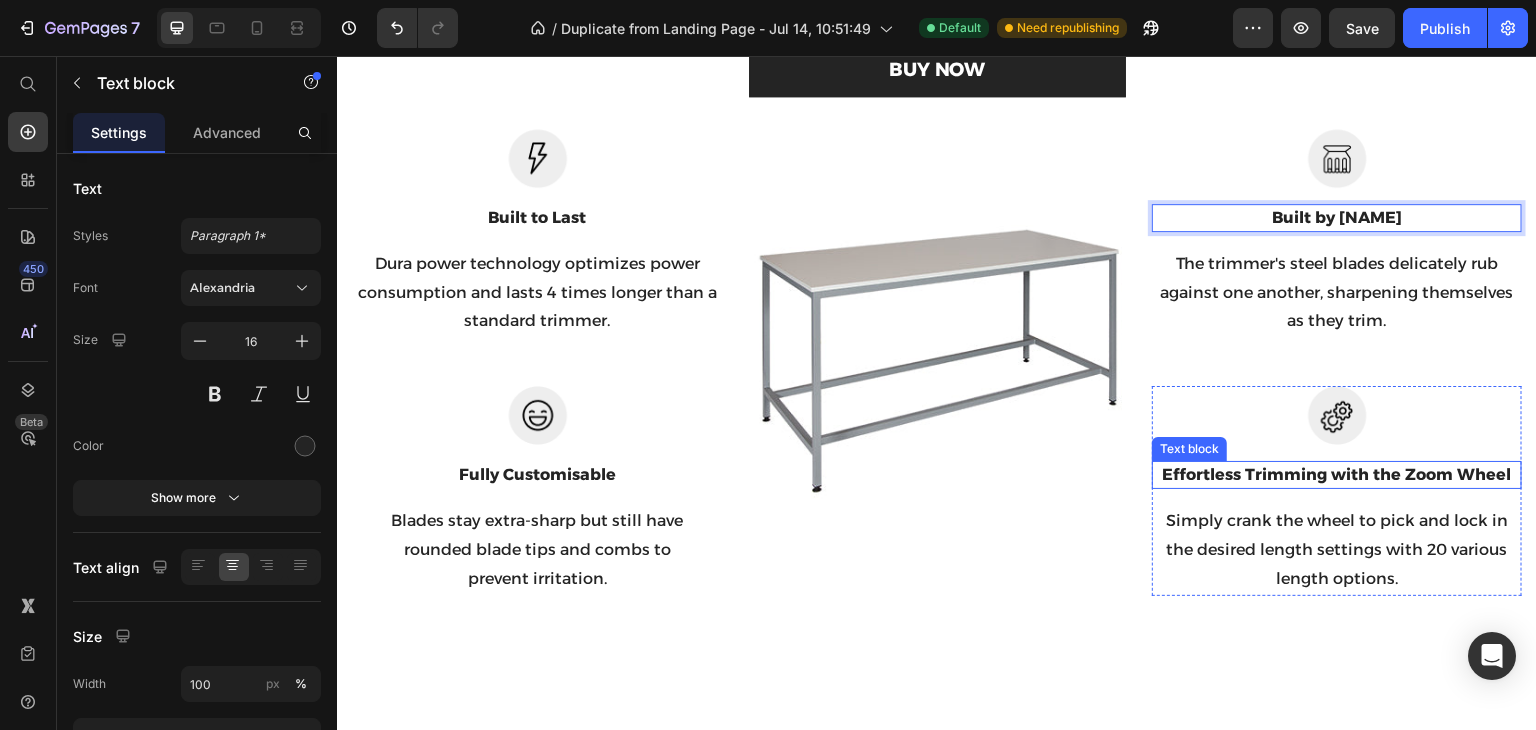click on "Effortless Trimming with the Zoom Wheel" at bounding box center [1337, 475] 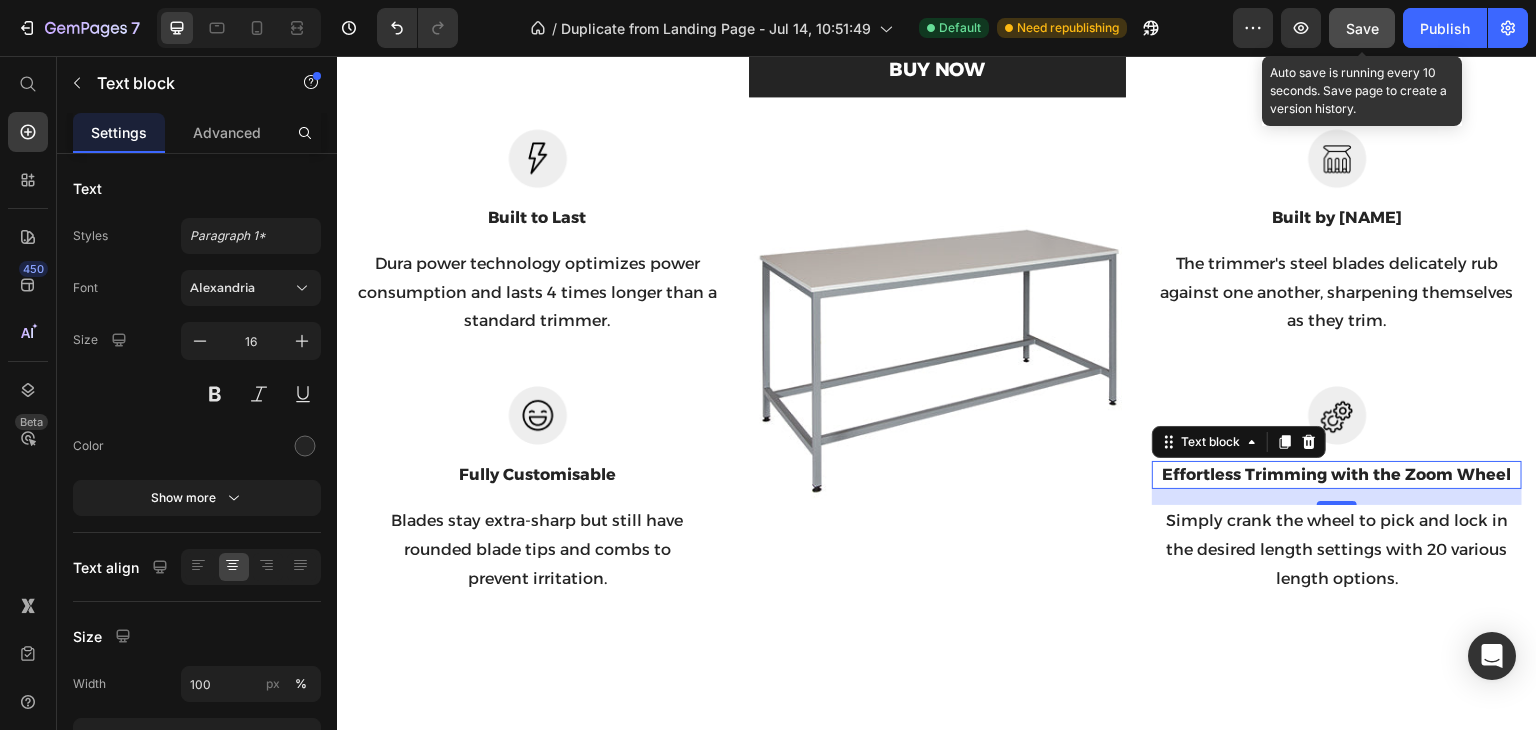 click on "Save" at bounding box center (1362, 28) 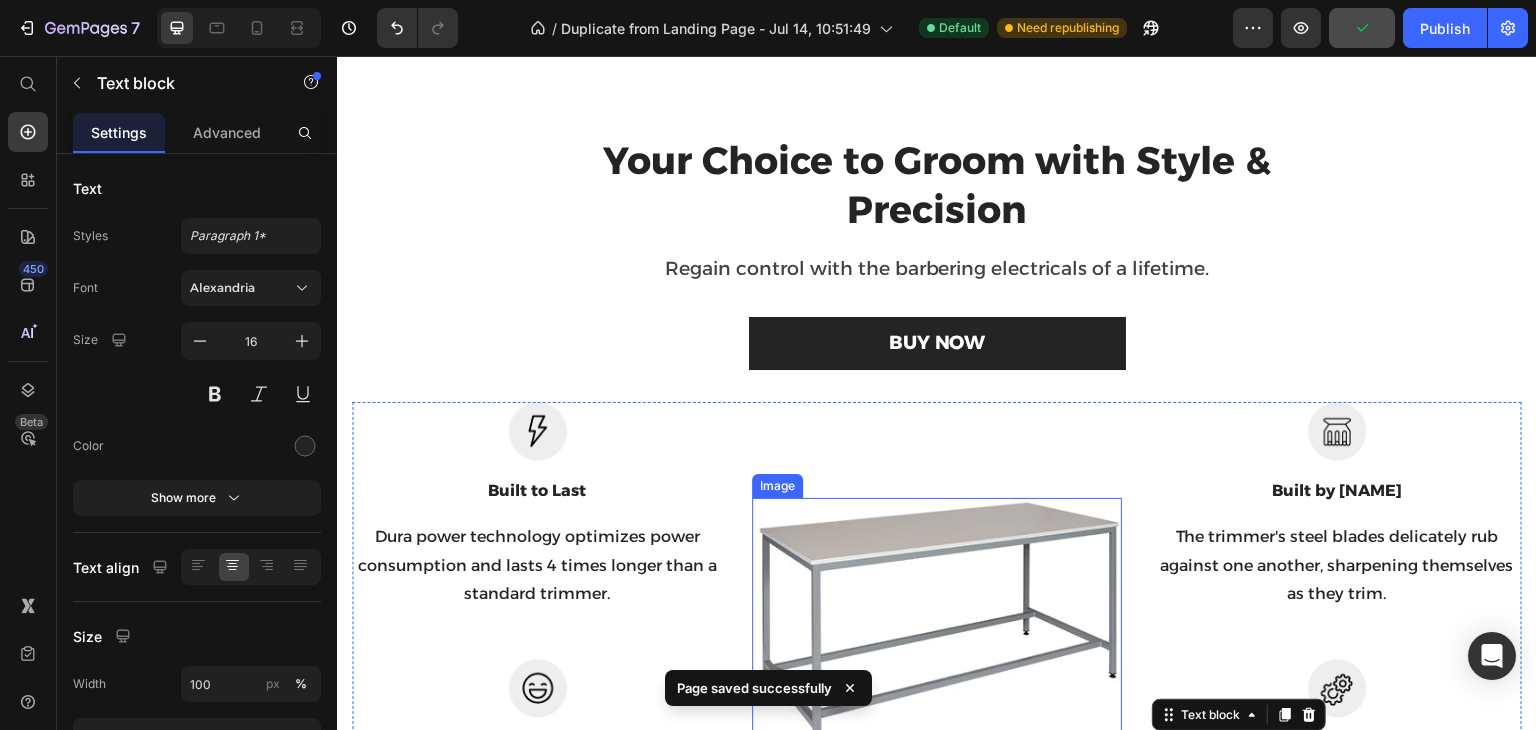 scroll, scrollTop: 951, scrollLeft: 0, axis: vertical 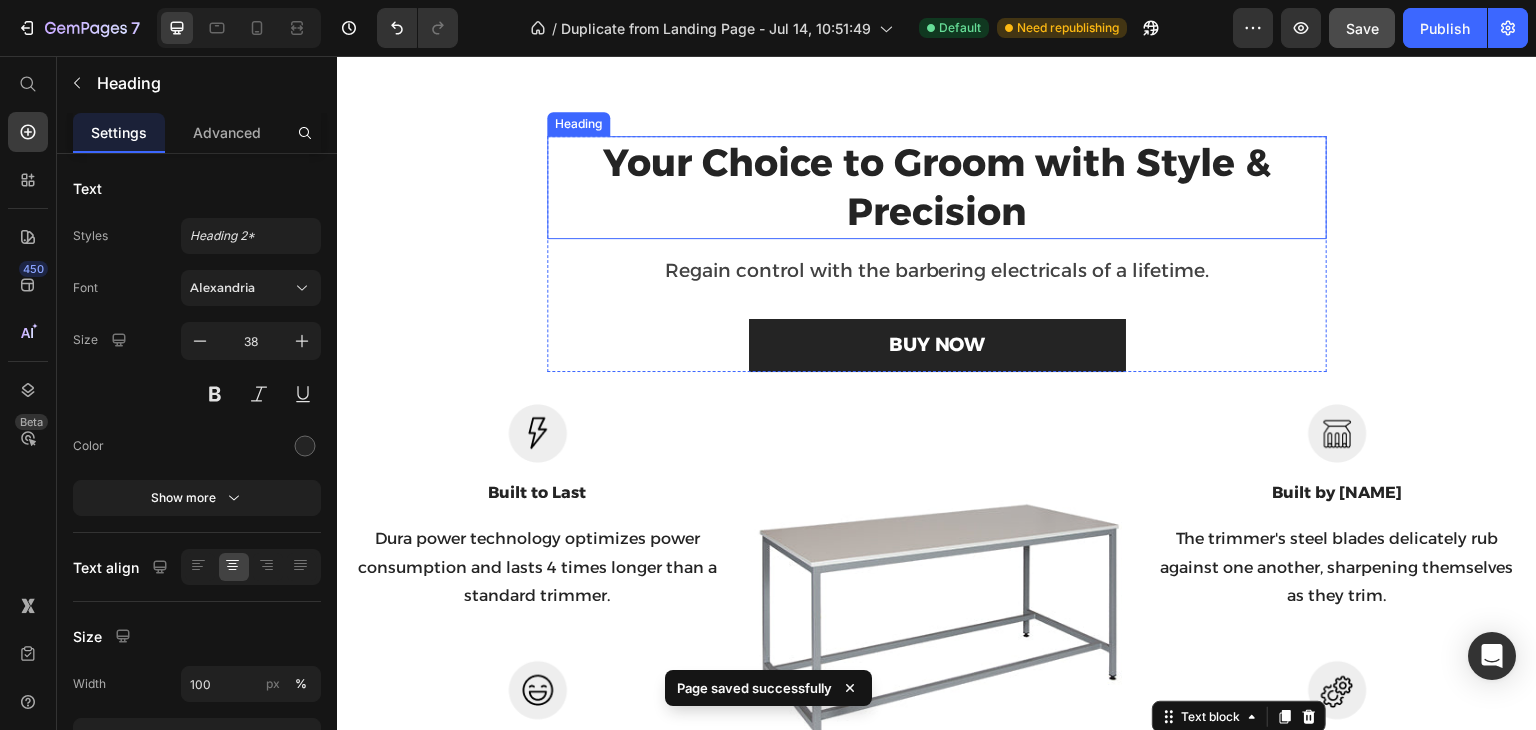 click on "Your Choice to Groom with Style & Precision" at bounding box center (937, 187) 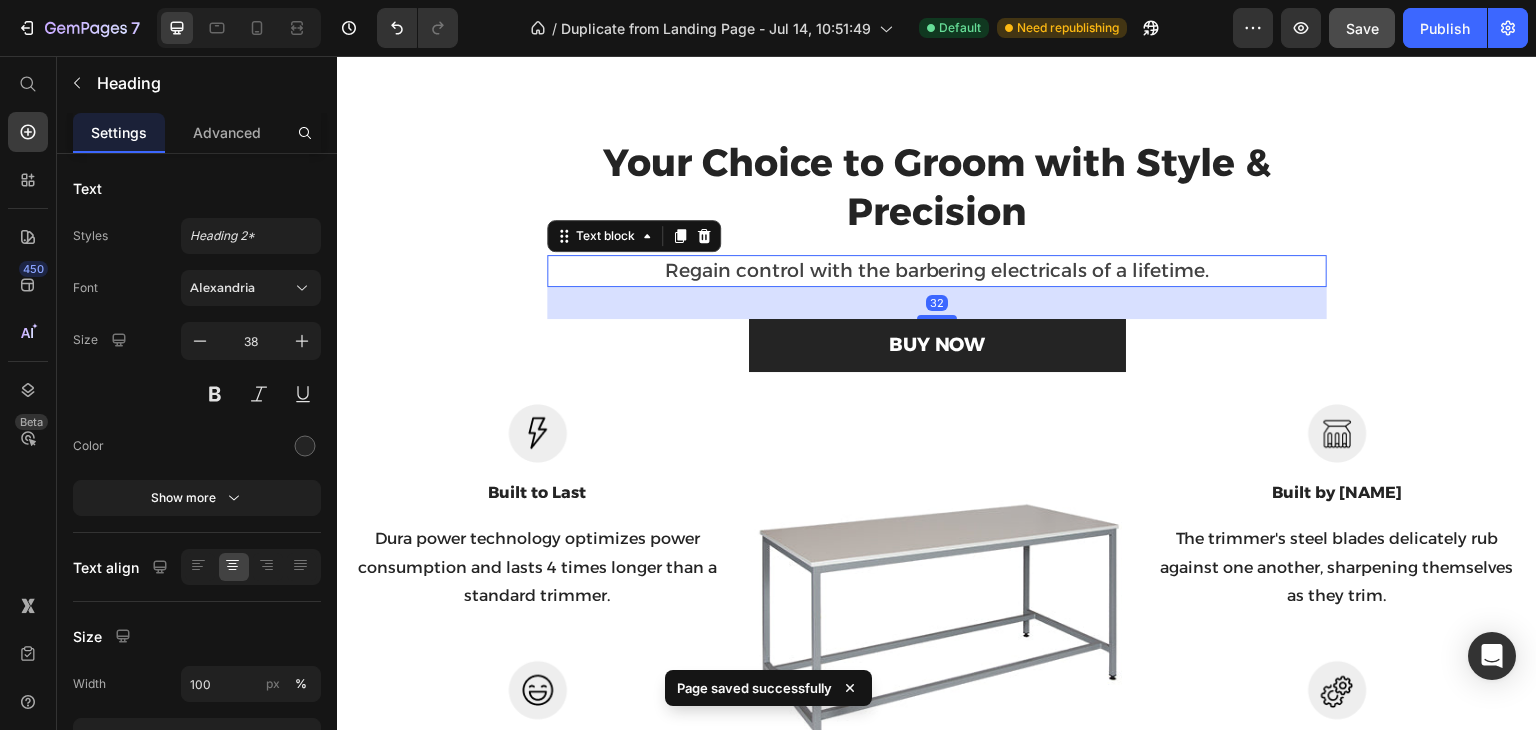 click on "Regain control with the barbering electricals of a lifetime." at bounding box center [937, 271] 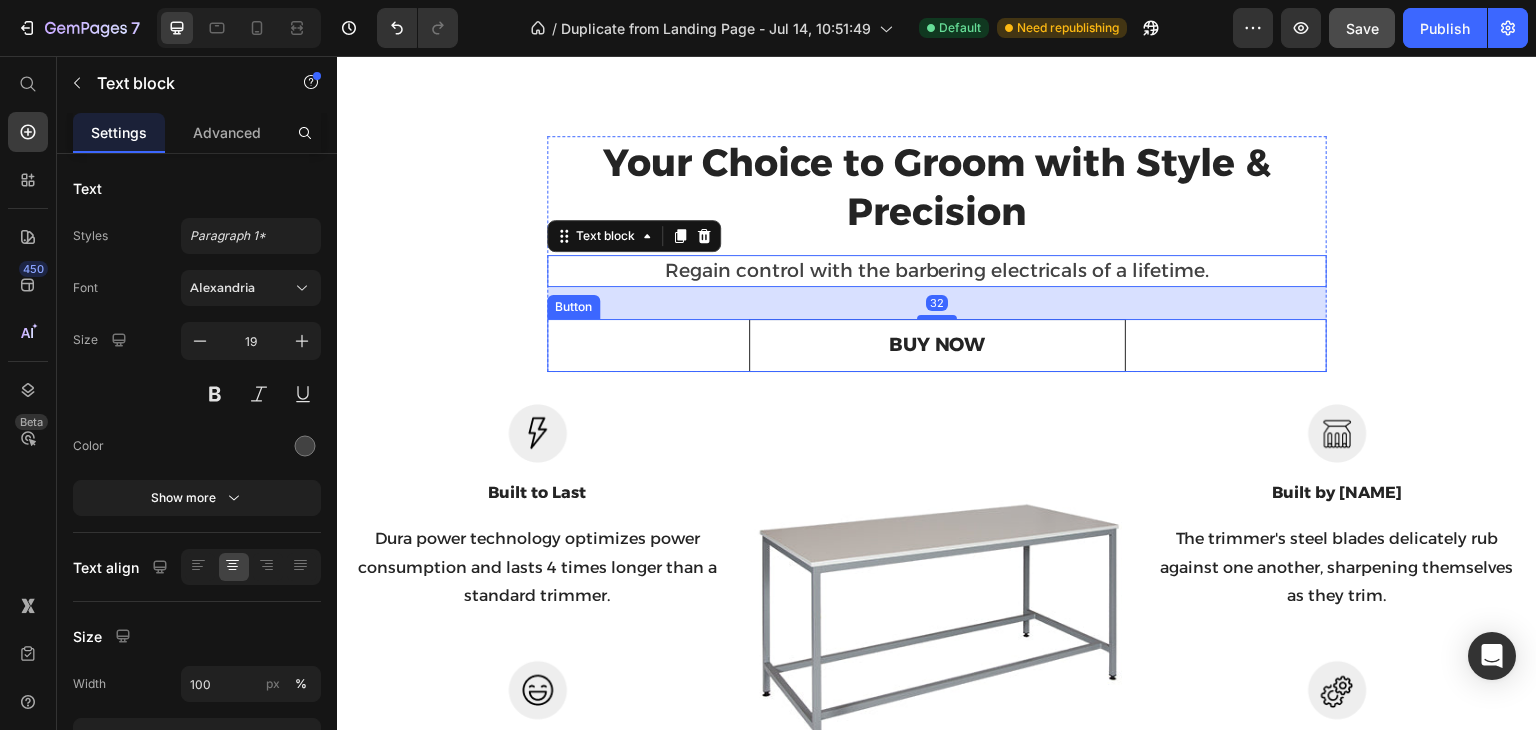 click on "BUY NOW" at bounding box center [937, 345] 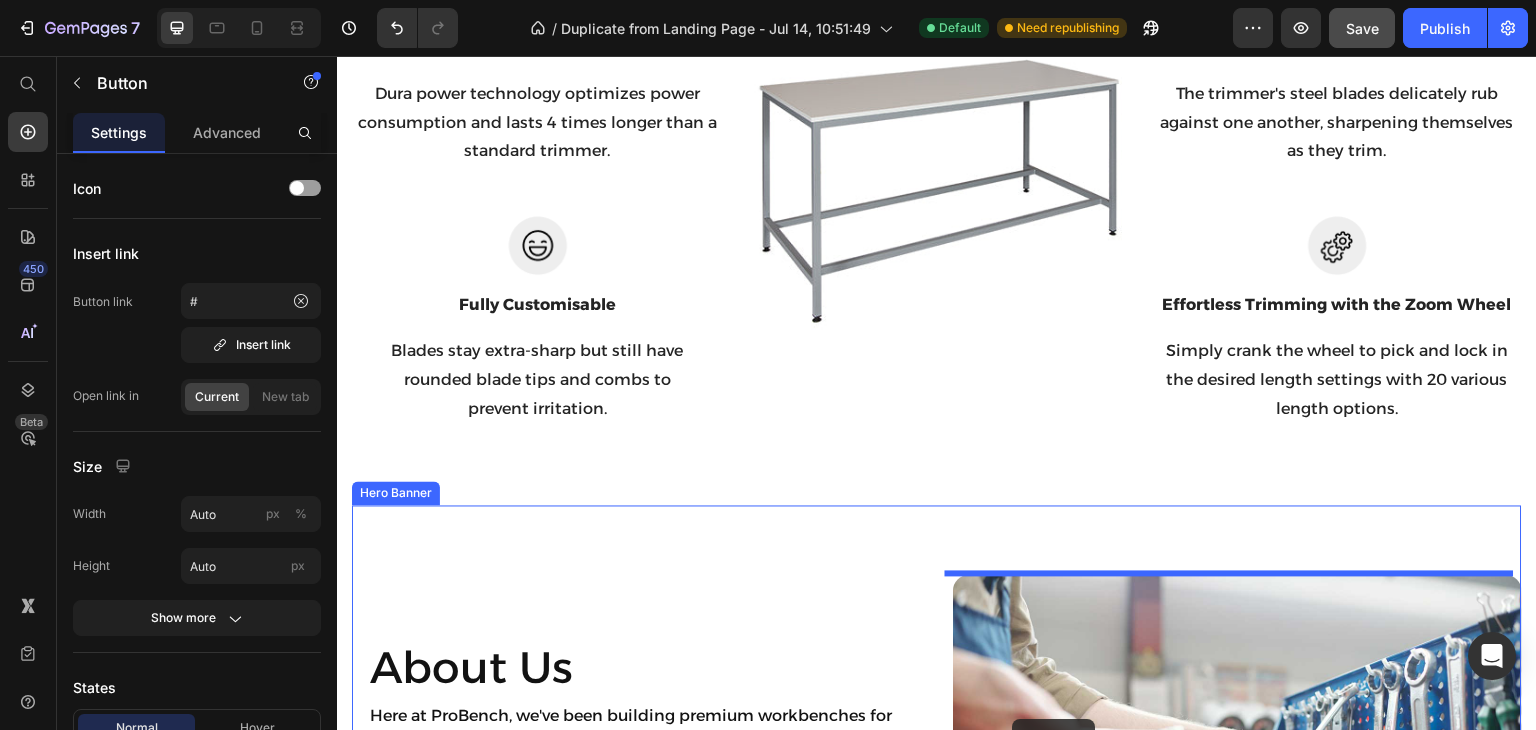 scroll, scrollTop: 1470, scrollLeft: 0, axis: vertical 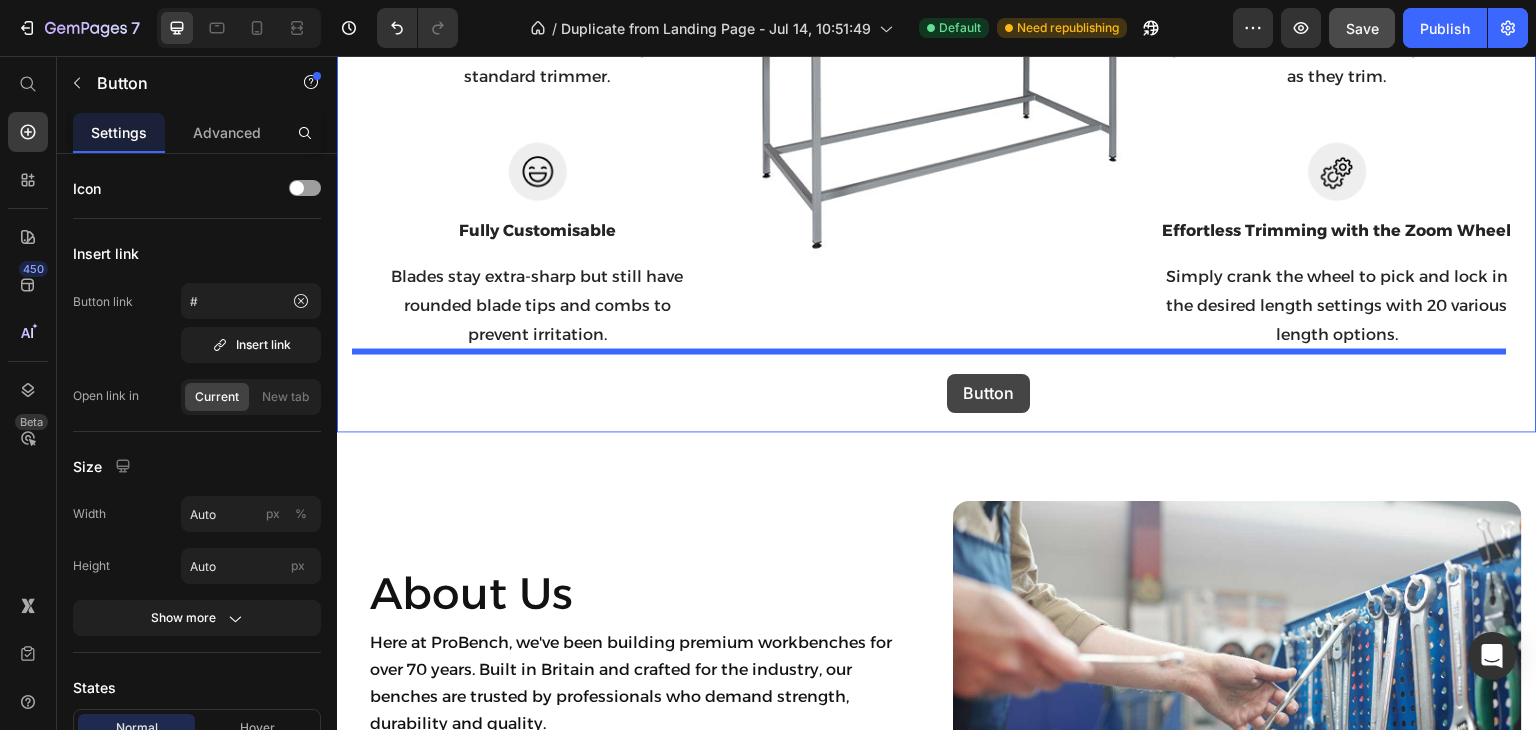 drag, startPoint x: 1075, startPoint y: 334, endPoint x: 948, endPoint y: 373, distance: 132.8533 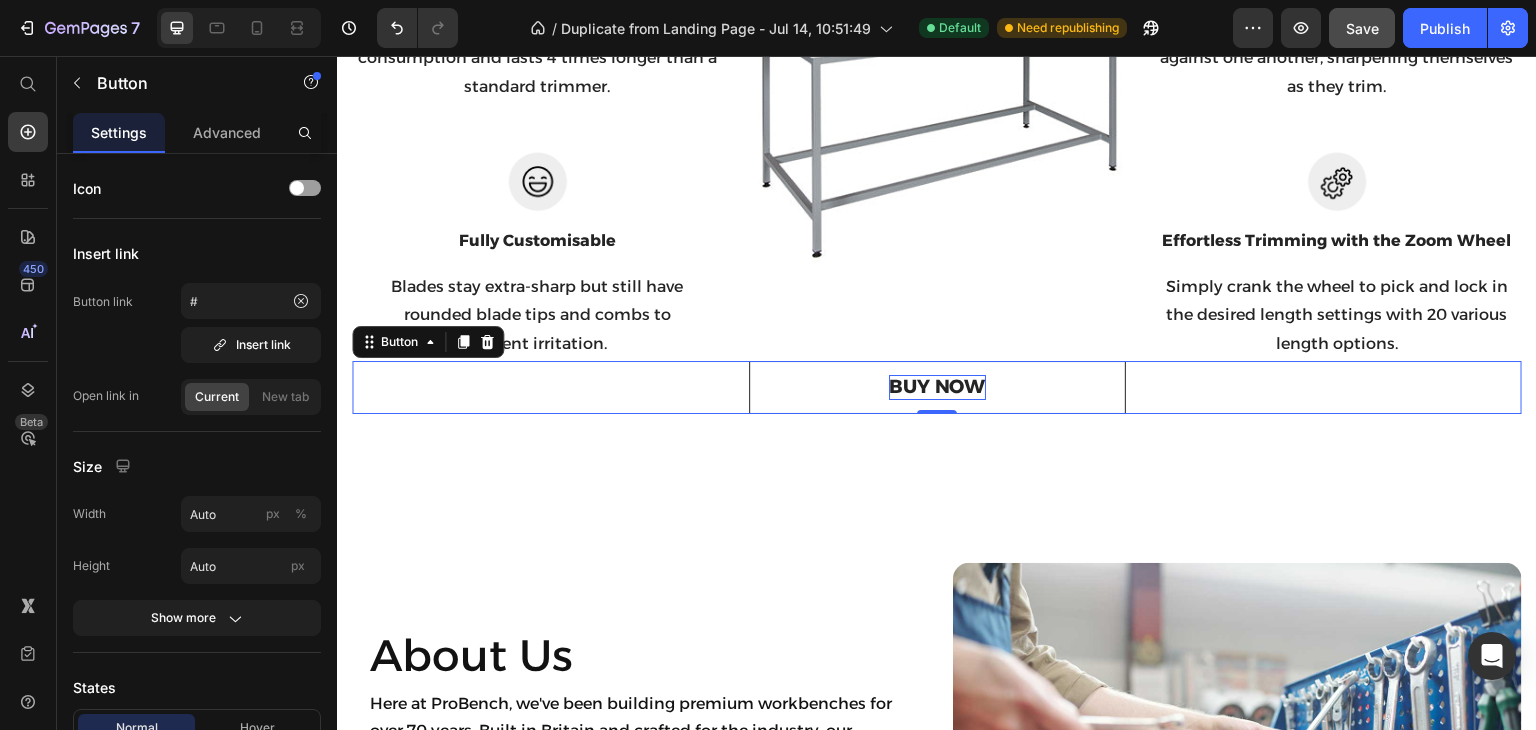 scroll, scrollTop: 1407, scrollLeft: 0, axis: vertical 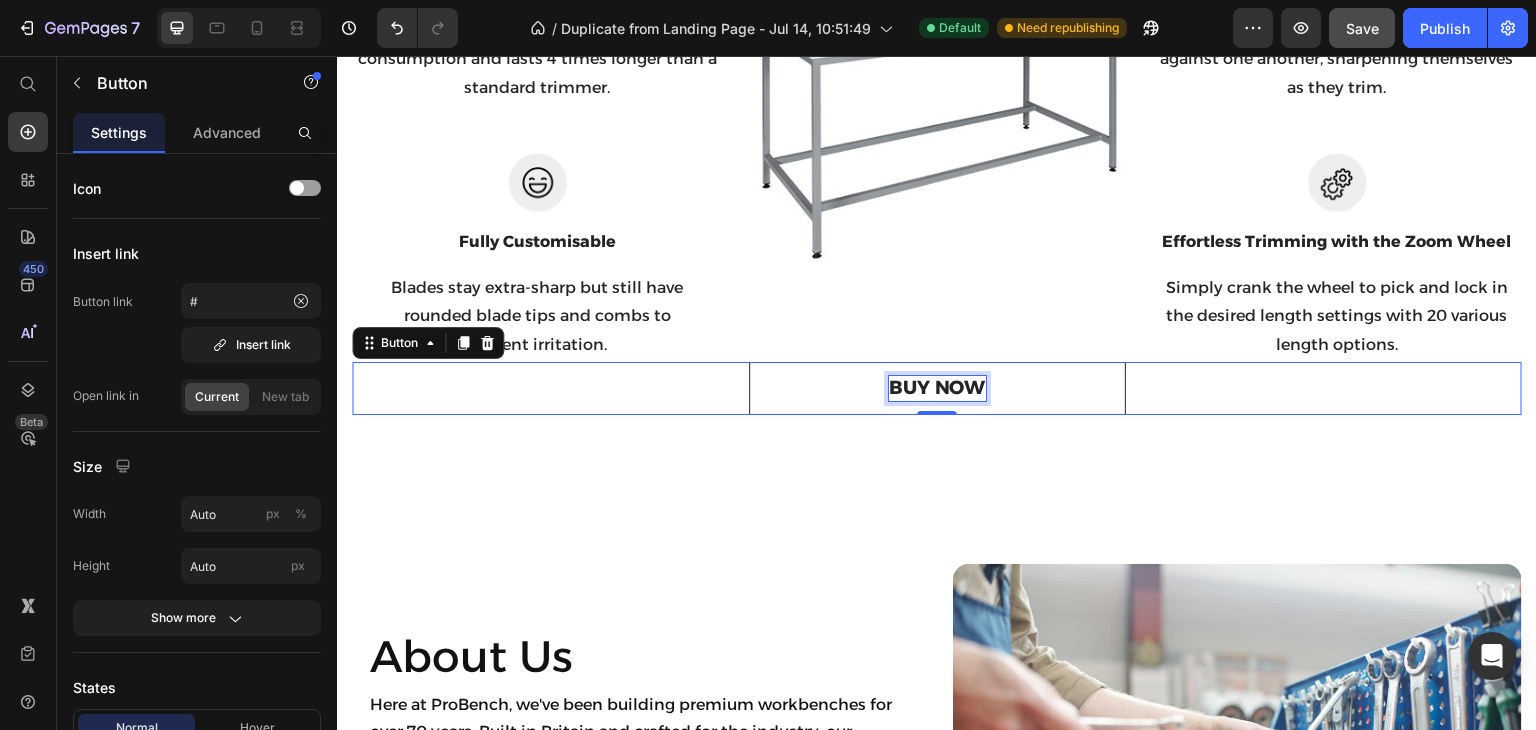 click on "BUY NOW" at bounding box center [937, 388] 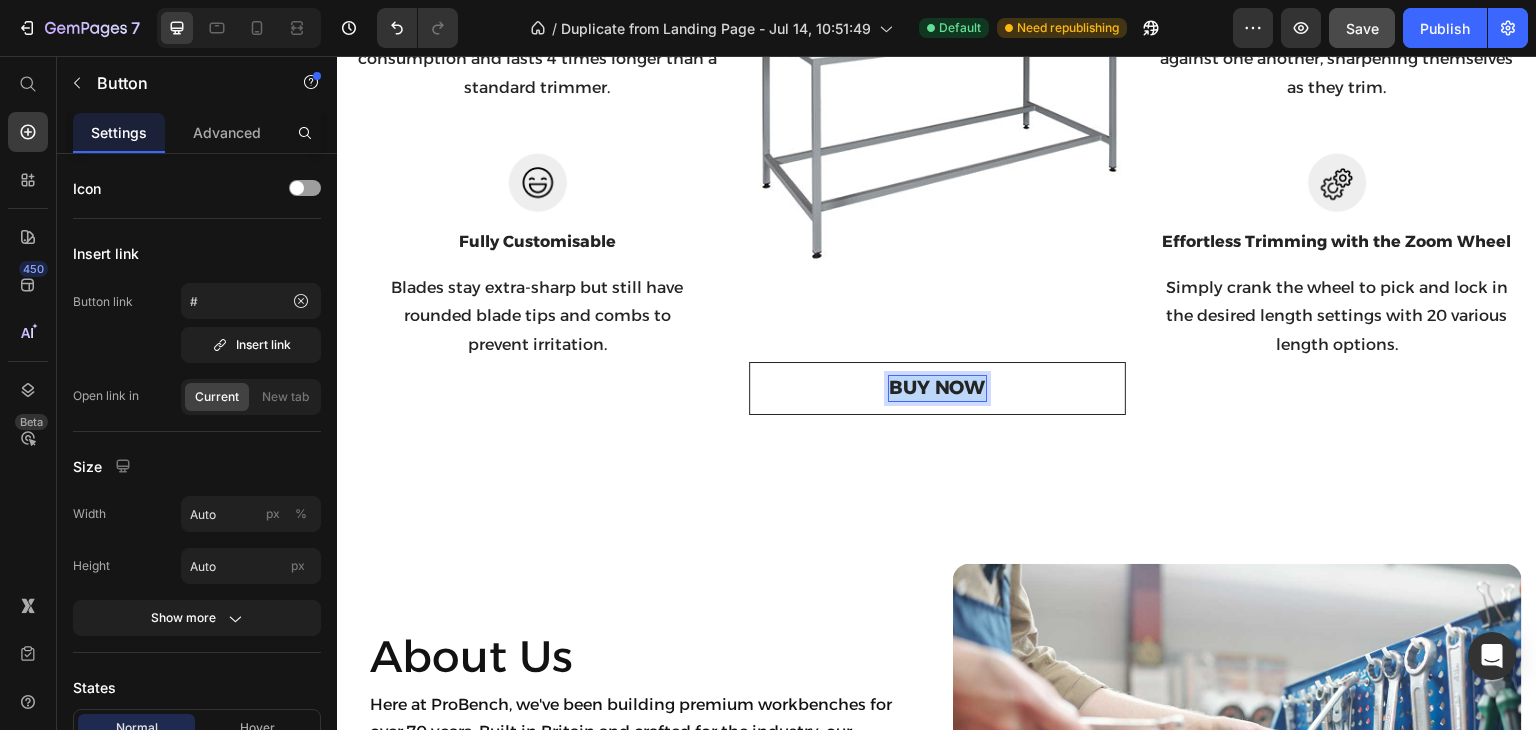 drag, startPoint x: 977, startPoint y: 386, endPoint x: 870, endPoint y: 384, distance: 107.01869 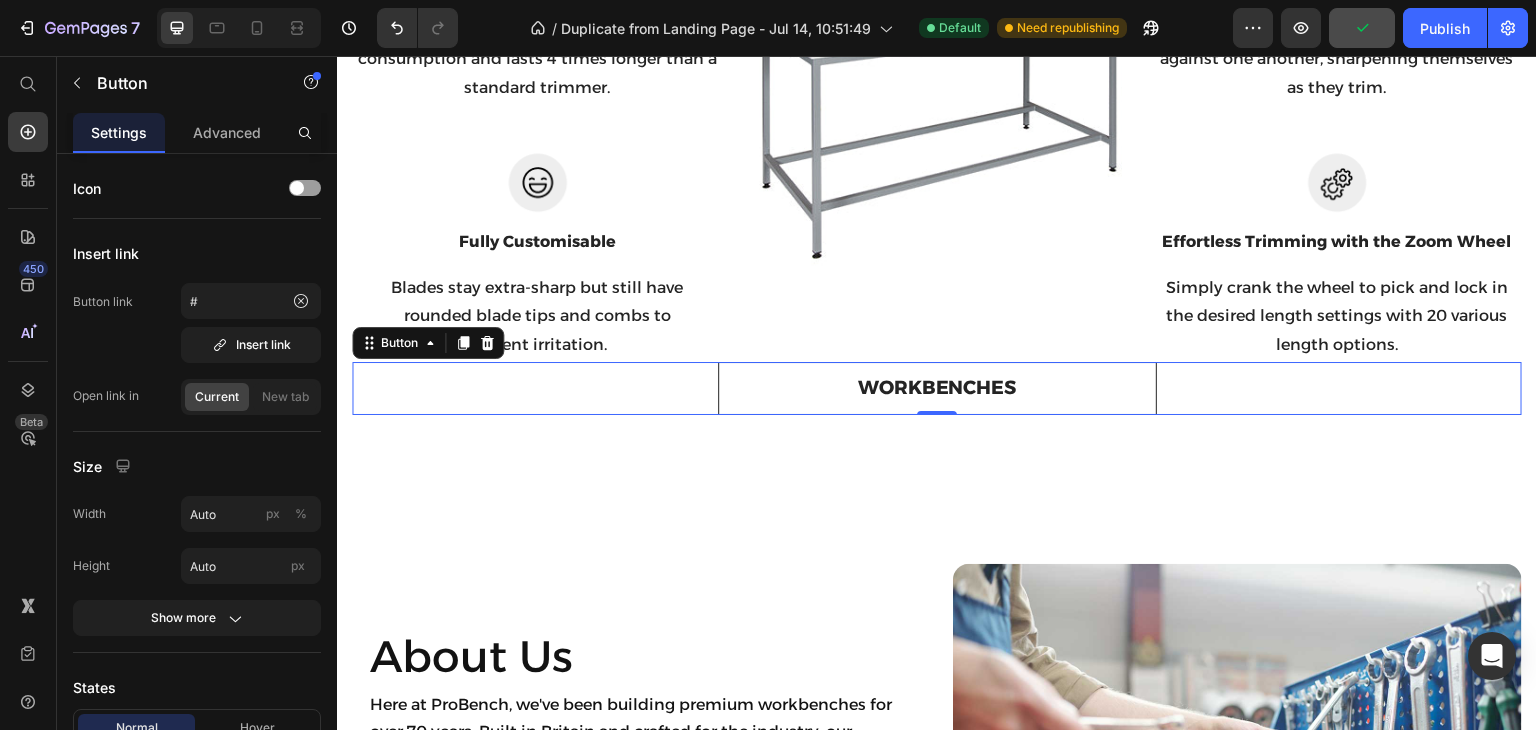 click on "WORKBENCHES" at bounding box center [937, 388] 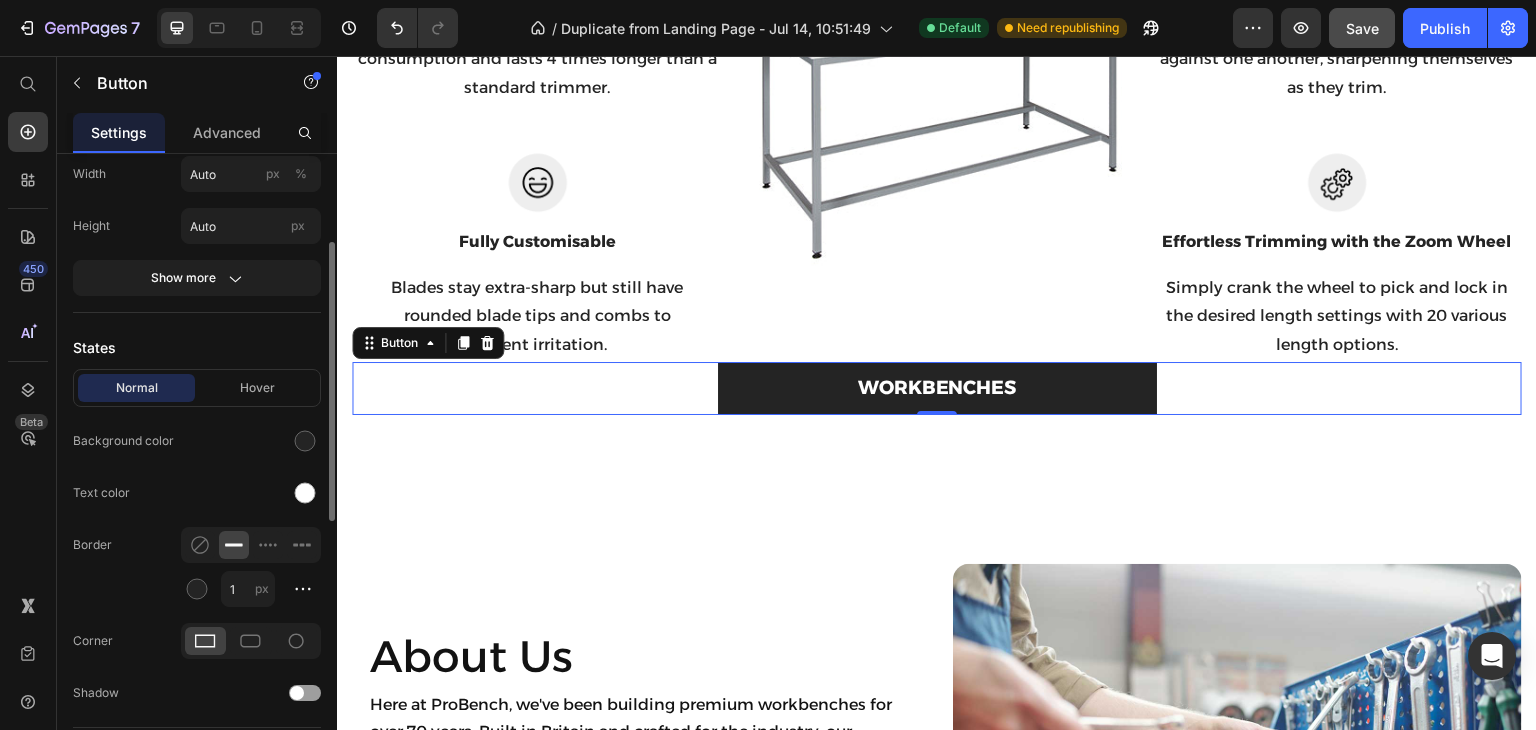 scroll, scrollTop: 0, scrollLeft: 0, axis: both 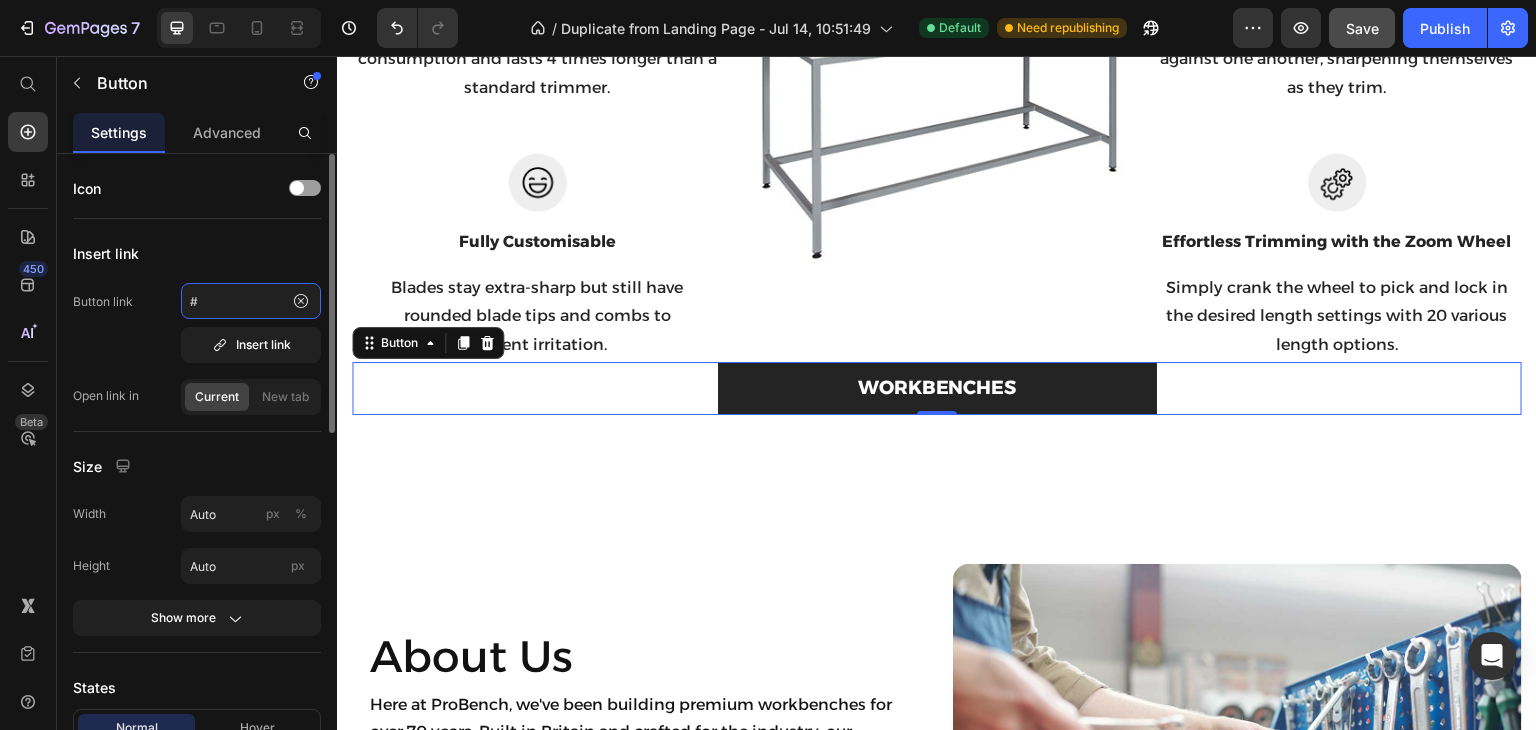 click on "#" 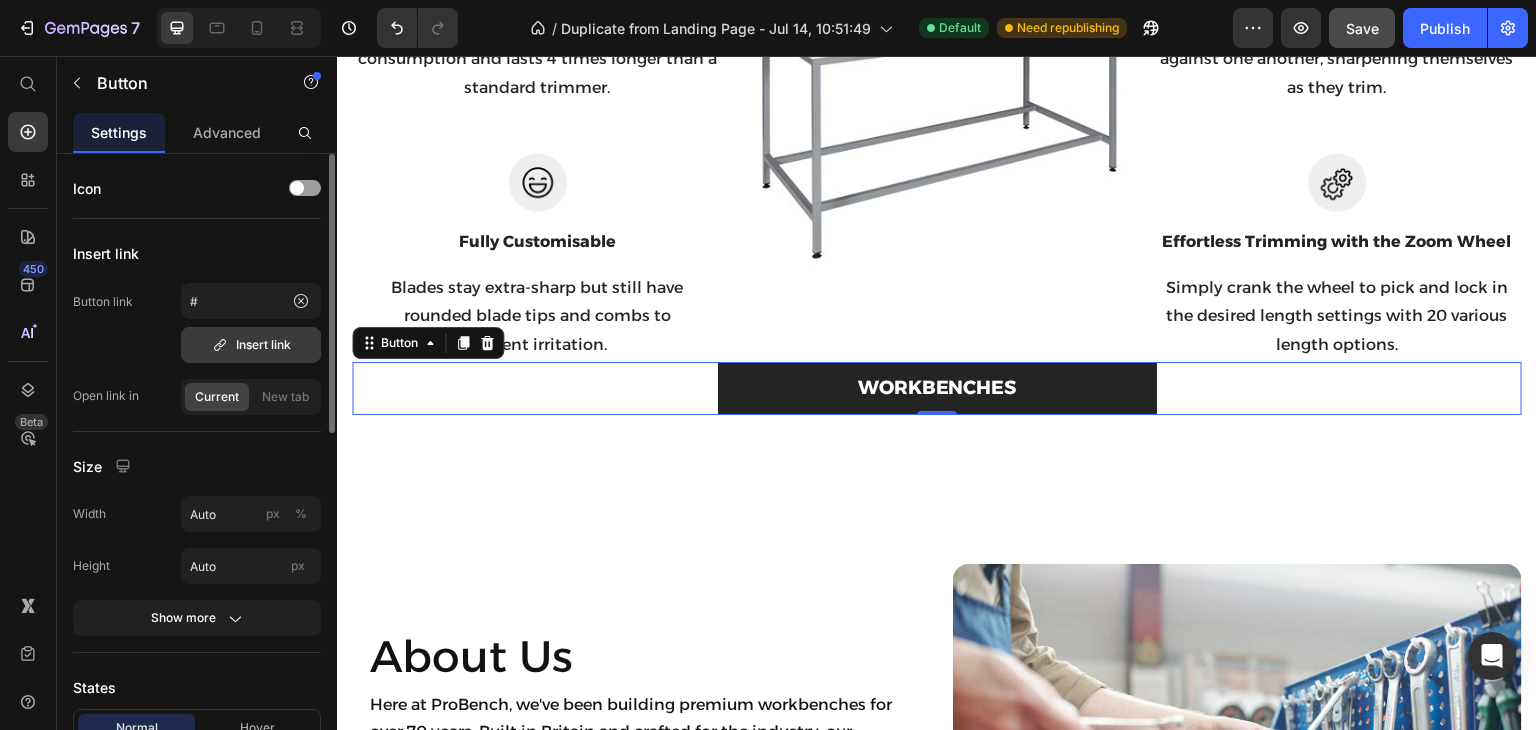 click on "Insert link" at bounding box center [251, 345] 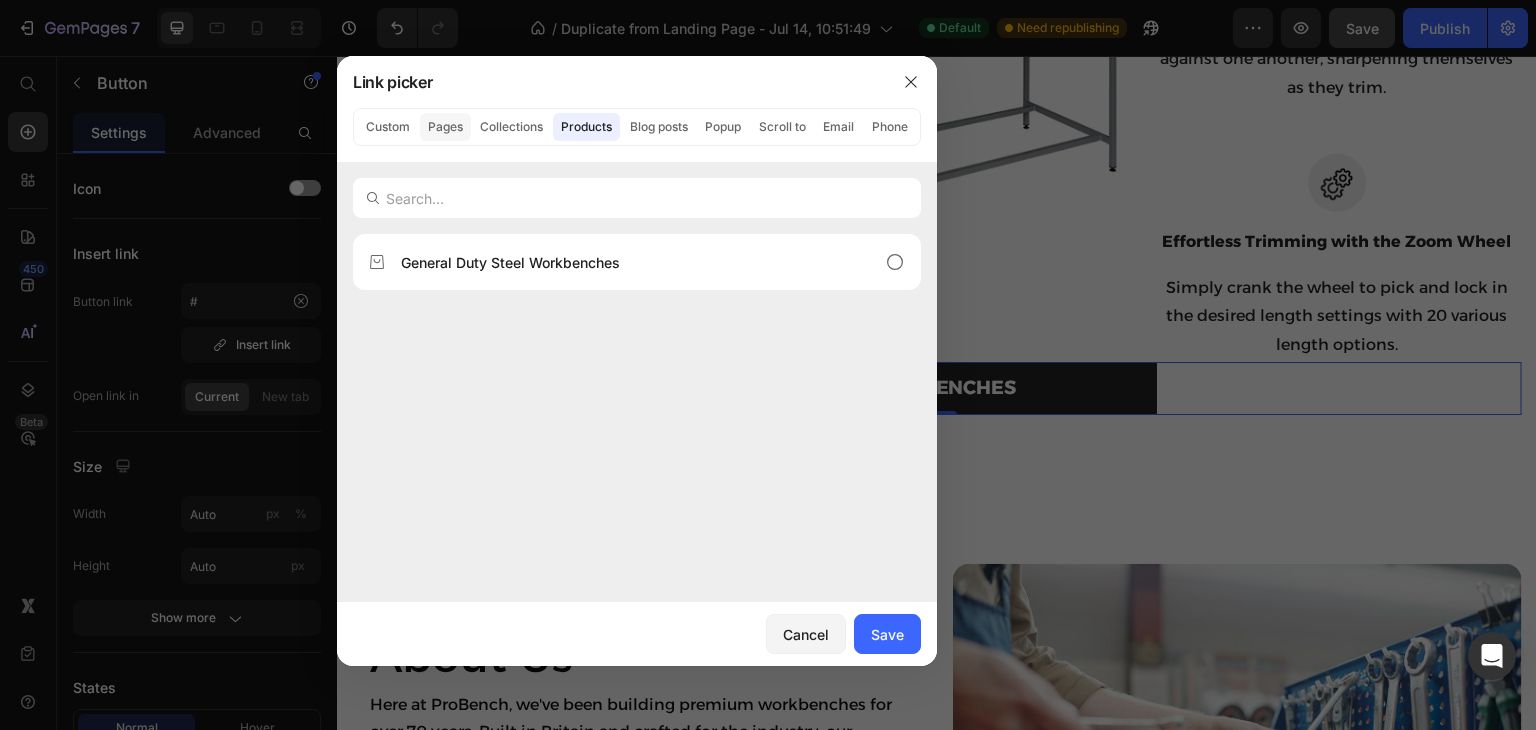 click on "Pages" 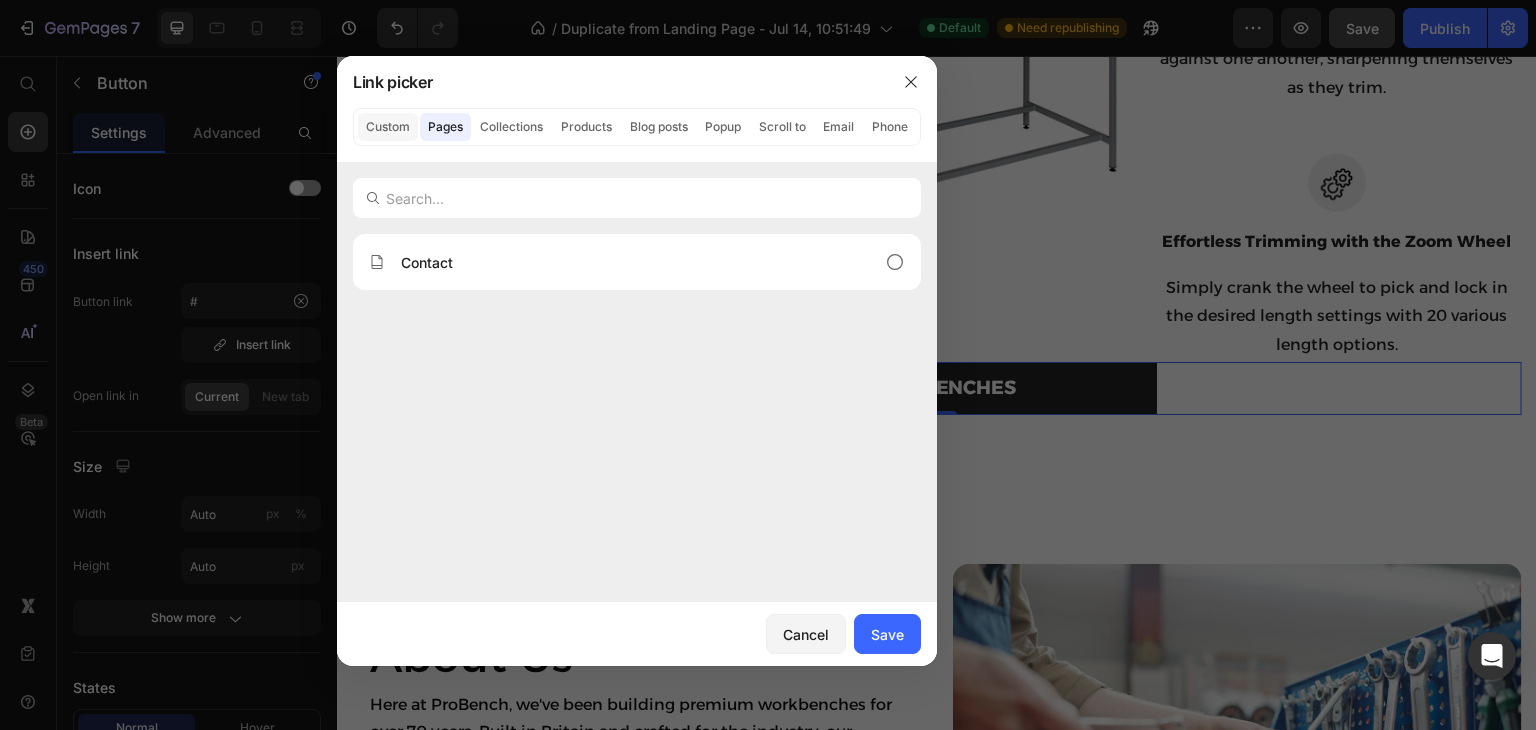 click on "Custom" 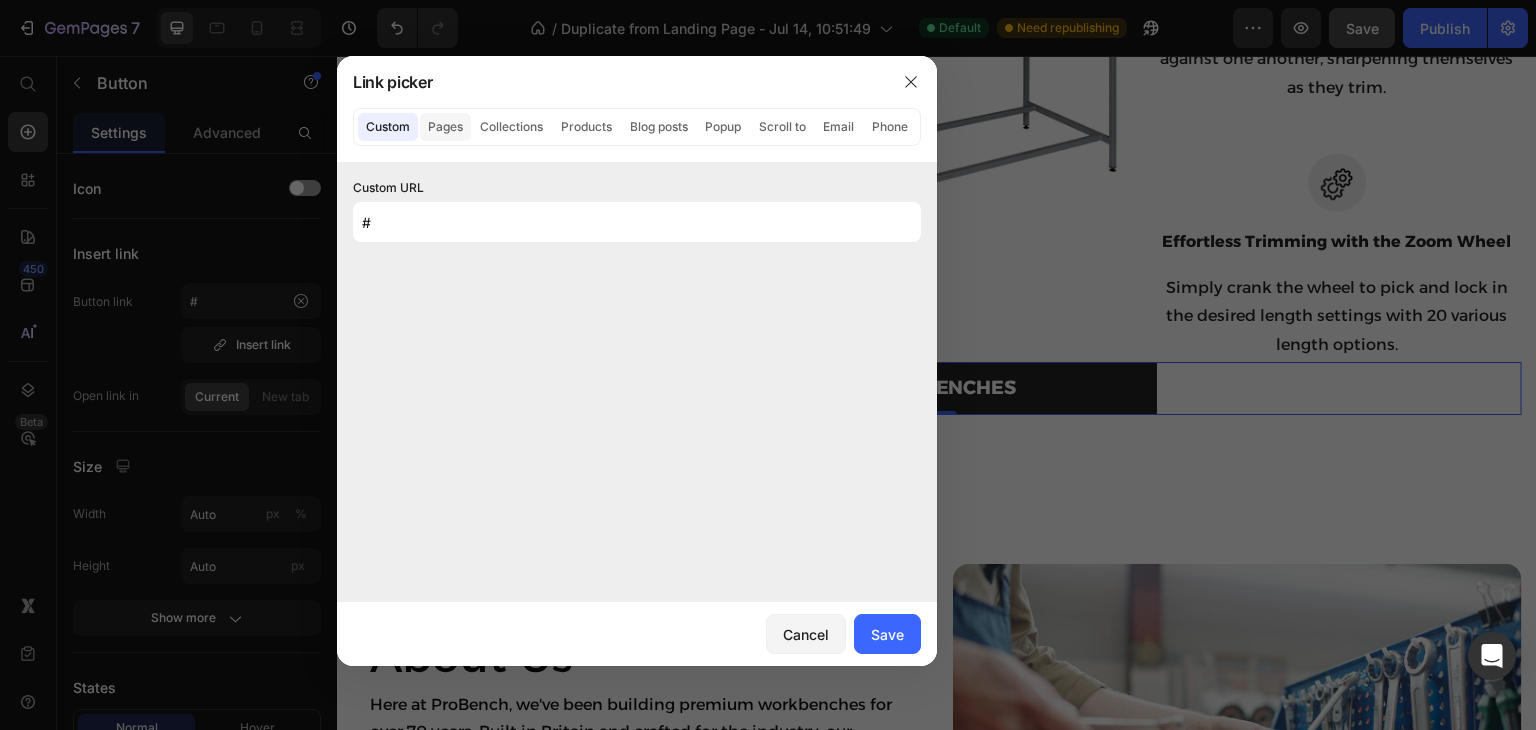 click on "Pages" 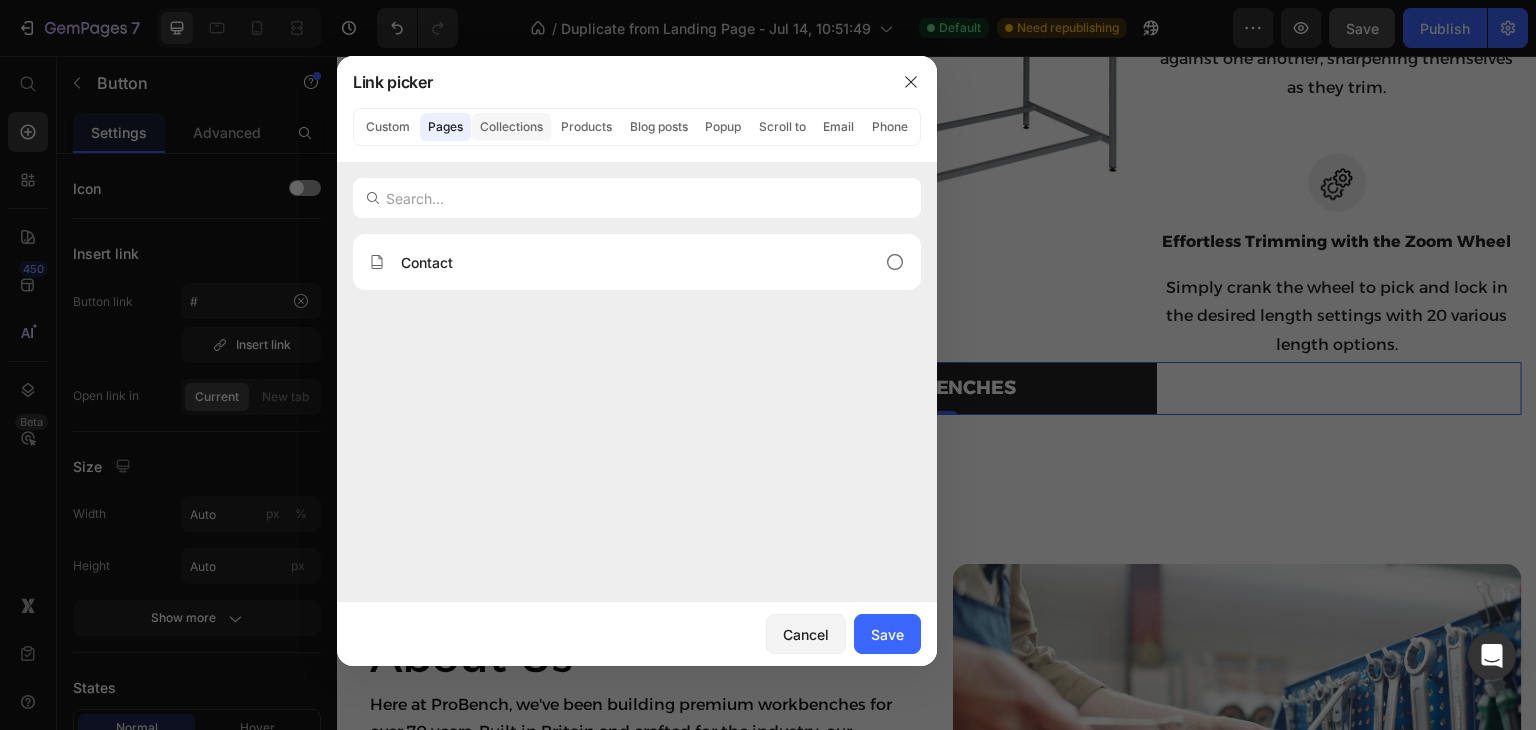 click on "Collections" 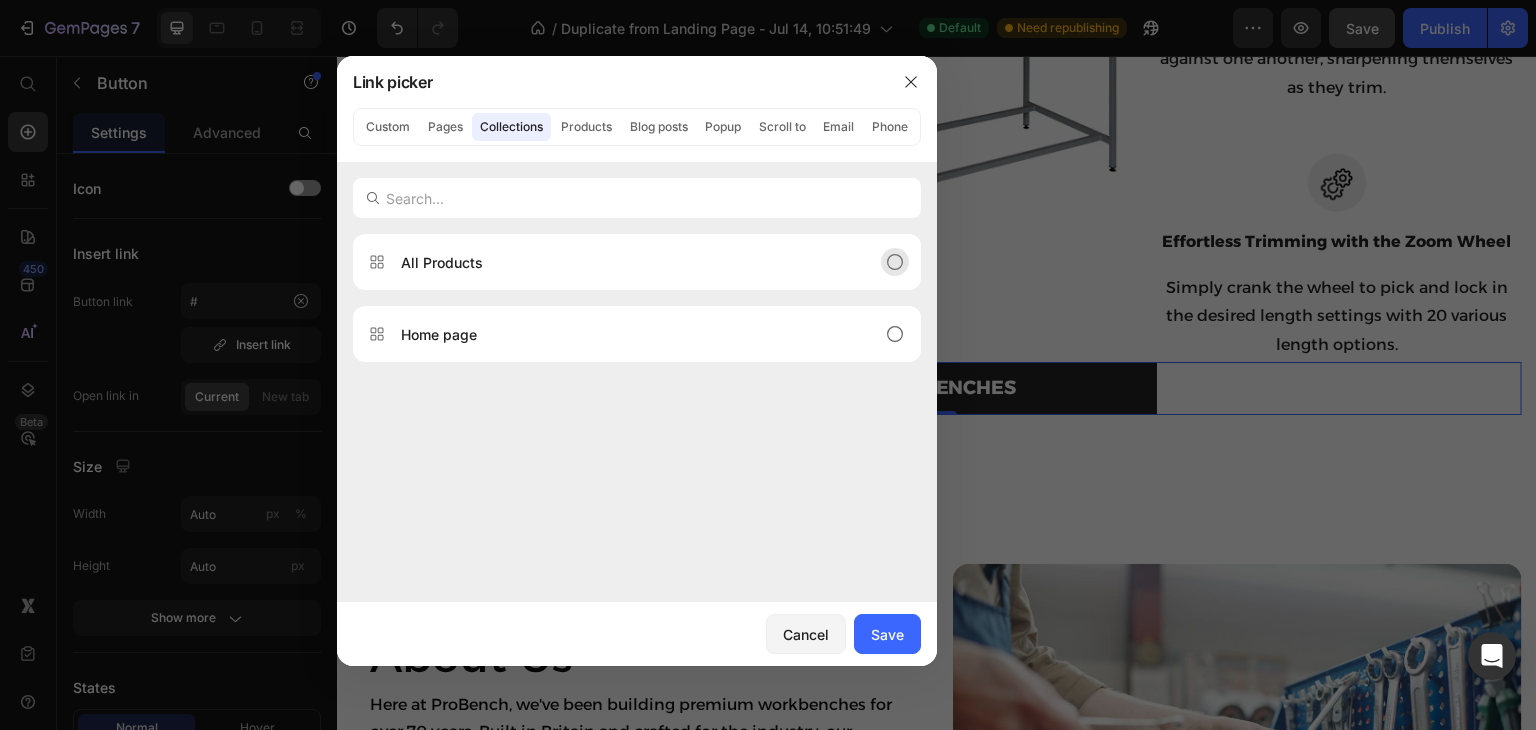 click on "All Products" at bounding box center [621, 262] 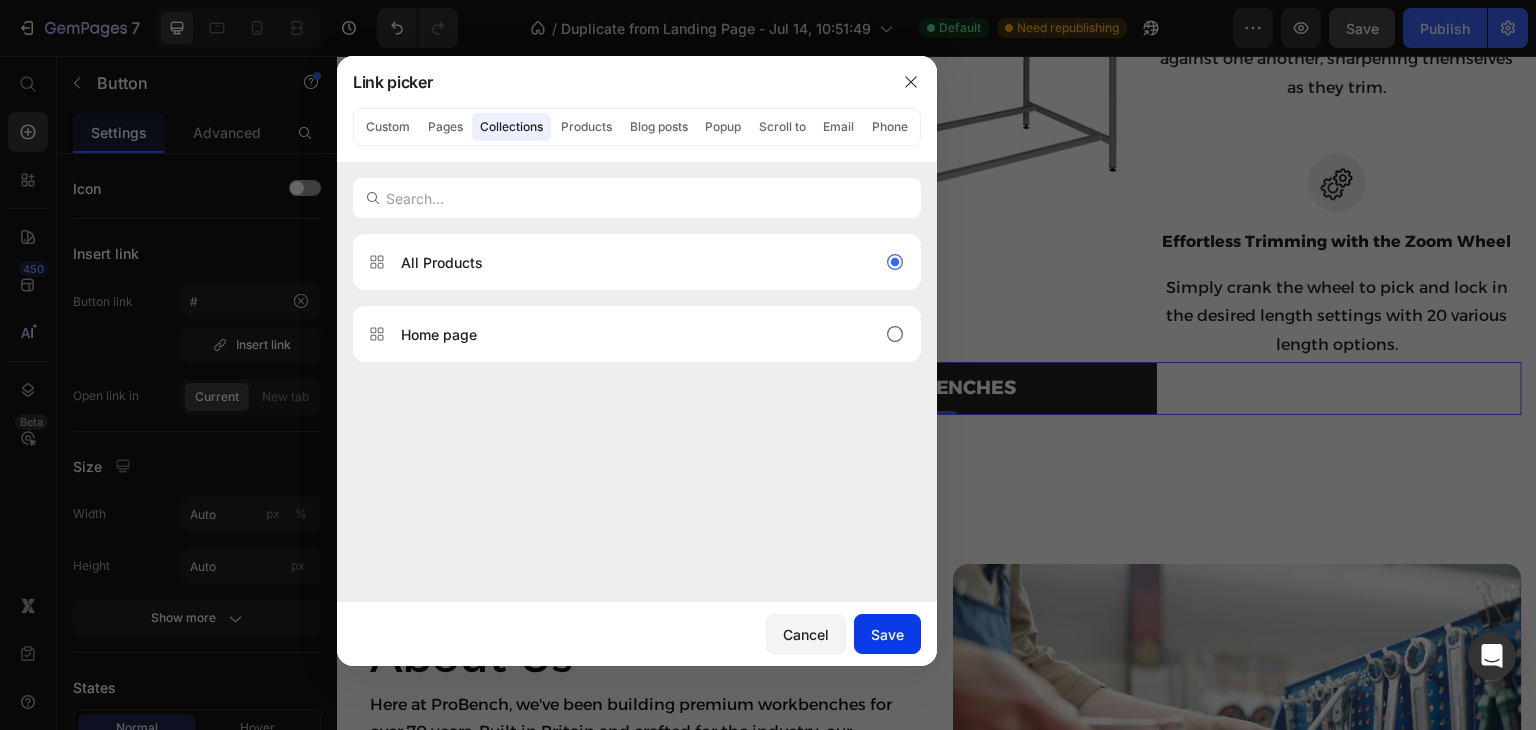click on "Save" at bounding box center (887, 634) 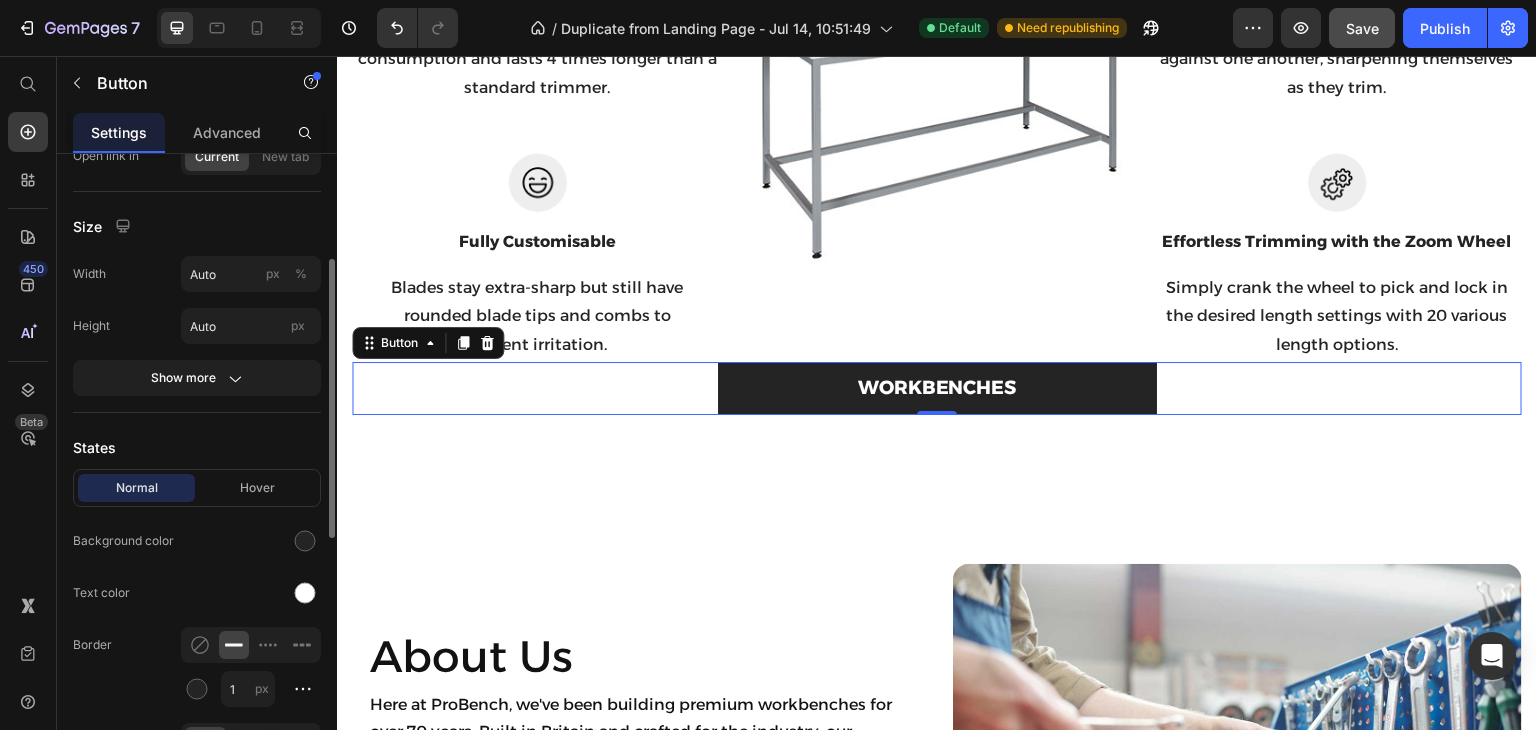 scroll, scrollTop: 274, scrollLeft: 0, axis: vertical 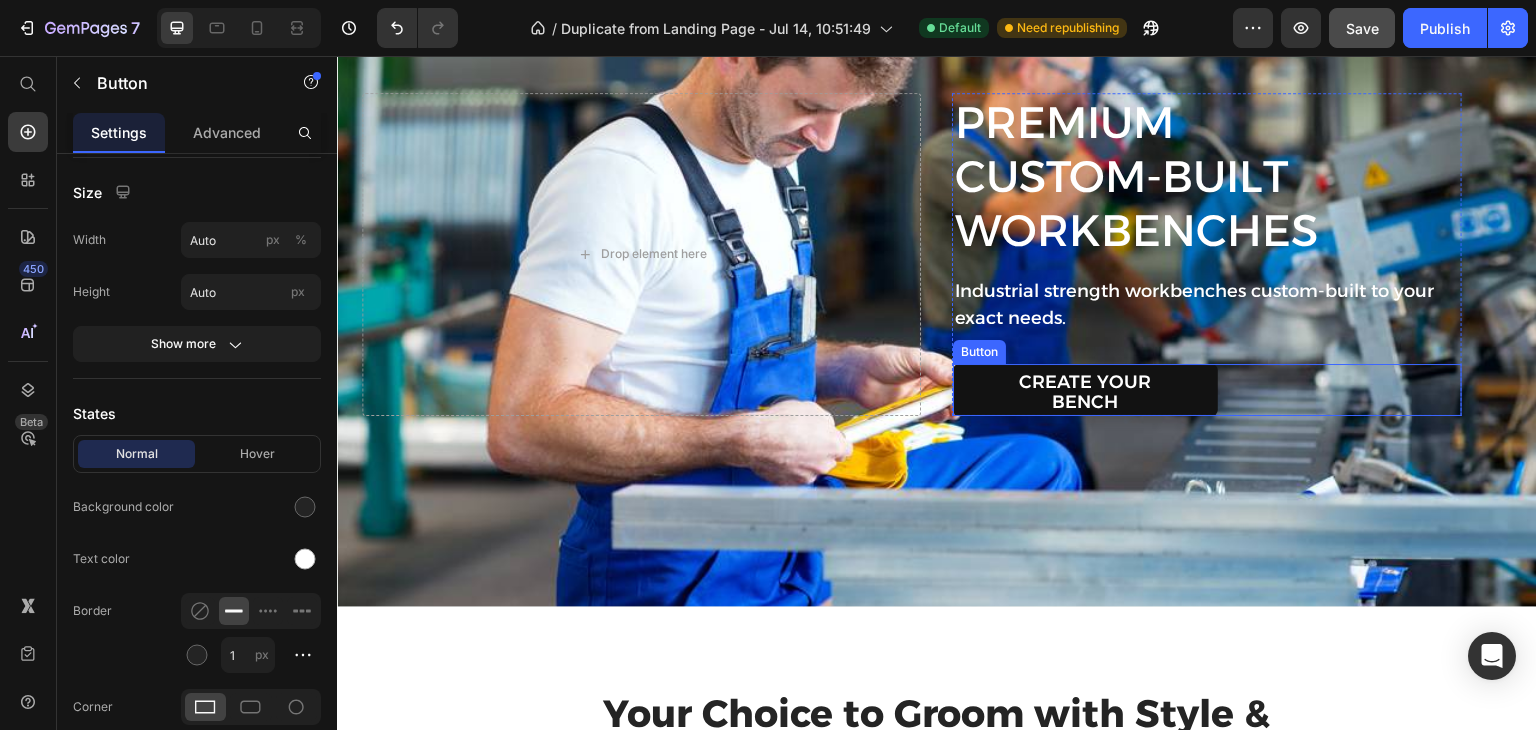 click on "CREATE your bench" at bounding box center [1085, 390] 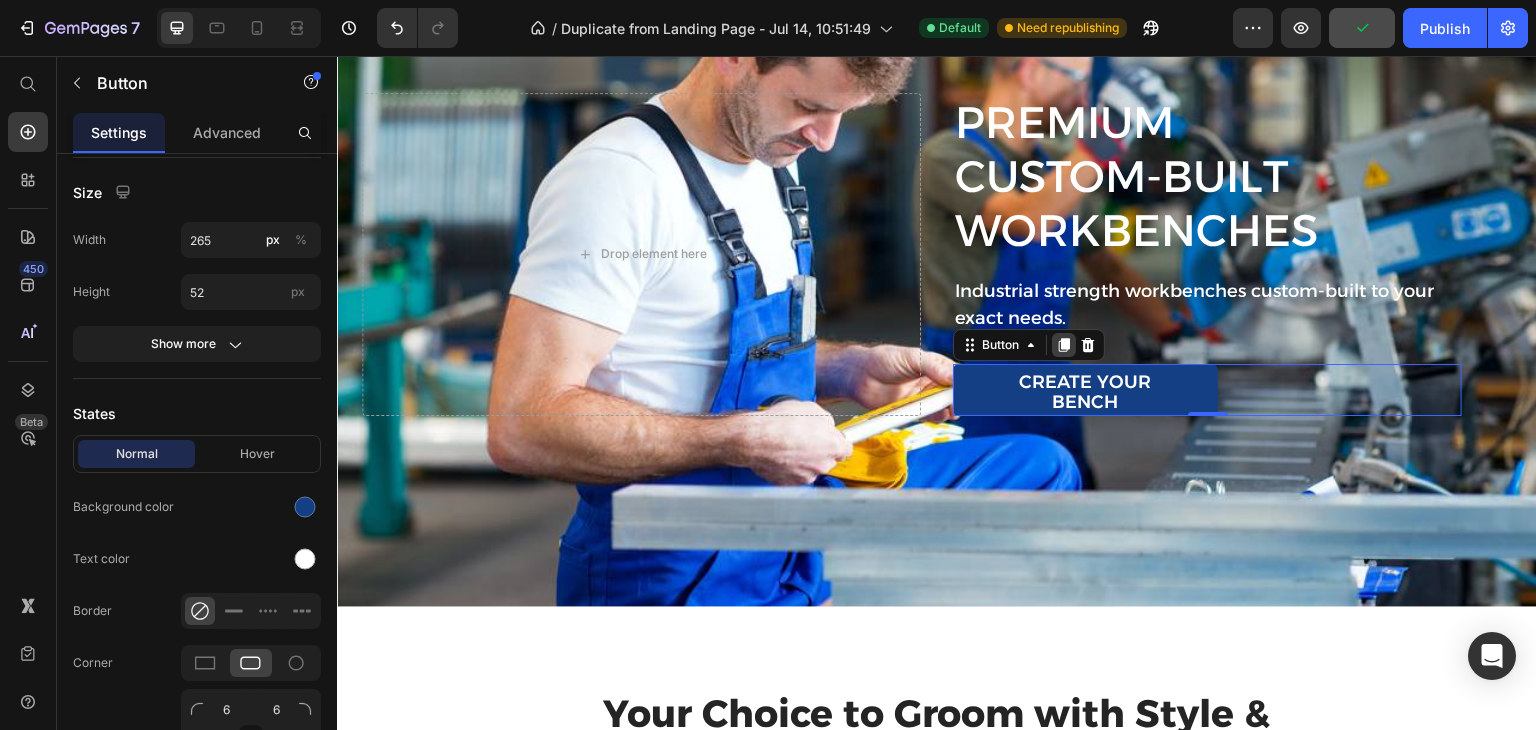 click 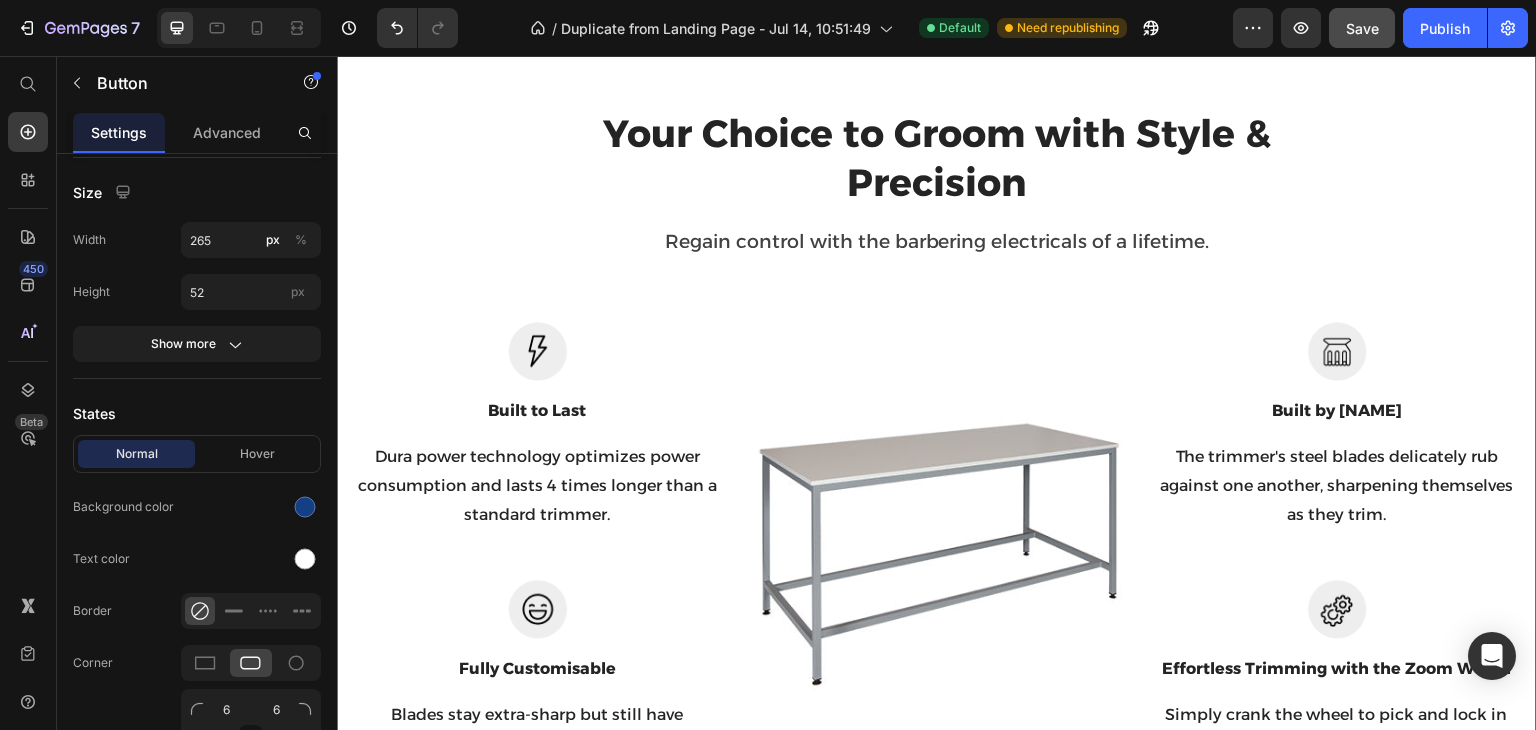 scroll, scrollTop: 1171, scrollLeft: 0, axis: vertical 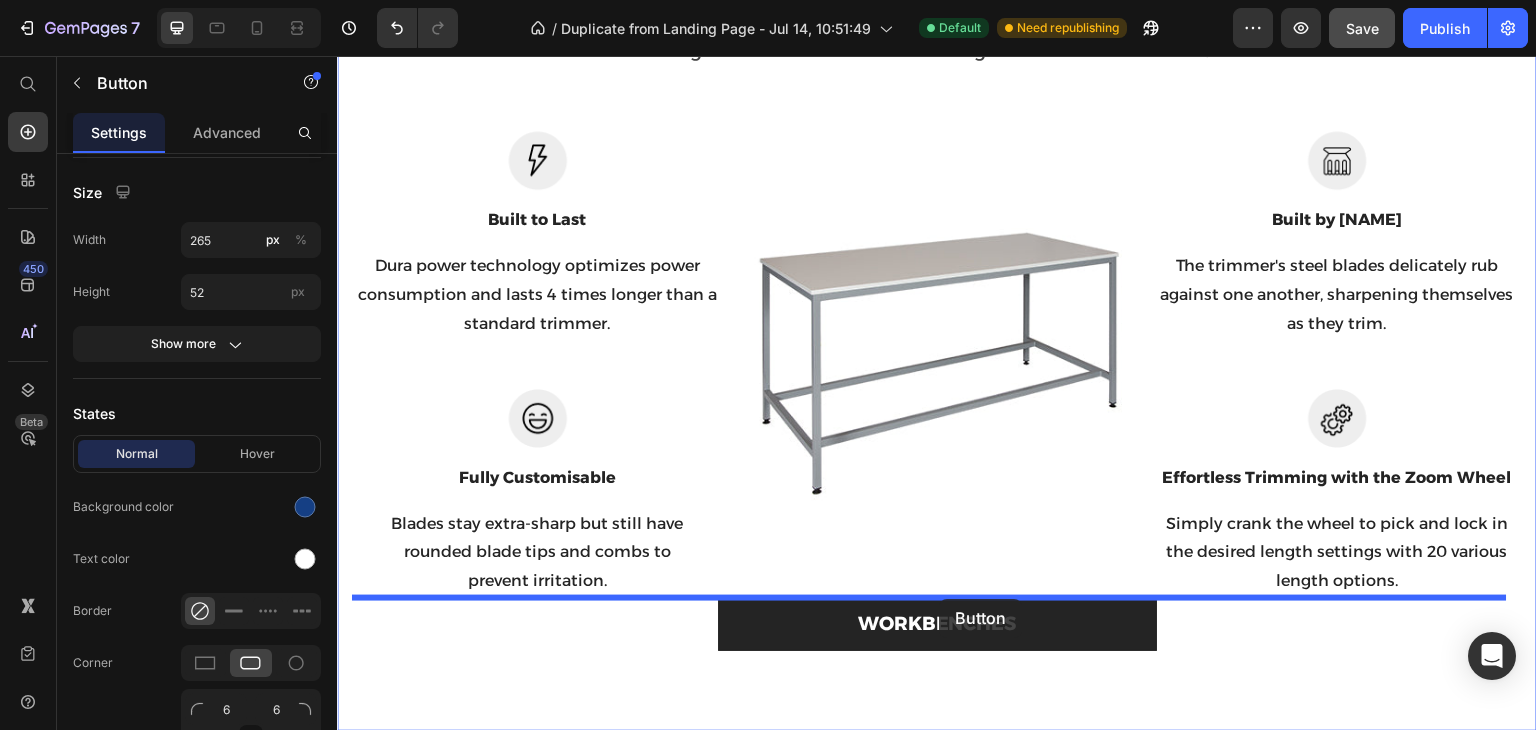 drag, startPoint x: 1183, startPoint y: 354, endPoint x: 941, endPoint y: 599, distance: 344.36752 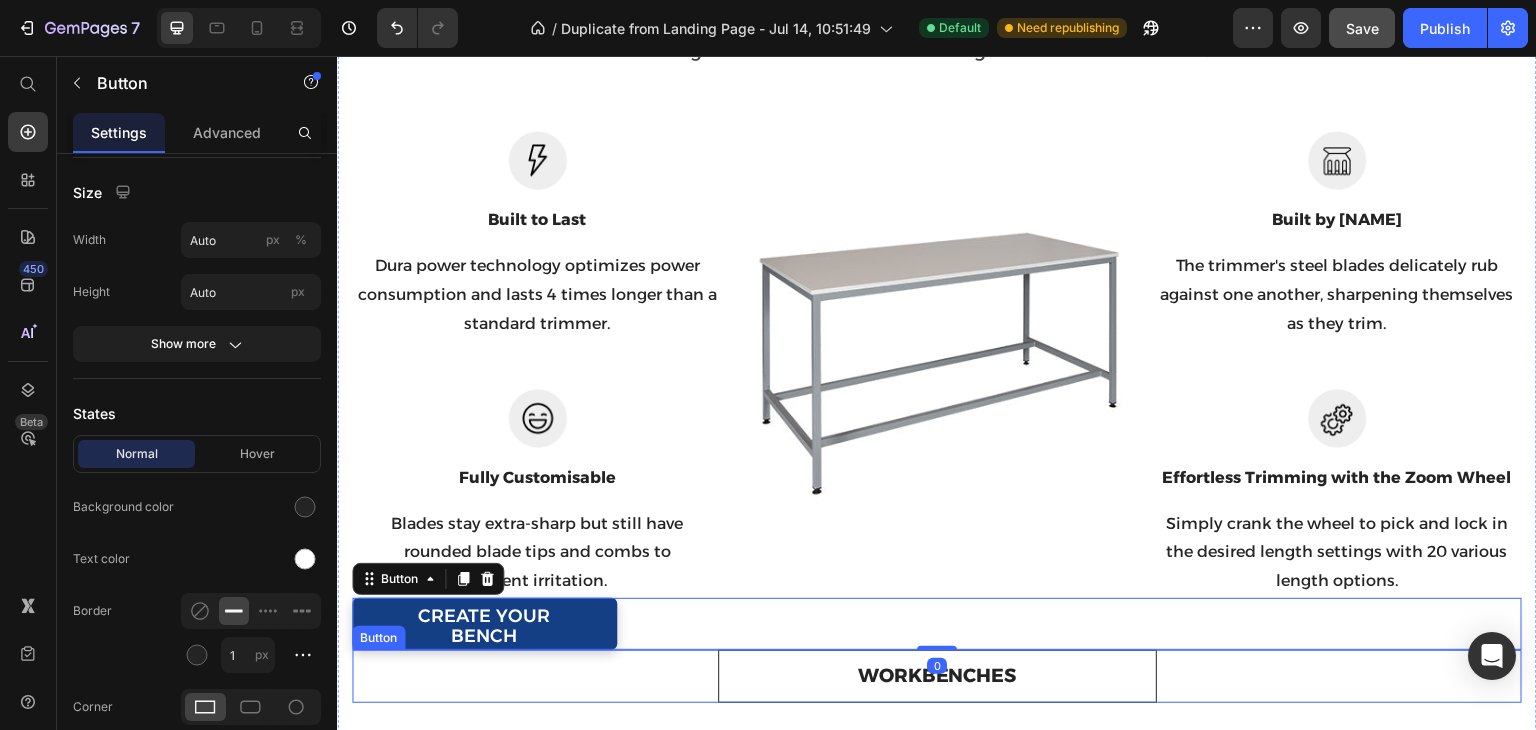 click on "WORKBENCHES" at bounding box center [937, 676] 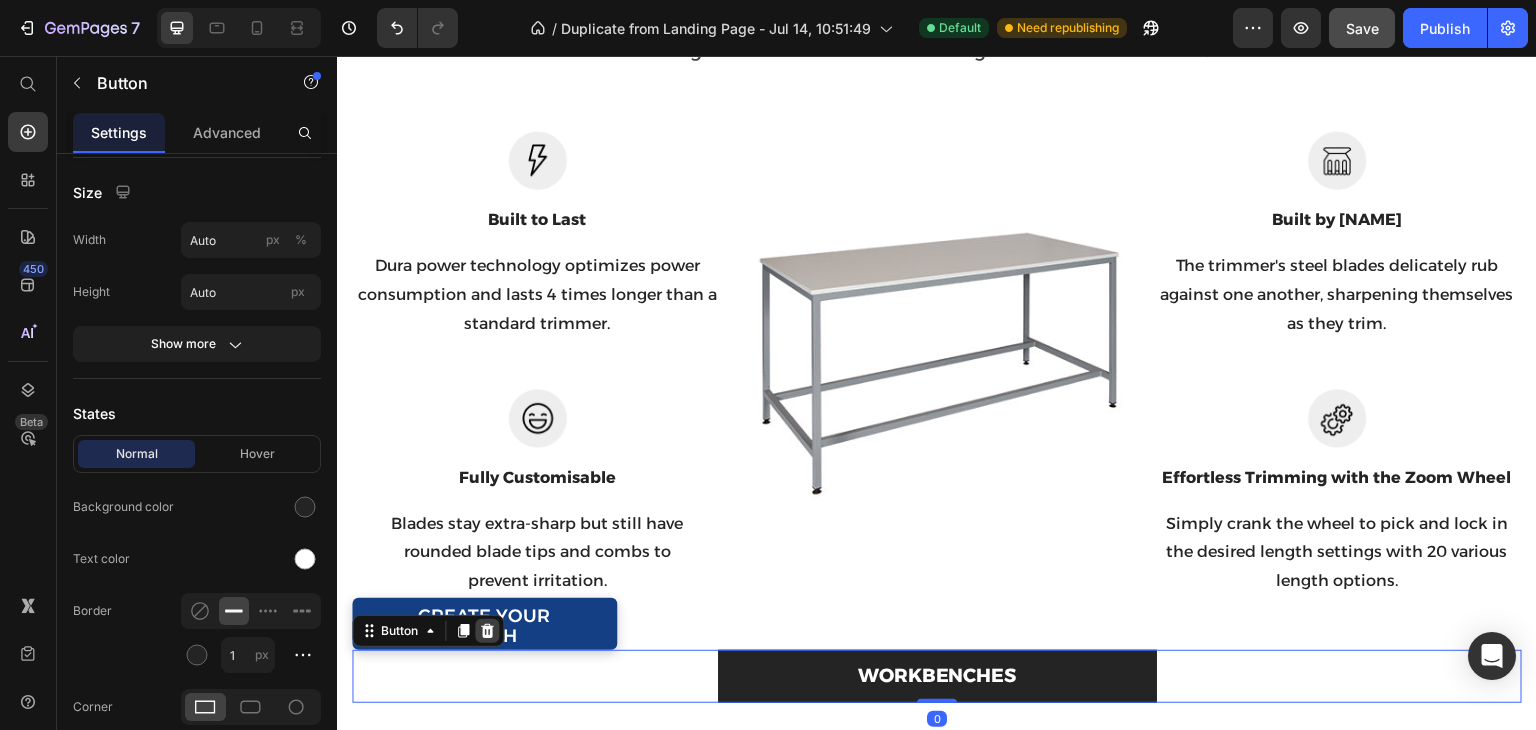 click 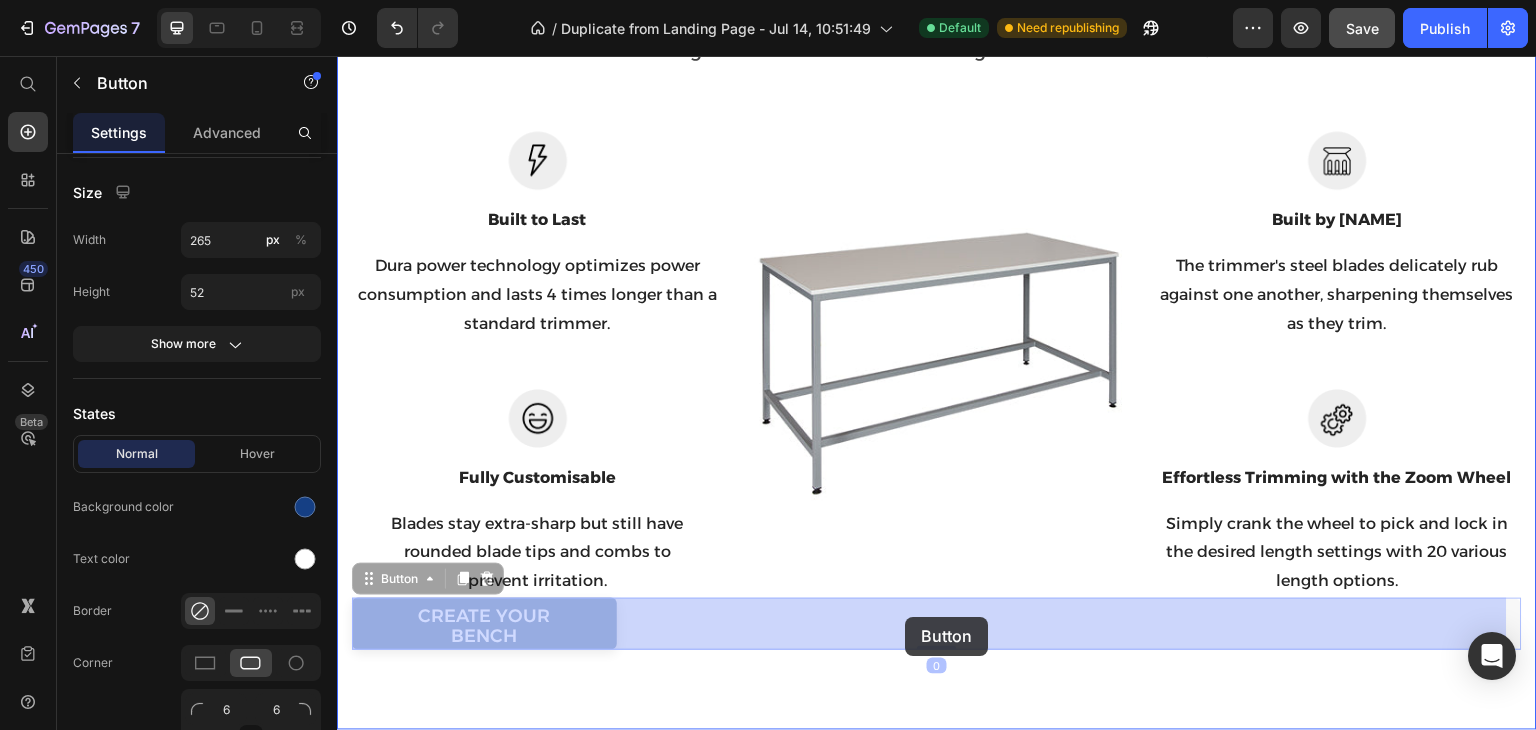 drag, startPoint x: 415, startPoint y: 605, endPoint x: 903, endPoint y: 619, distance: 488.20078 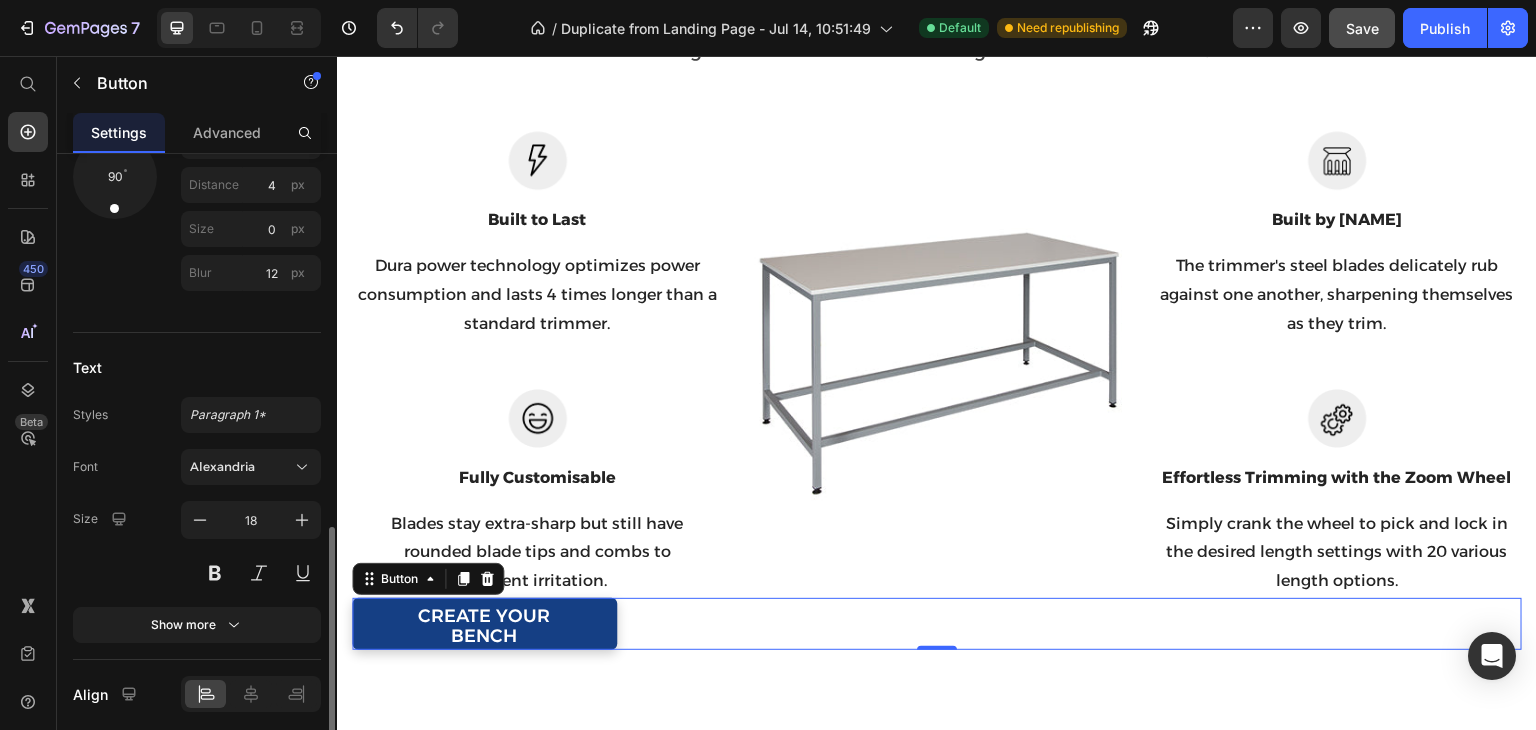 scroll, scrollTop: 1067, scrollLeft: 0, axis: vertical 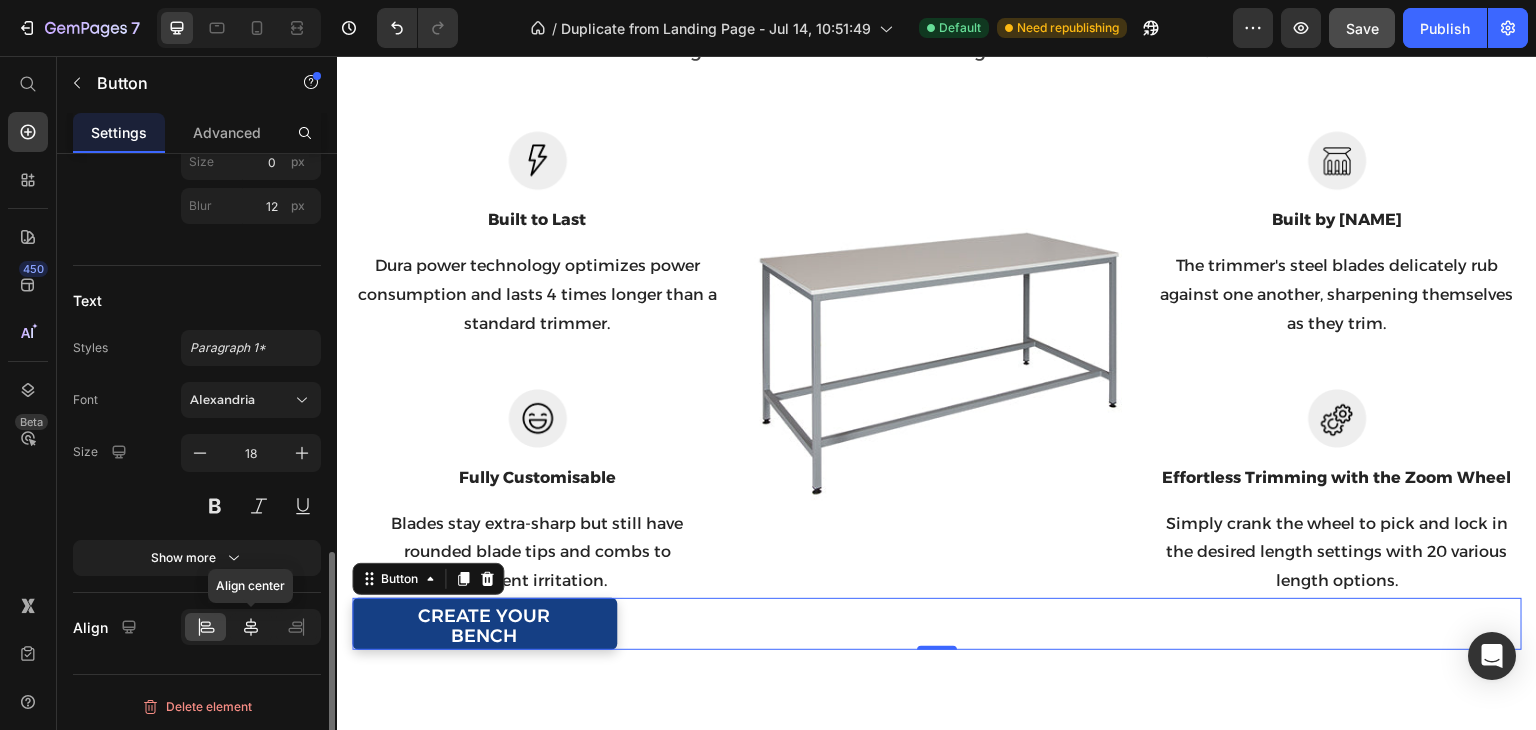 click 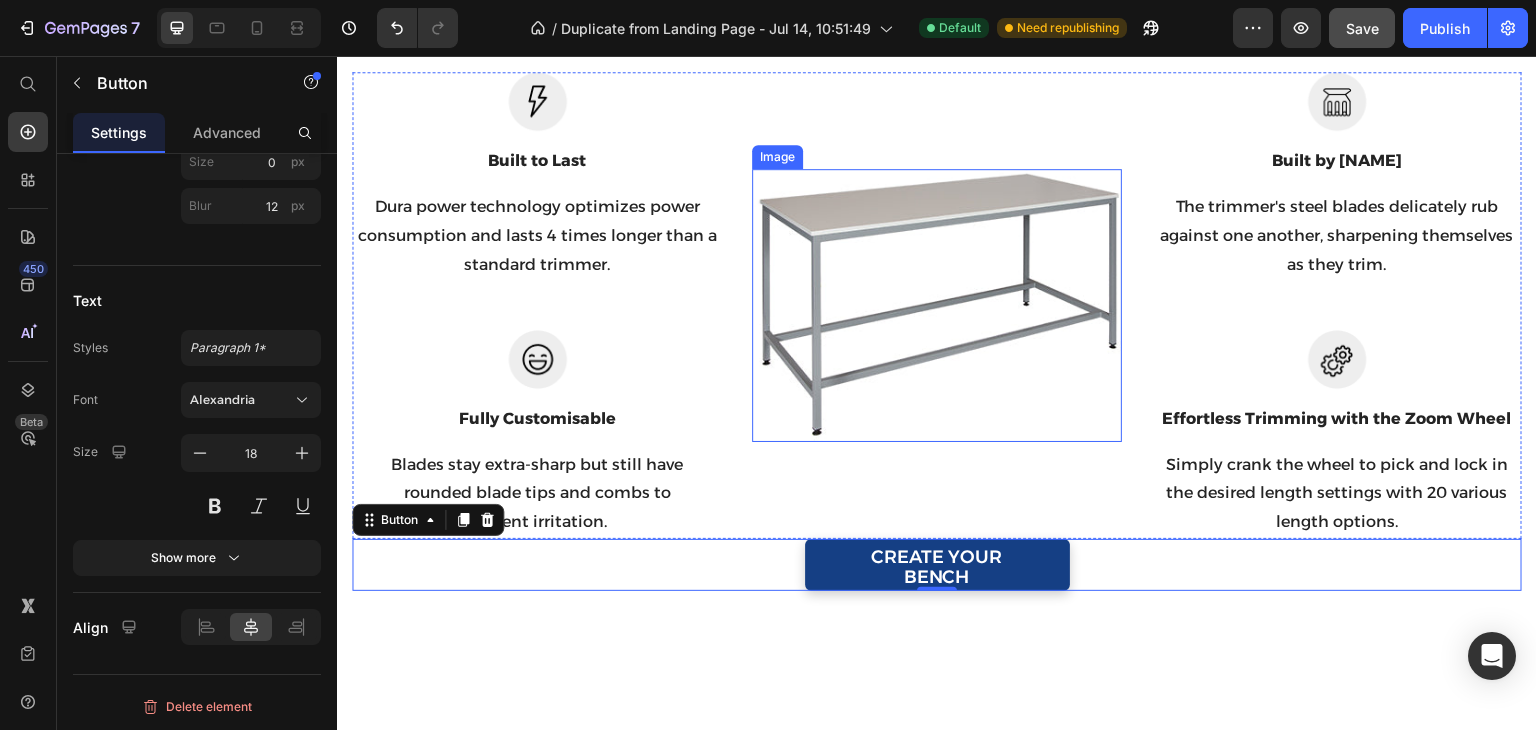 scroll, scrollTop: 1341, scrollLeft: 0, axis: vertical 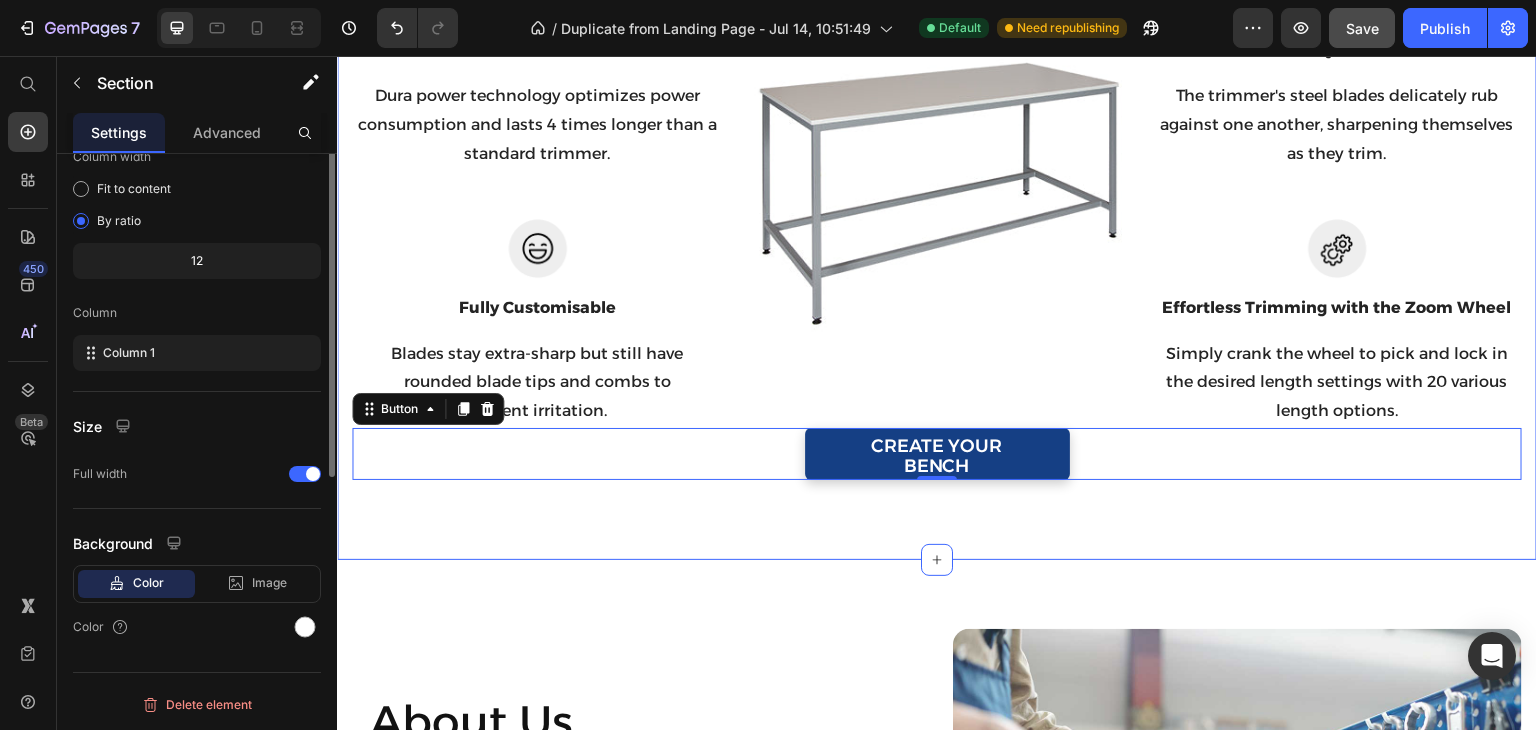 click on "Your Choice to Groom with Style & Precision Heading Regain control with the barbering electricals of a lifetime. Text block Row Image Built to Last Text block Dura power technology optimizes power consumption and lasts 4 times longer than a standard trimmer. Text block Row Image Fully Customisable Text block Blades stay extra-sharp but still have  rounded blade tips and combs to  prevent irritation. Text block Row Image Image Built by Experts Text block The trimmer's steel blades delicately rub  against one another, sharpening themselves  as they trim. Text block Row Image Effortless Trimming with the Zoom Wheel Text block Simply crank the wheel to pick and lock in the desired length settings with 20 various length options. Text block Row Row CREATE your bench Button   0 Section 3" at bounding box center (937, 113) 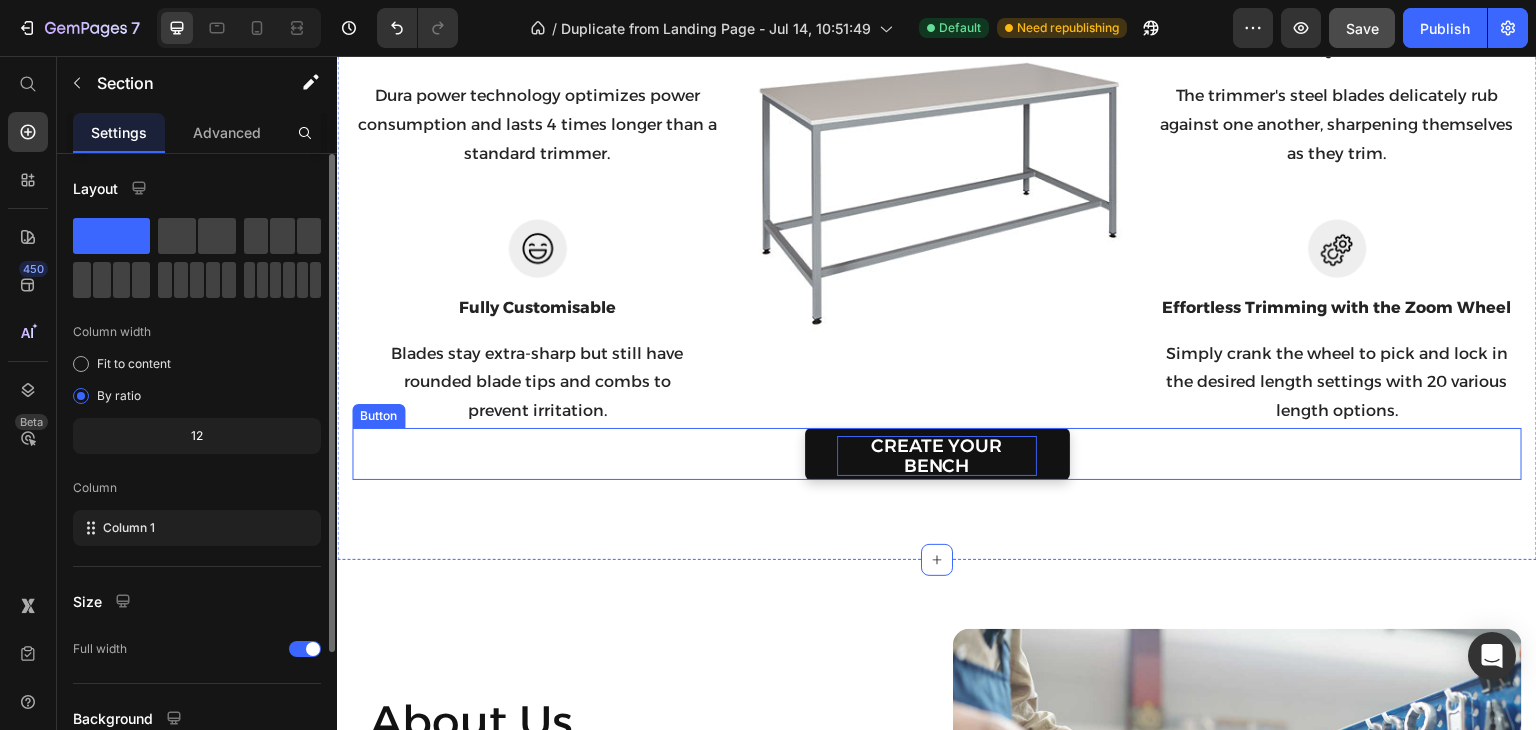 click on "CREATE your bench" at bounding box center [937, 456] 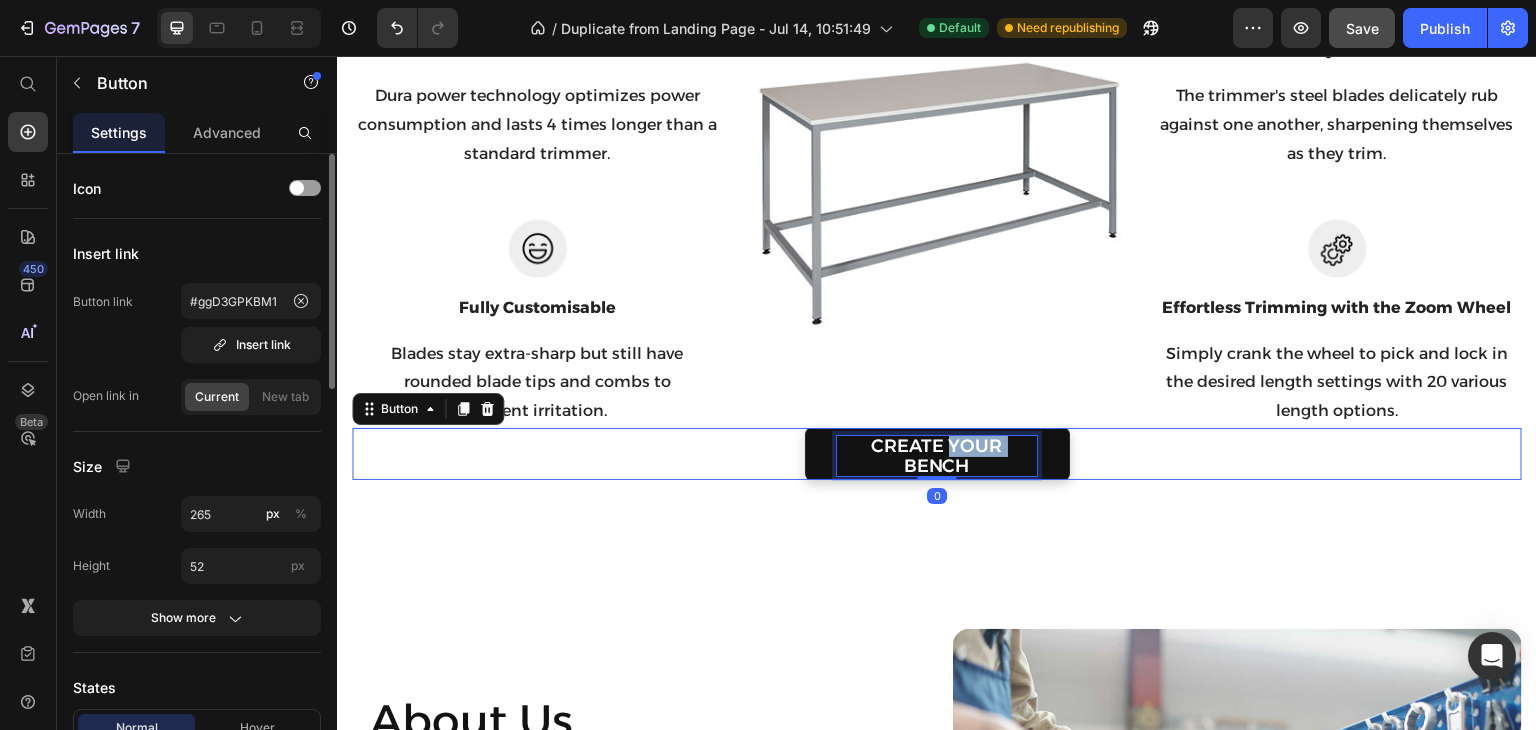click on "CREATE your bench" at bounding box center (937, 456) 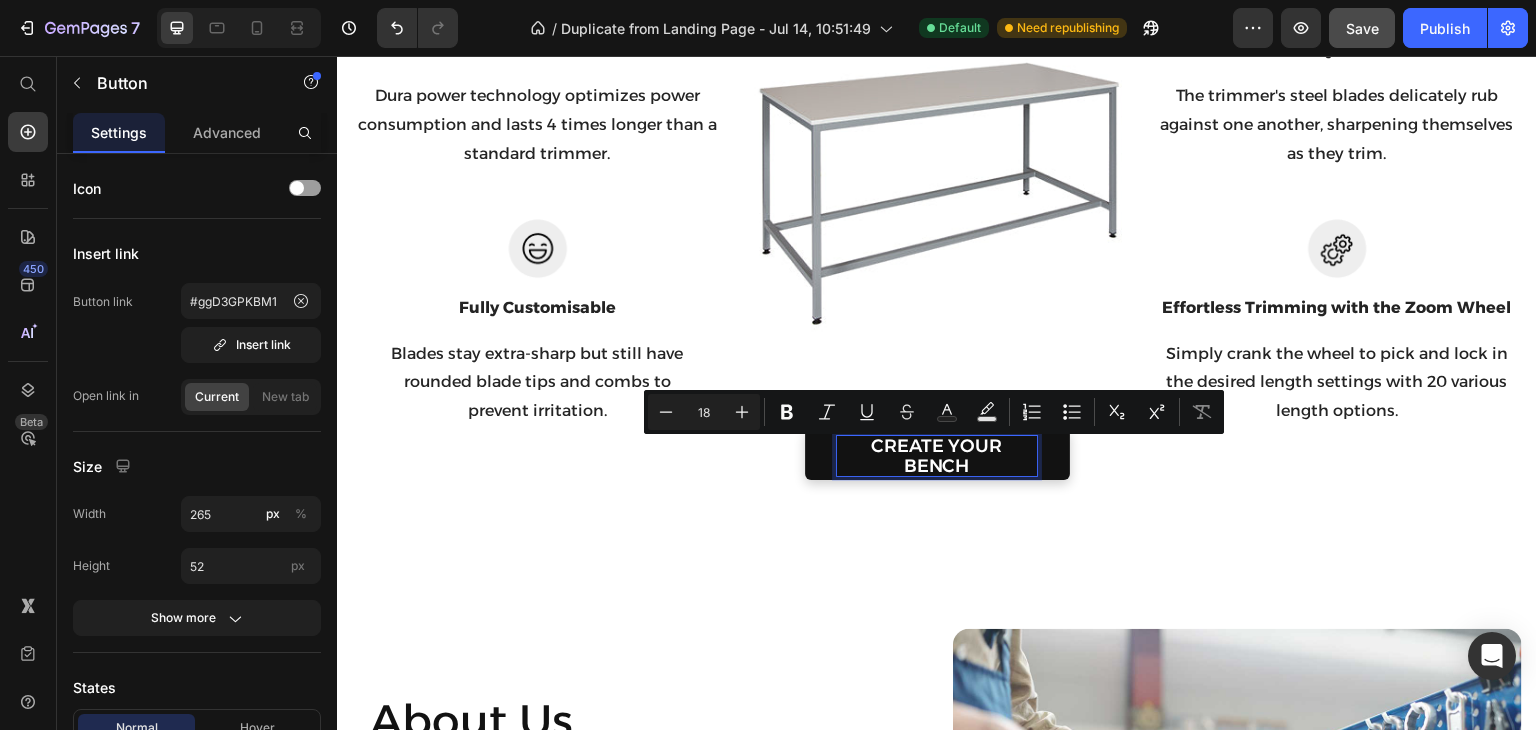 click on "CREATE your bench" at bounding box center (937, 456) 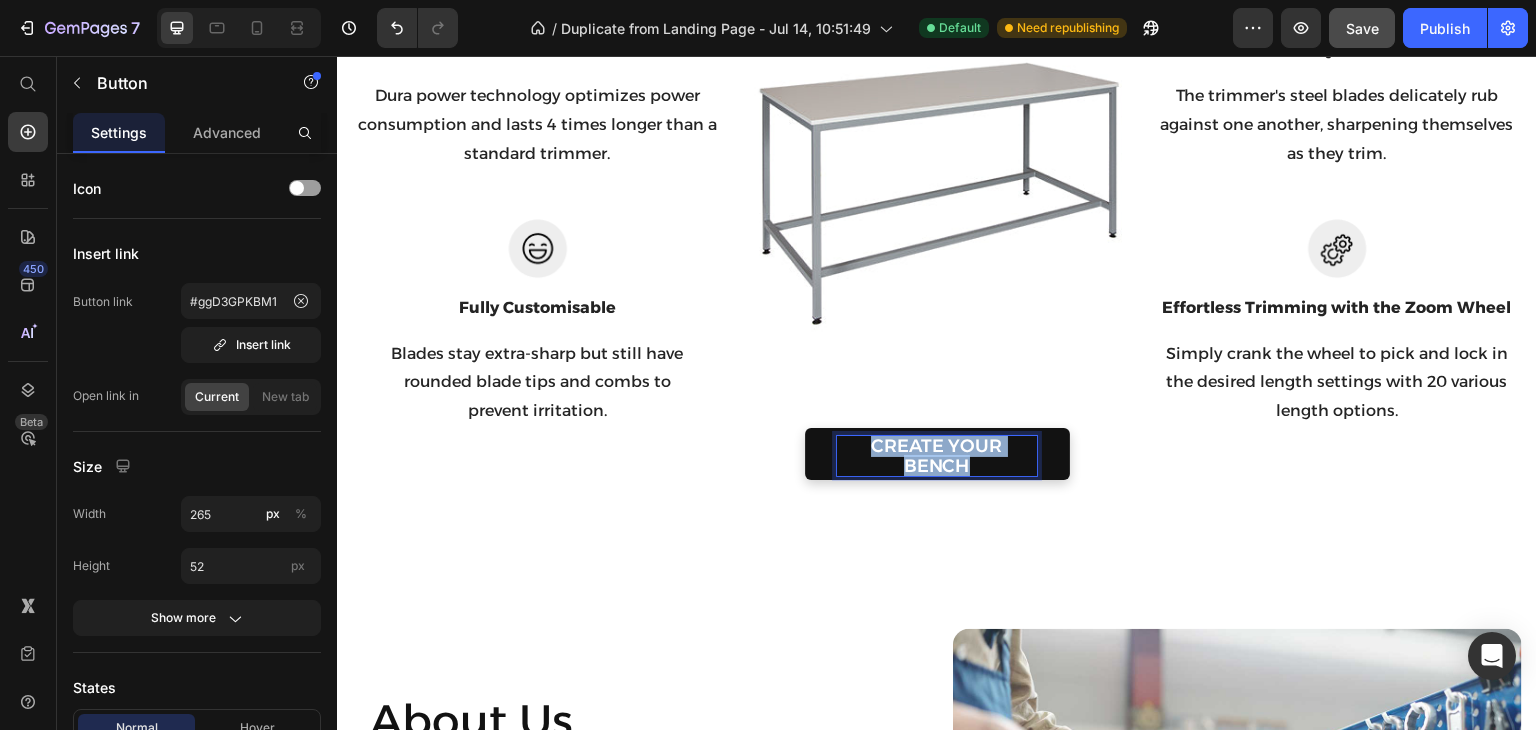 drag, startPoint x: 1028, startPoint y: 454, endPoint x: 810, endPoint y: 450, distance: 218.0367 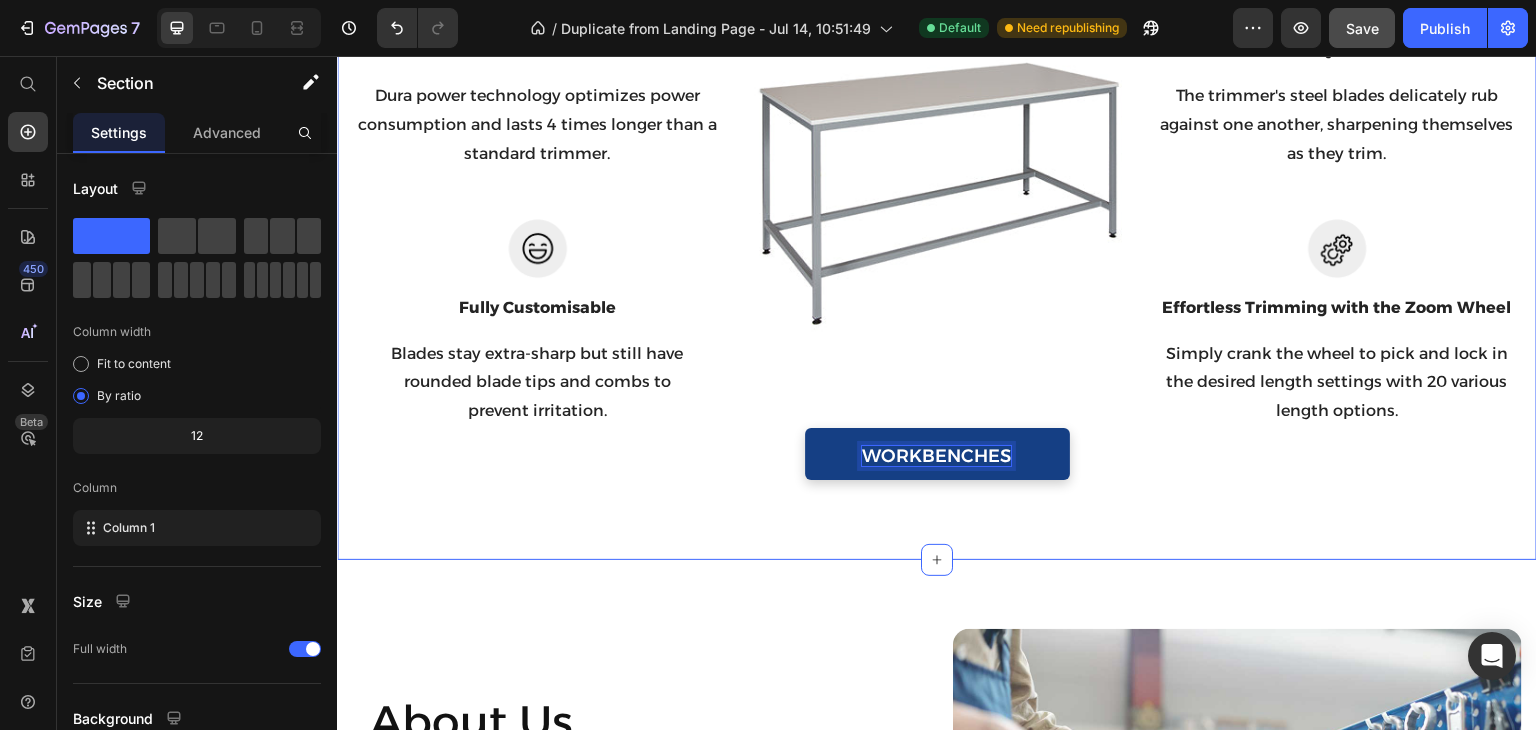 click on "Your Choice to Groom with Style & Precision Heading Regain control with the barbering electricals of a lifetime. Text block Row Image Built to Last Text block Dura power technology optimizes power consumption and lasts 4 times longer than a standard trimmer. Text block Row Image Fully Customisable Text block Blades stay extra-sharp but still have  rounded blade tips and combs to  prevent irritation. Text block Row Image Image Built by Experts Text block The trimmer's steel blades delicately rub  against one another, sharpening themselves  as they trim. Text block Row Image Effortless Trimming with the Zoom Wheel Text block Simply crank the wheel to pick and lock in the desired length settings with 20 various length options. Text block Row Row WORKBENCHES Button   0 Section 3" at bounding box center (937, 113) 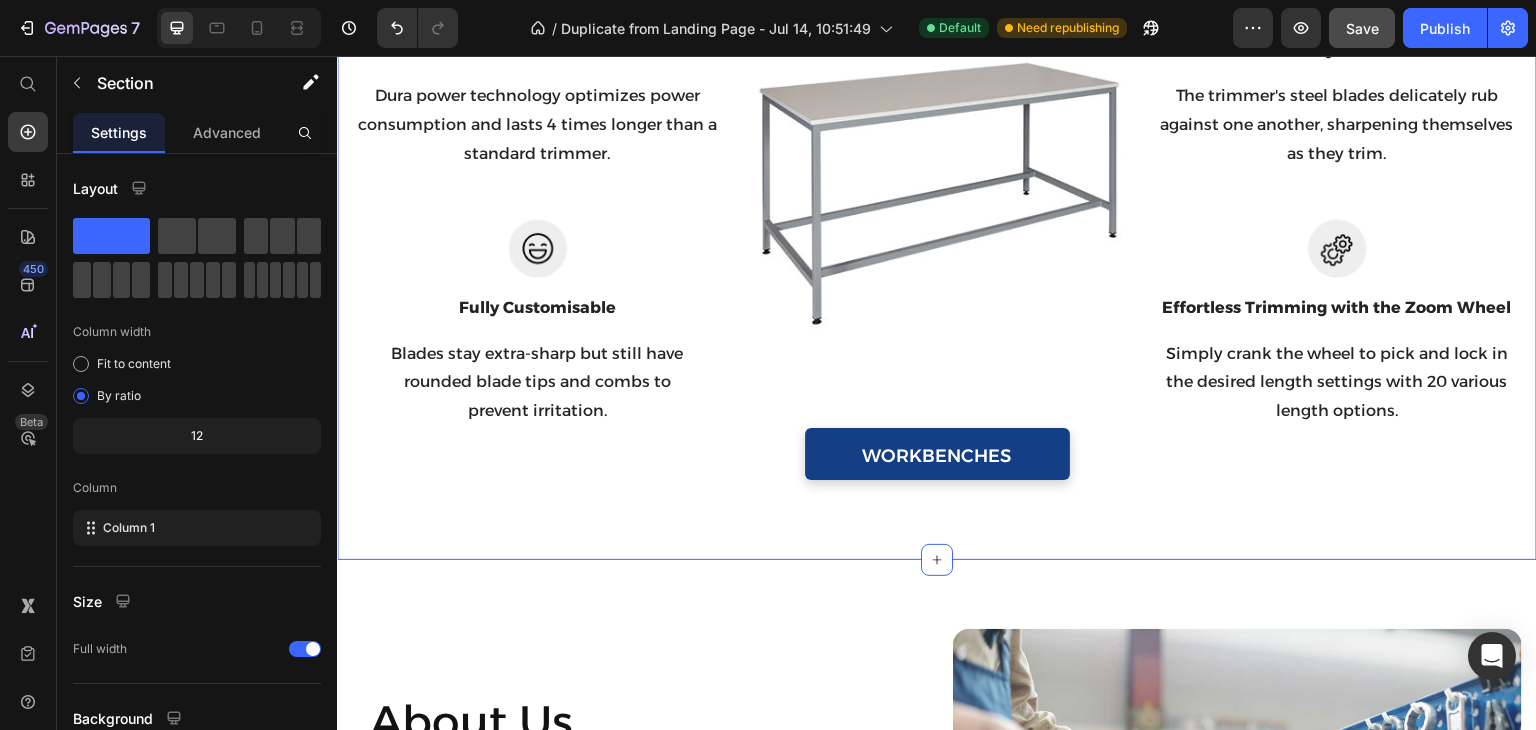 click on "About Us Heading Here at ProBench, we've been building premium workbenches for over 70 years. Built in Britain and crafted for the industry, our benches are trusted by professionals who demand strength, durability and quality. Text Block Learn More Button Row" at bounding box center (636, 818) 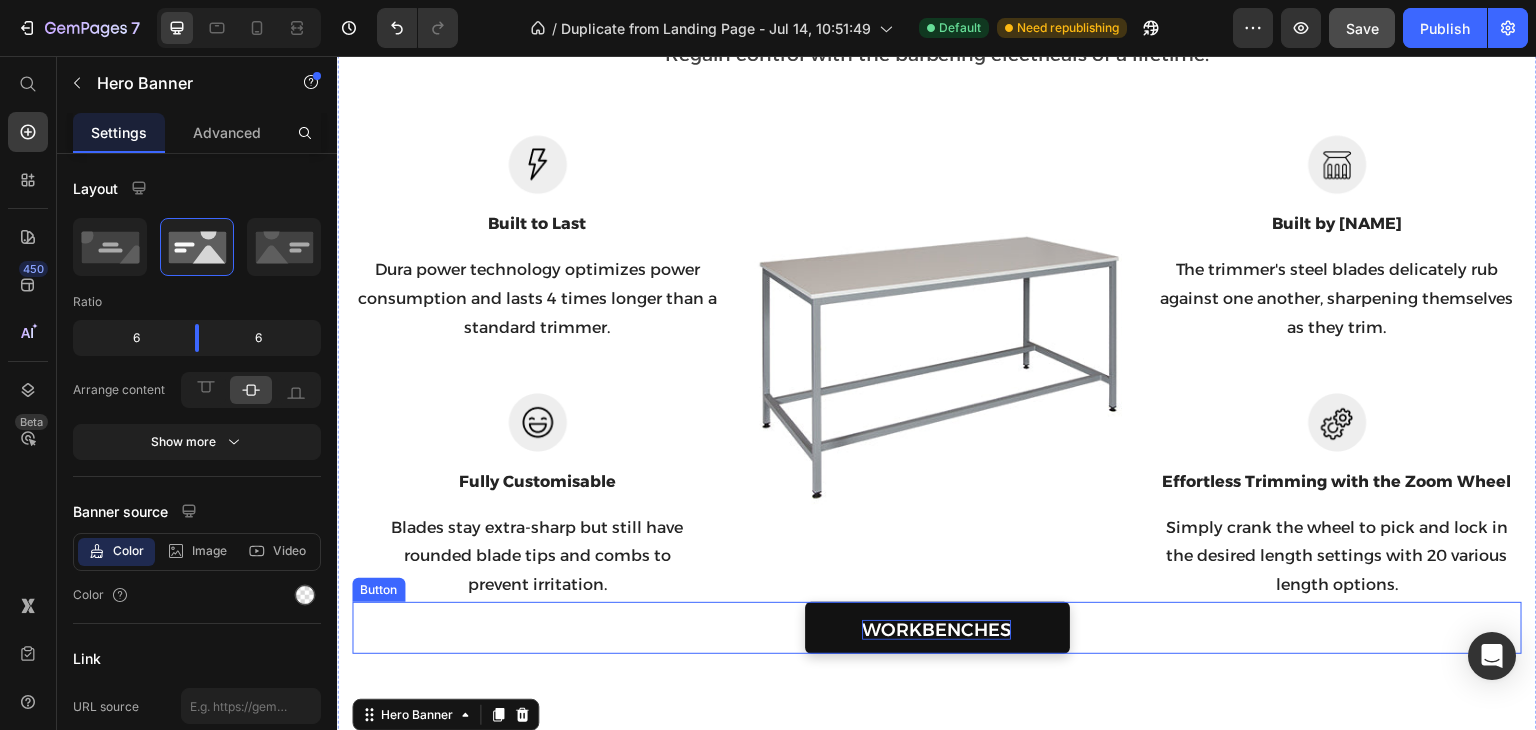 scroll, scrollTop: 1165, scrollLeft: 0, axis: vertical 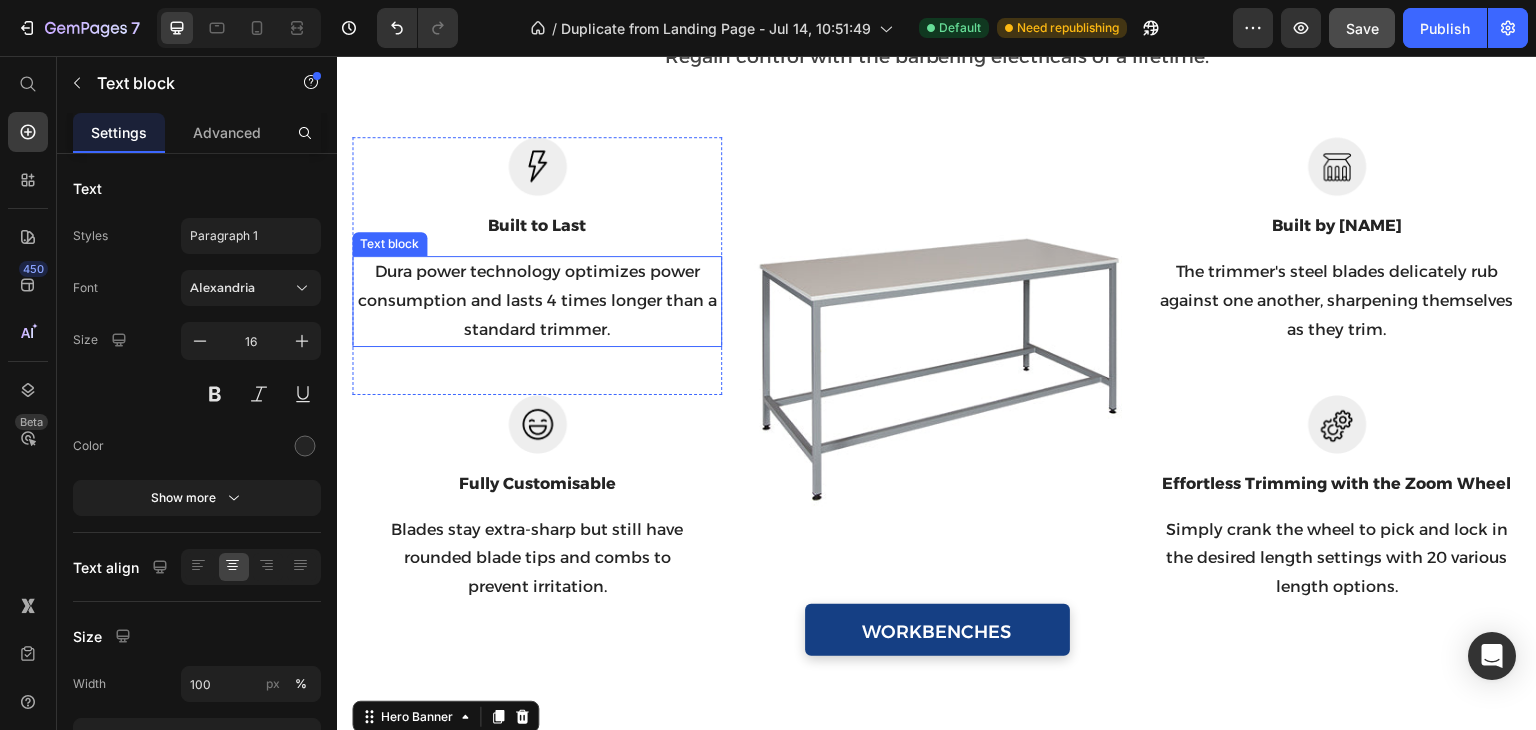 click on "Dura power technology optimizes power consumption and lasts 4 times longer than a standard trimmer." at bounding box center (537, 301) 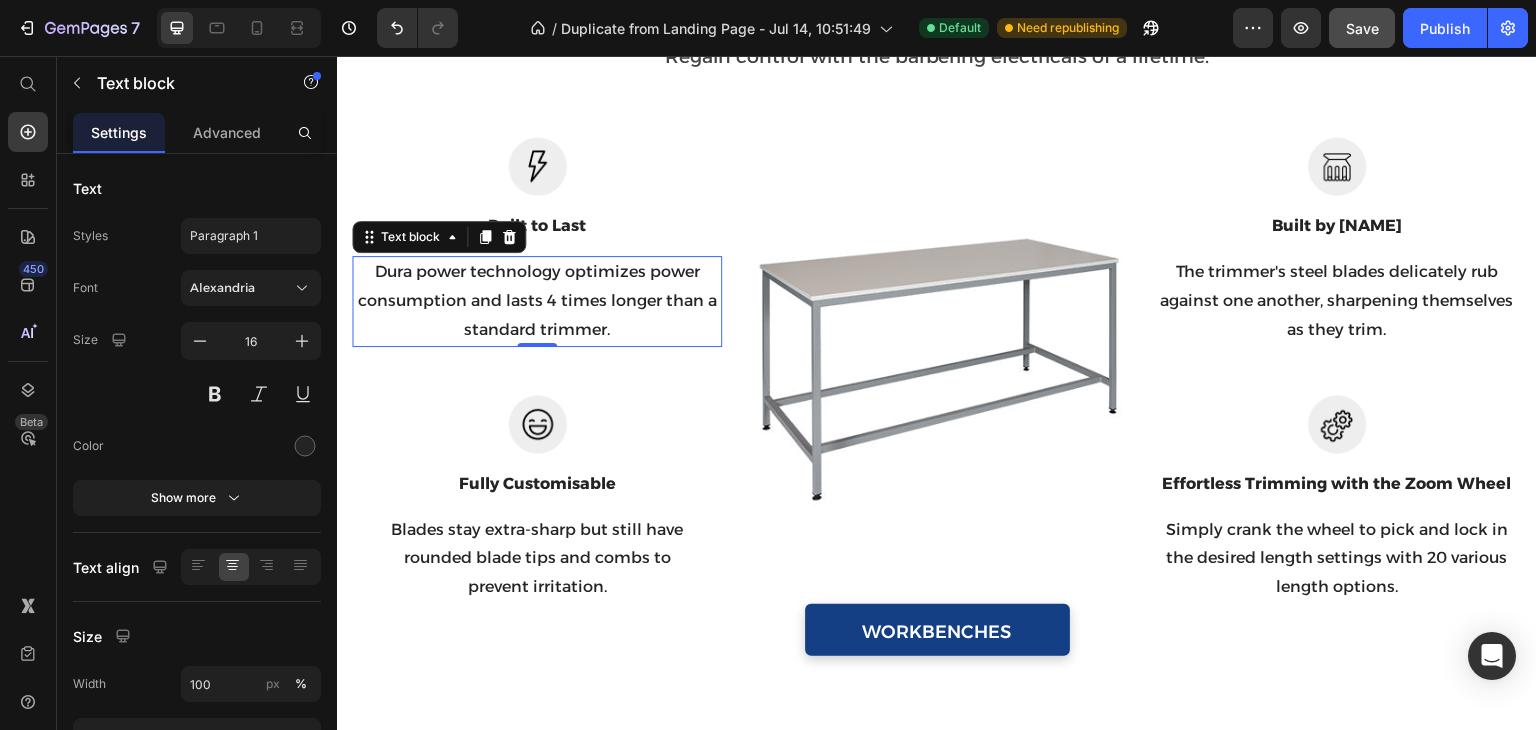 click on "Dura power technology optimizes power consumption and lasts 4 times longer than a standard trimmer." at bounding box center (537, 301) 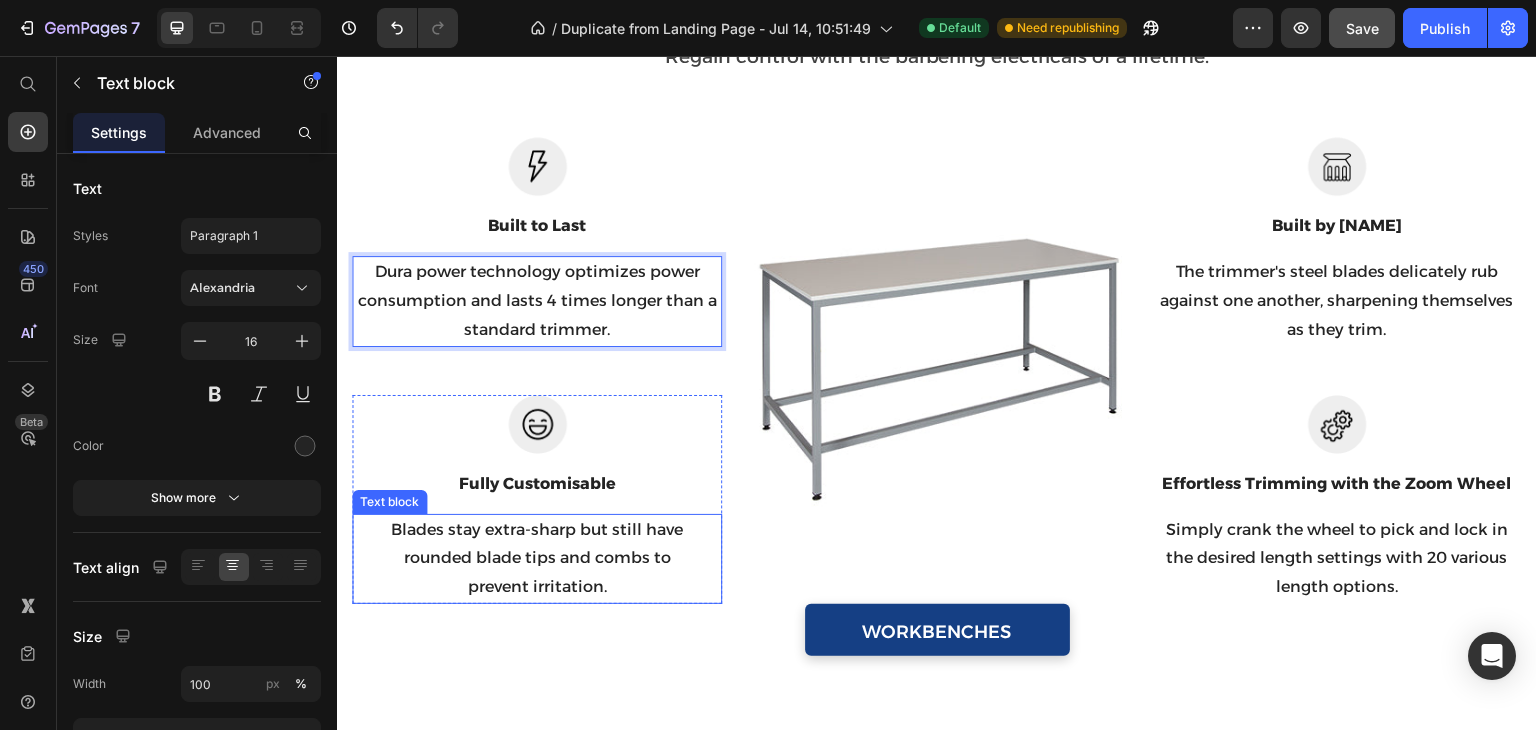 click on "Blades stay extra-sharp but still have  rounded blade tips and combs to  prevent irritation." at bounding box center (537, 559) 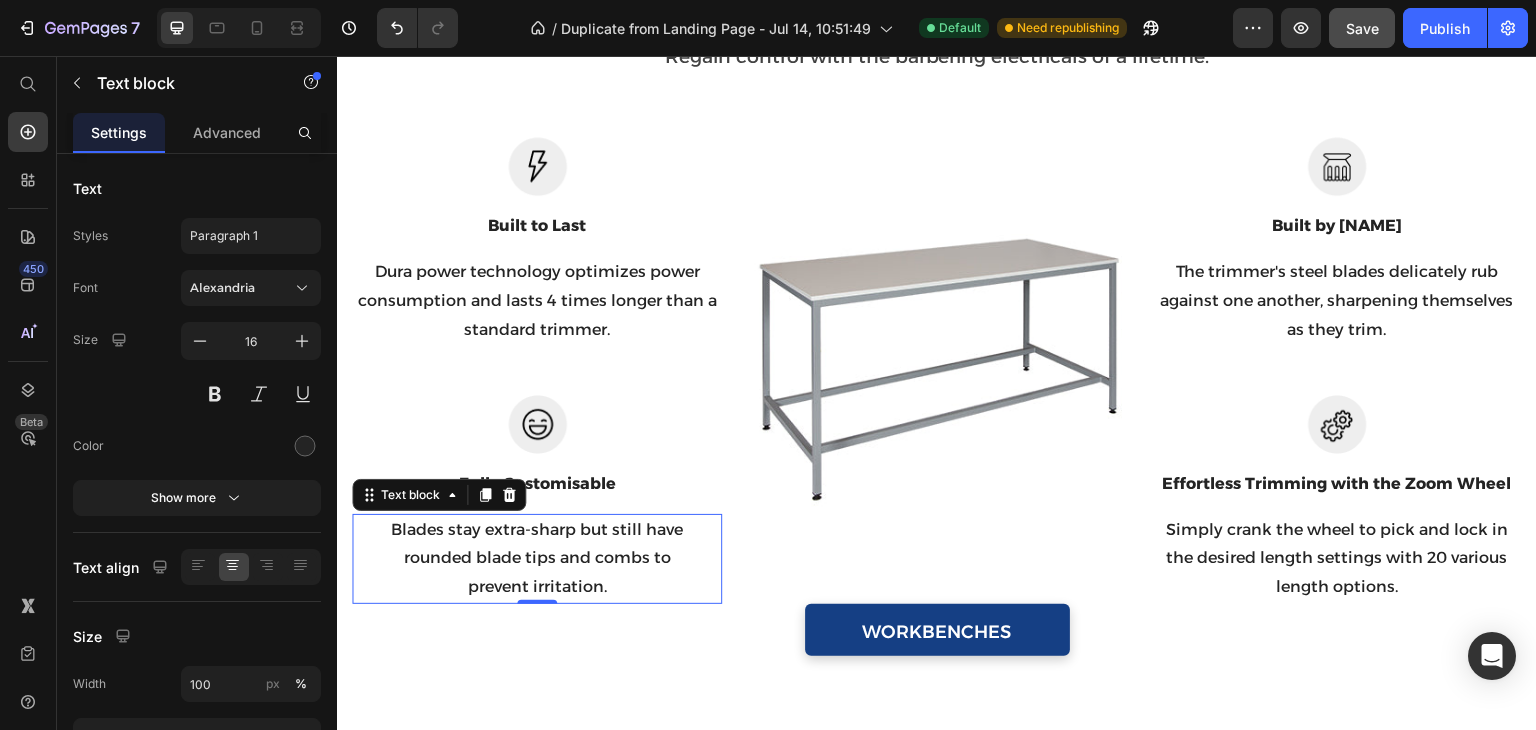 click on "Blades stay extra-sharp but still have  rounded blade tips and combs to  prevent irritation." at bounding box center [537, 559] 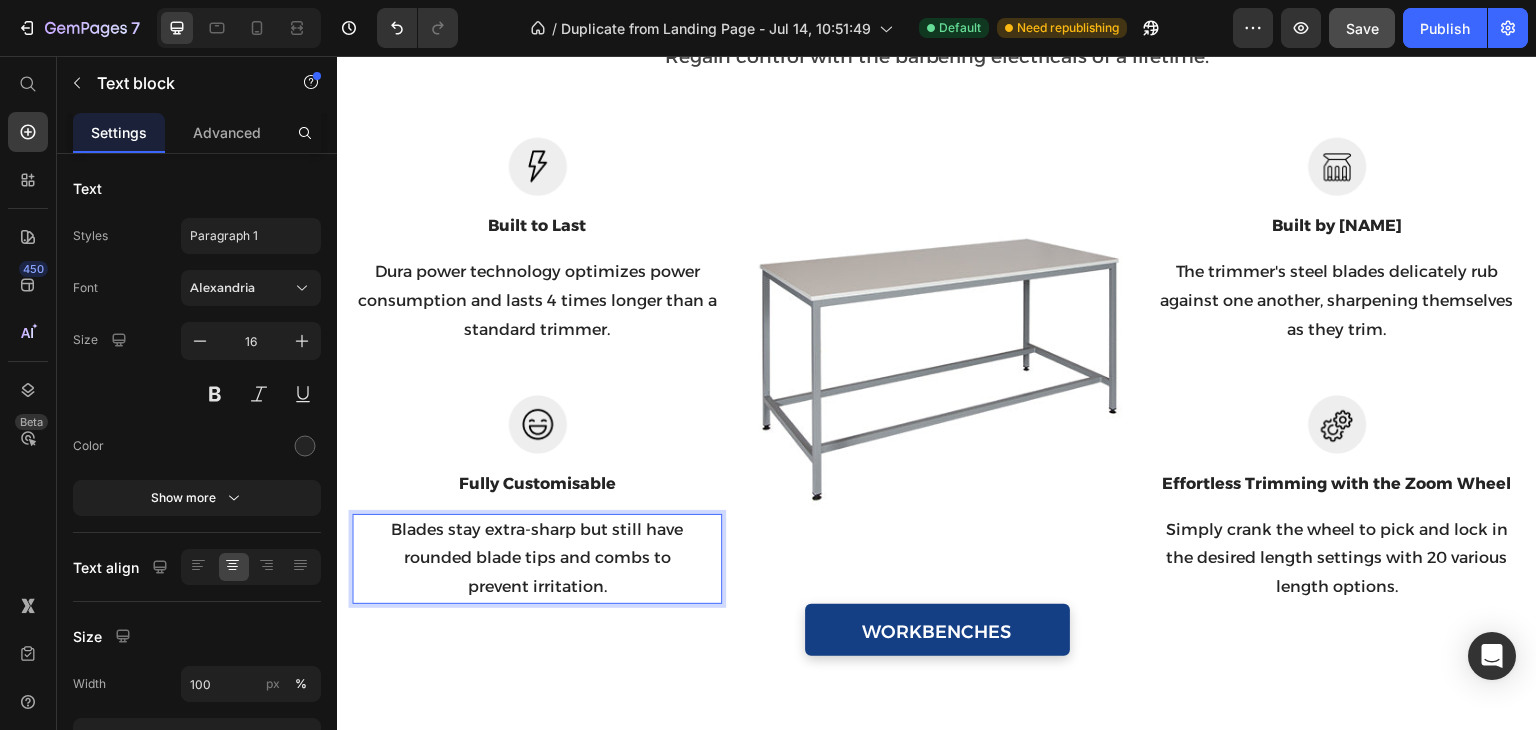 drag, startPoint x: 606, startPoint y: 585, endPoint x: 634, endPoint y: 590, distance: 28.442924 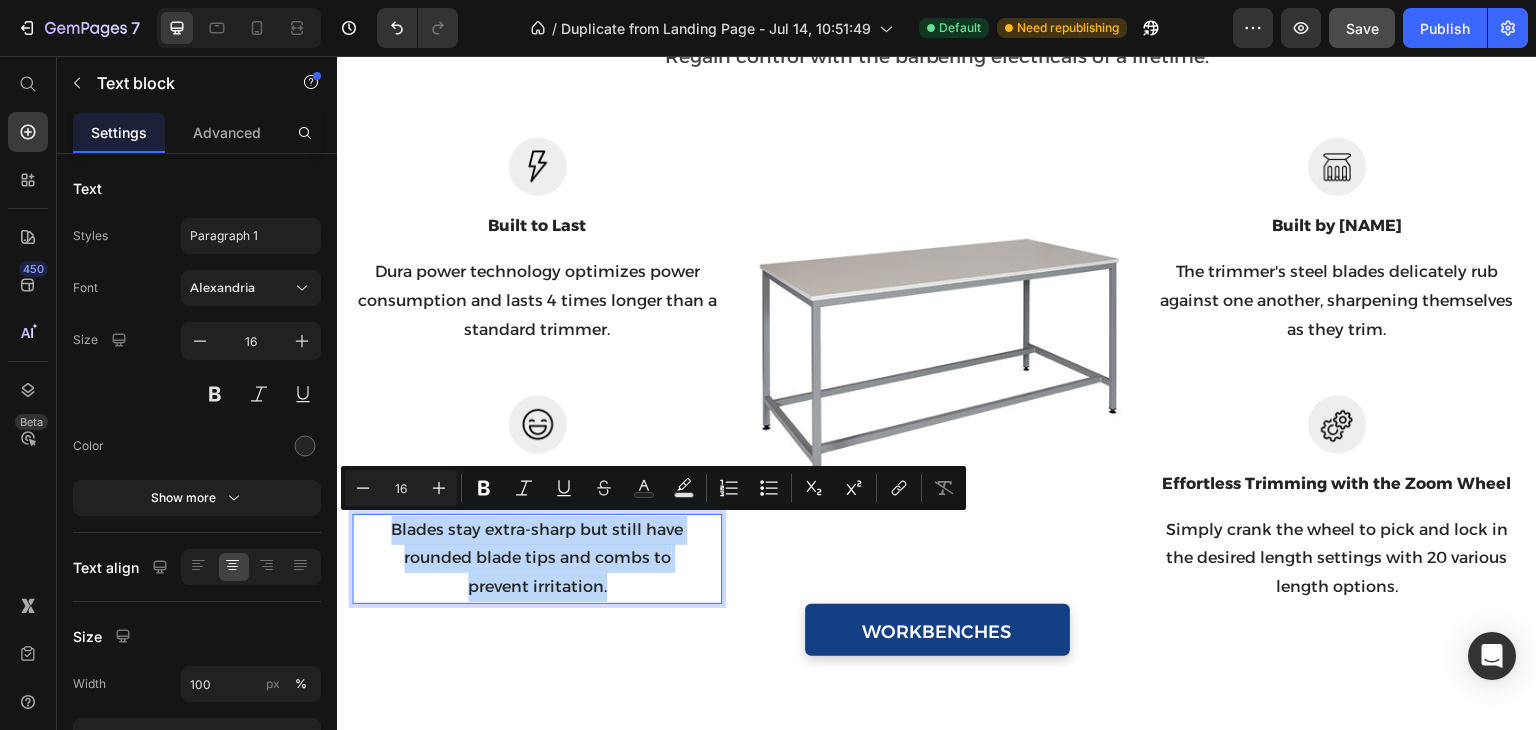 drag, startPoint x: 604, startPoint y: 580, endPoint x: 385, endPoint y: 526, distance: 225.55931 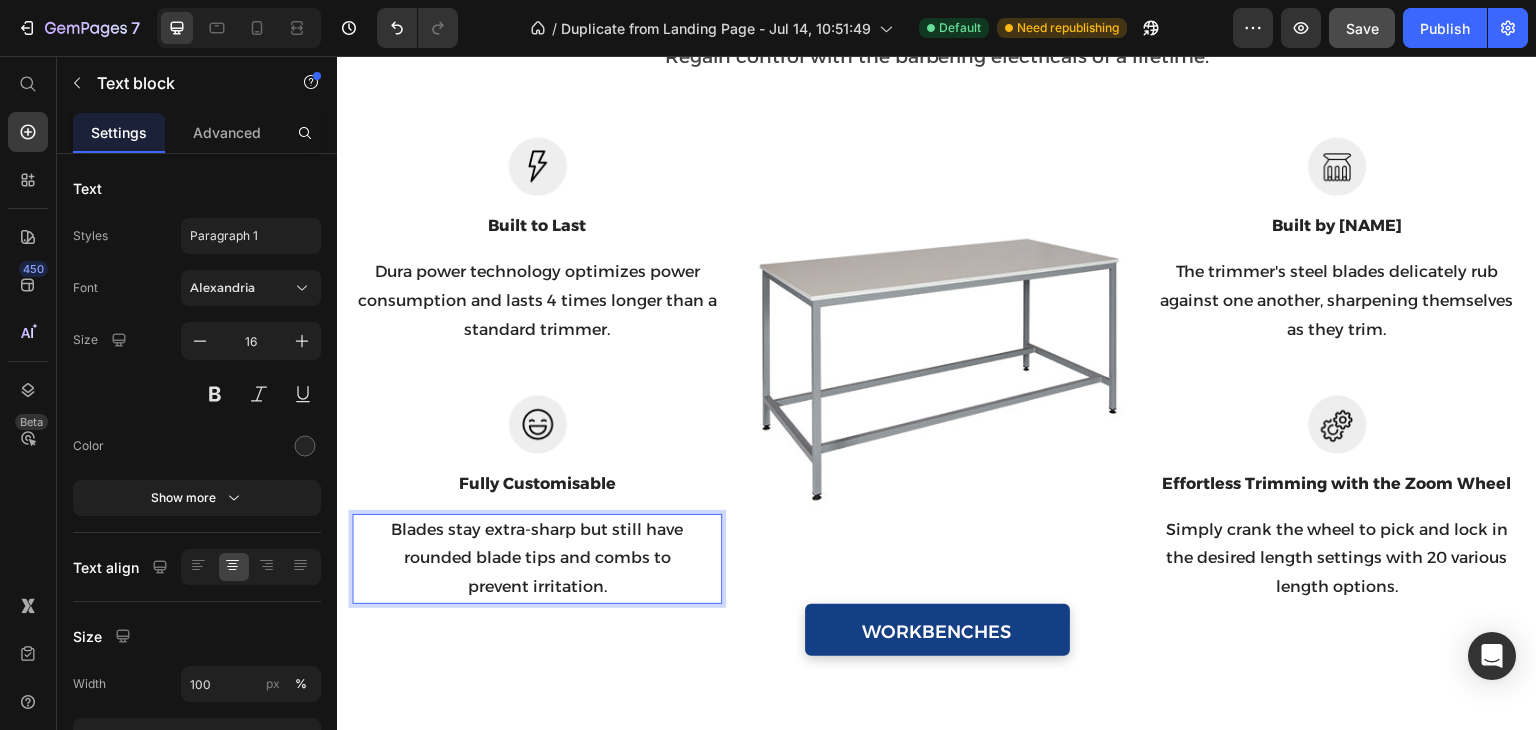 scroll, scrollTop: 1194, scrollLeft: 0, axis: vertical 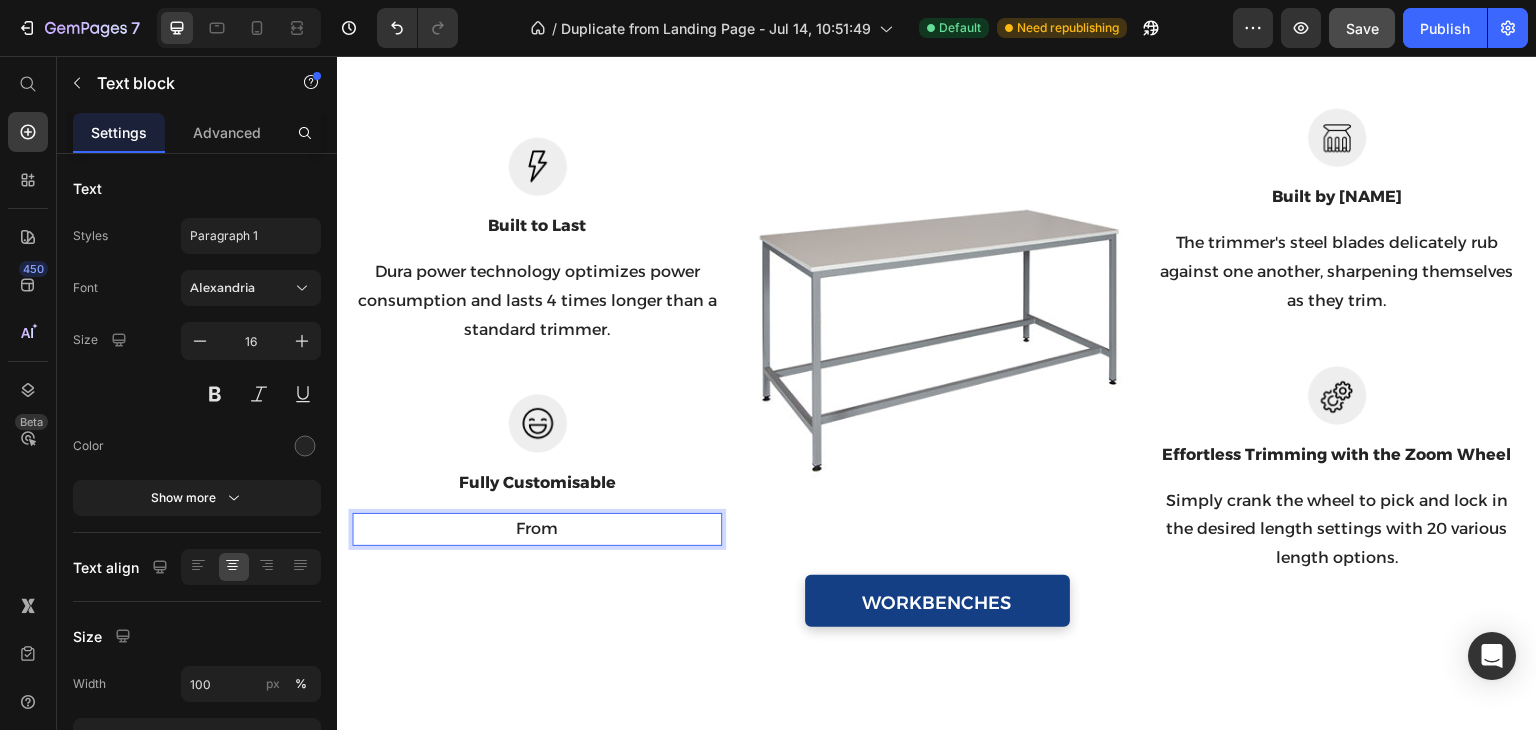 click on "From" at bounding box center (537, 529) 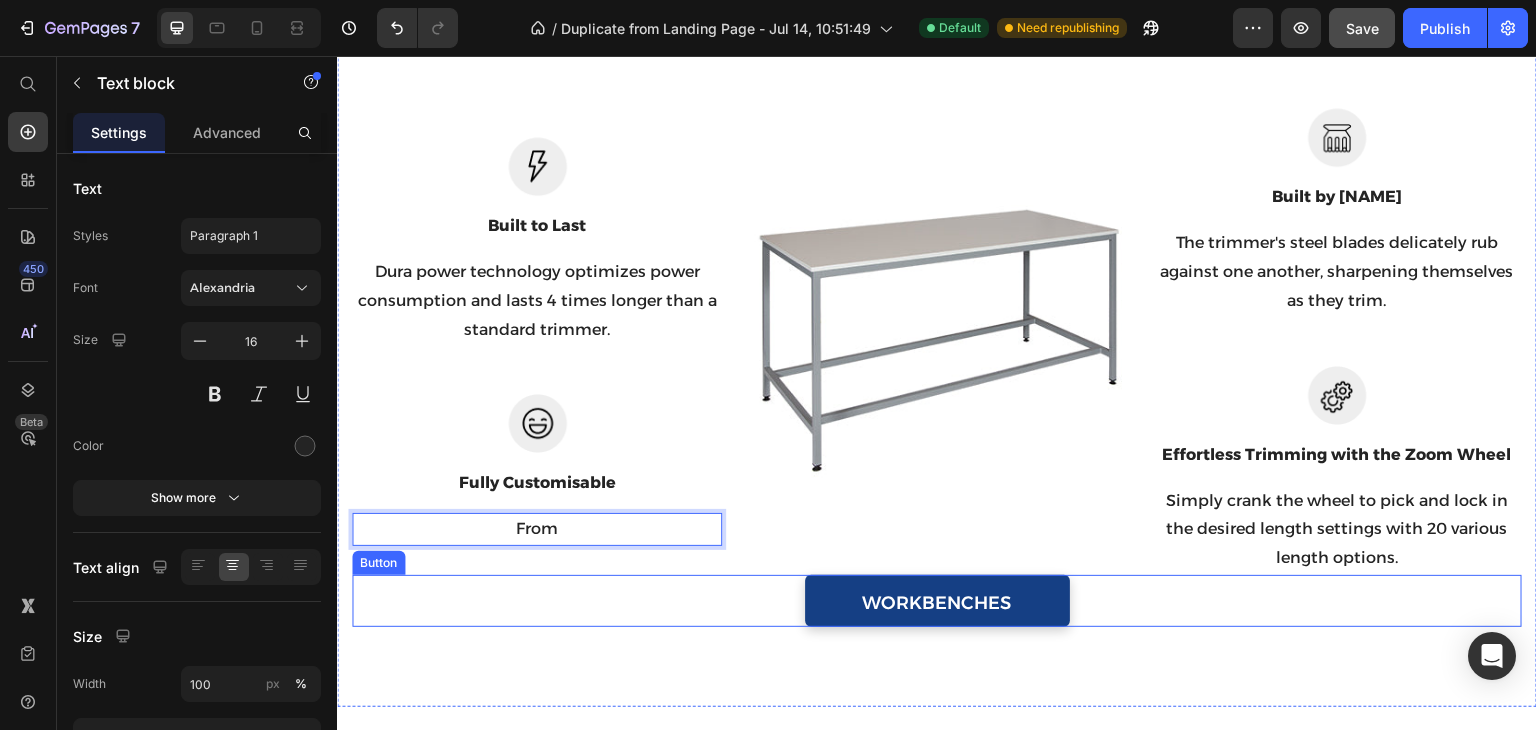 click on "WORKBENCHES Button" at bounding box center (937, 601) 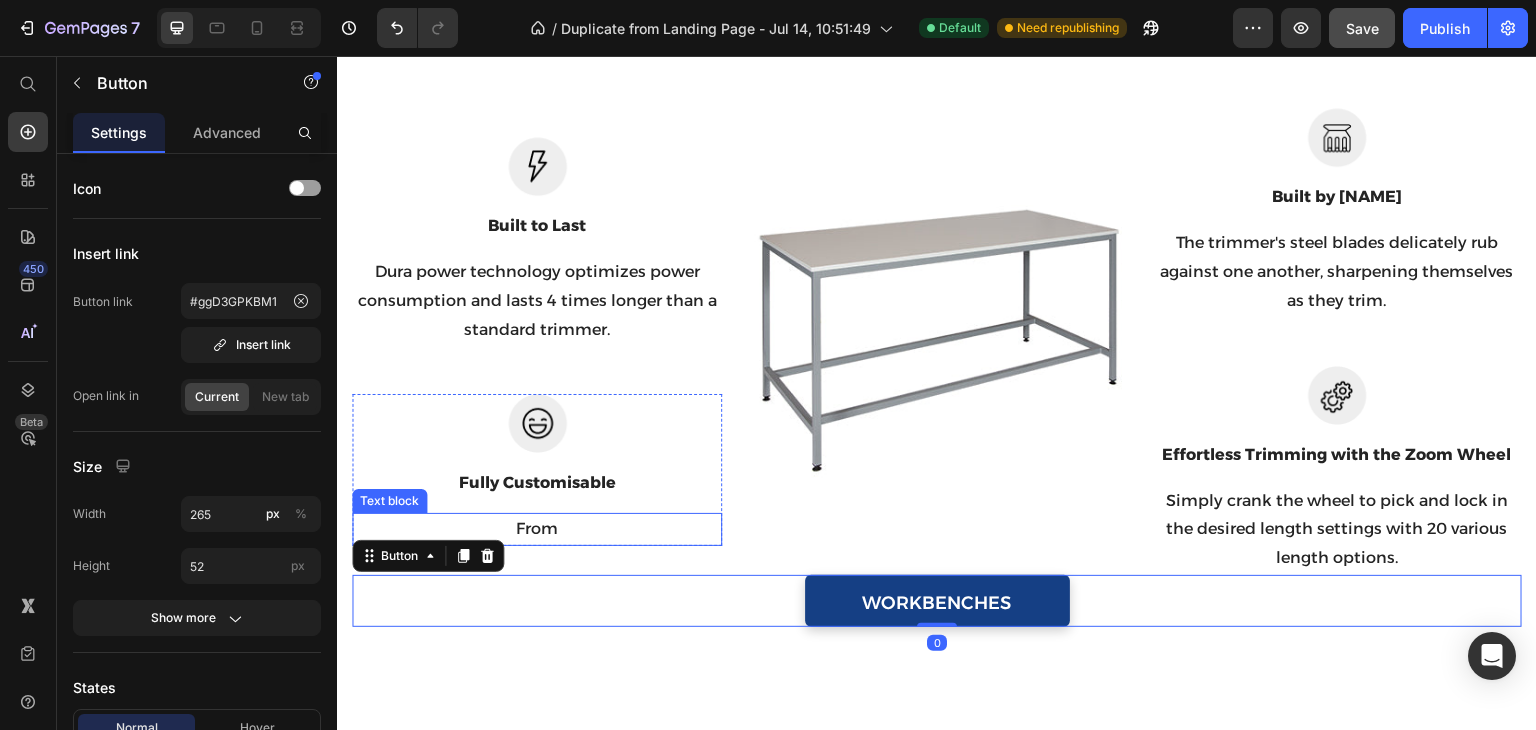 click on "From" at bounding box center [537, 529] 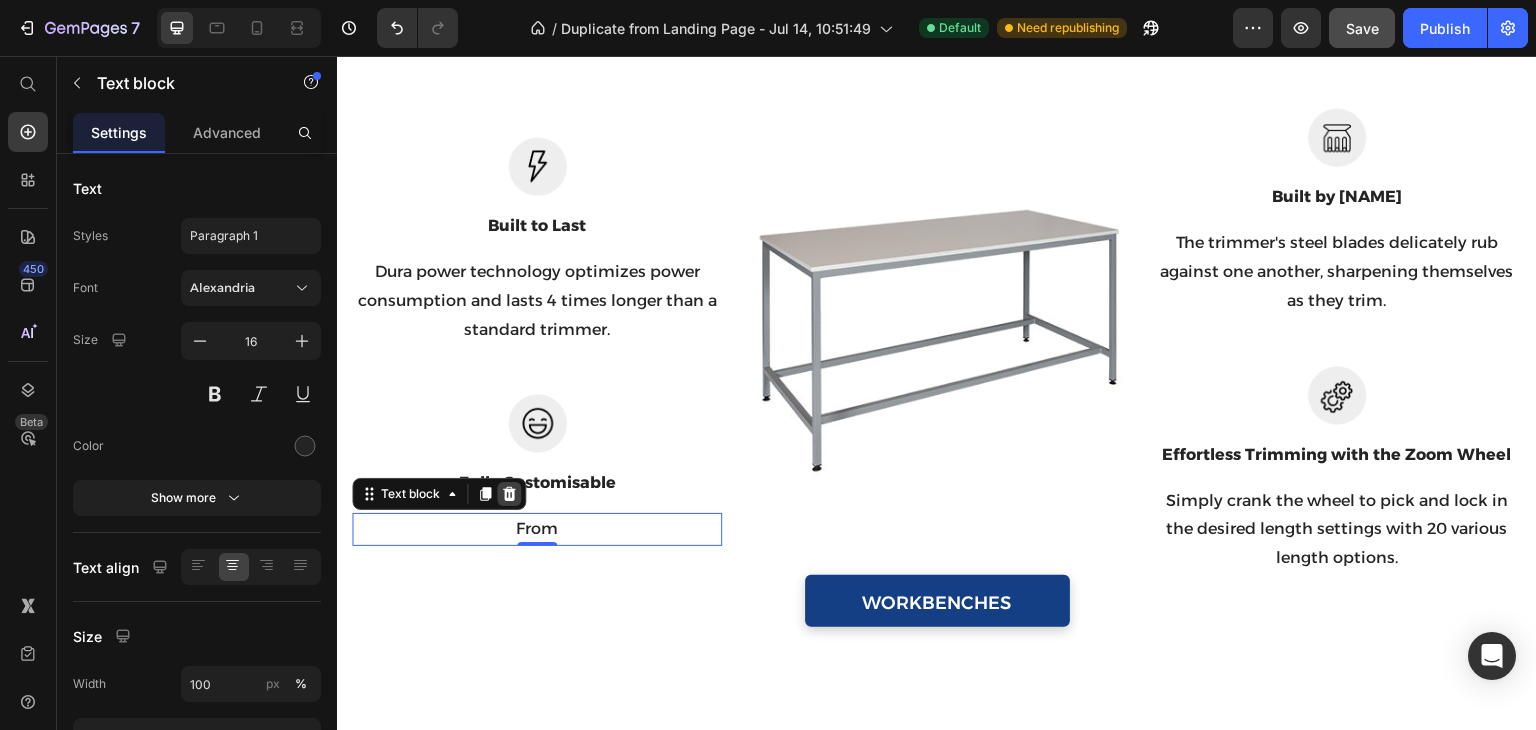 click 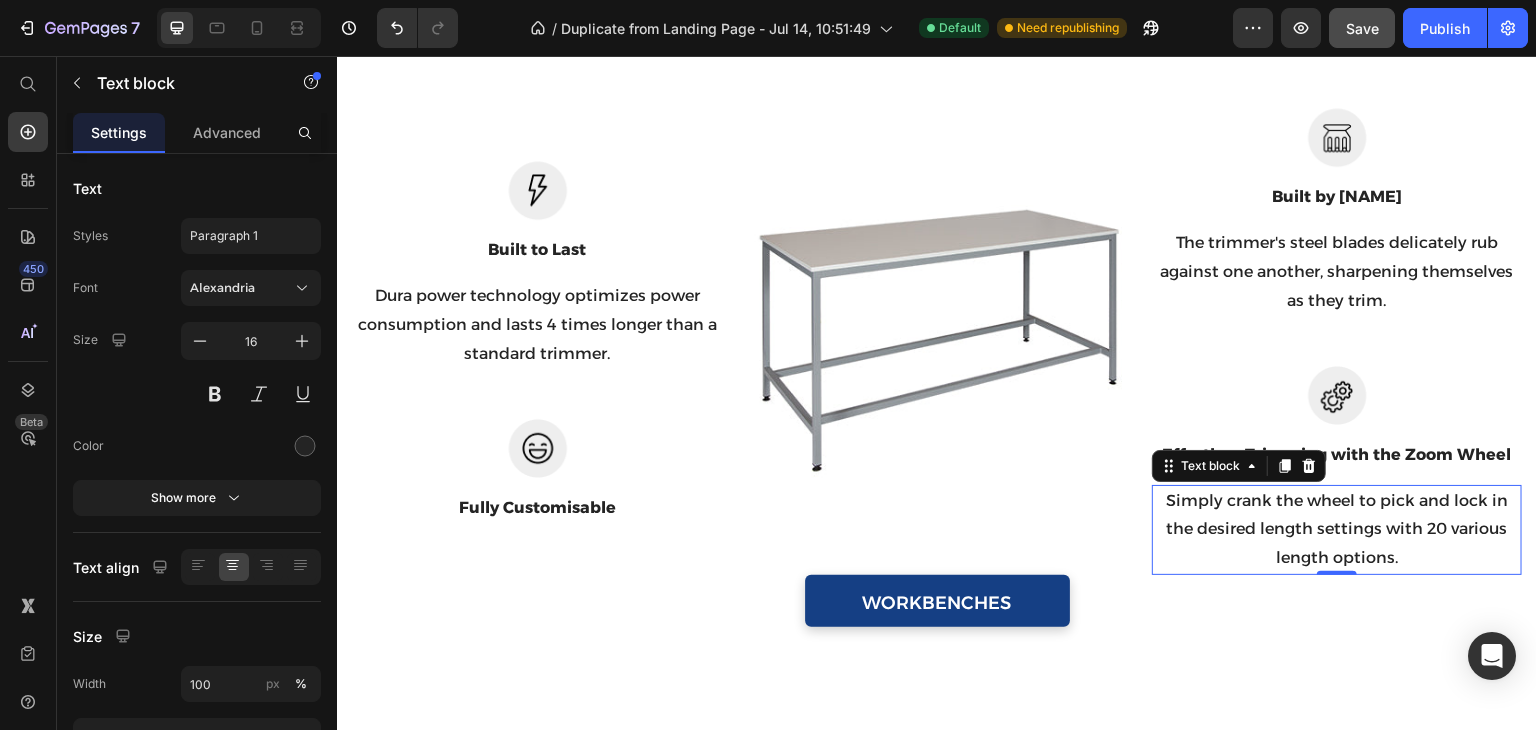 click on "Simply crank the wheel to pick and lock in the desired length settings with 20 various length options." at bounding box center [1337, 530] 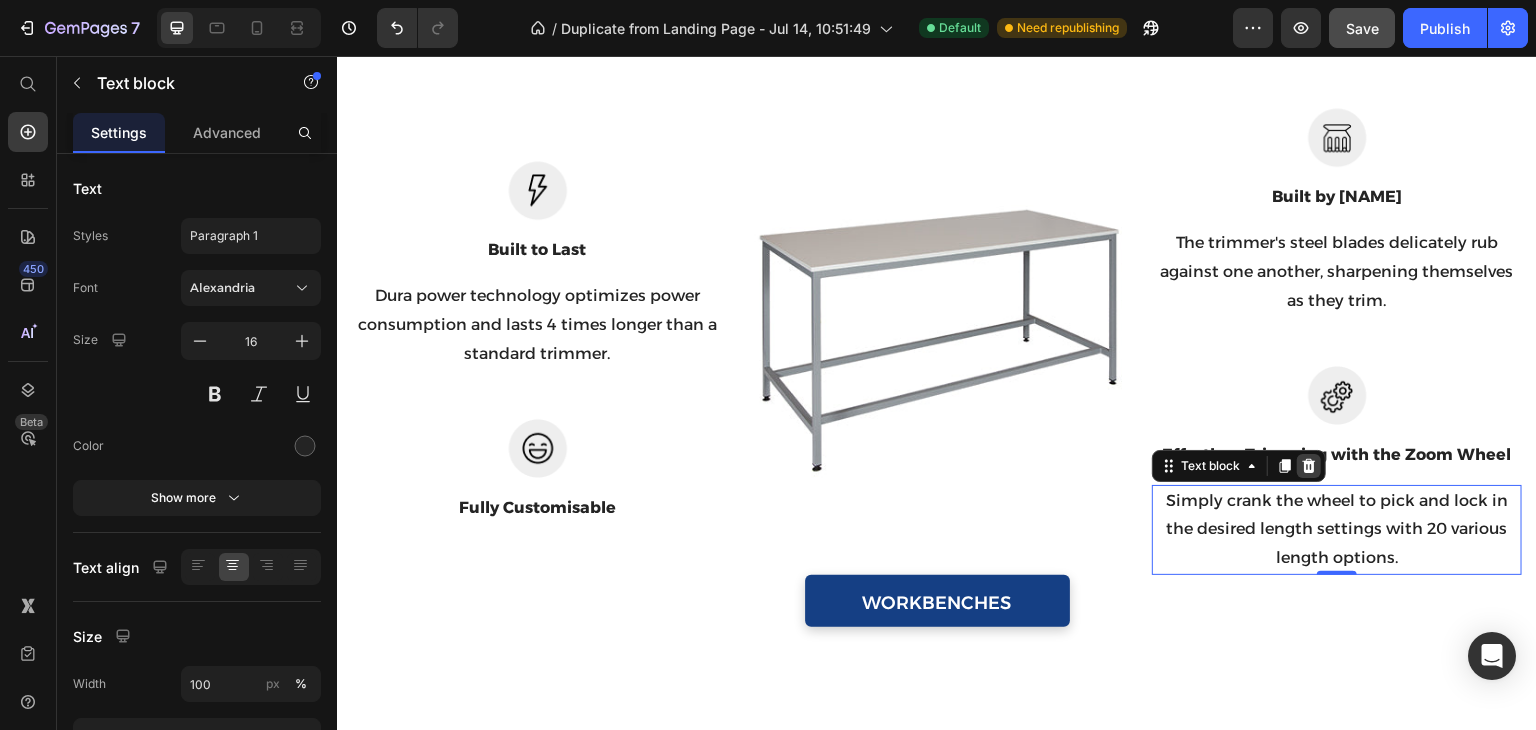 click 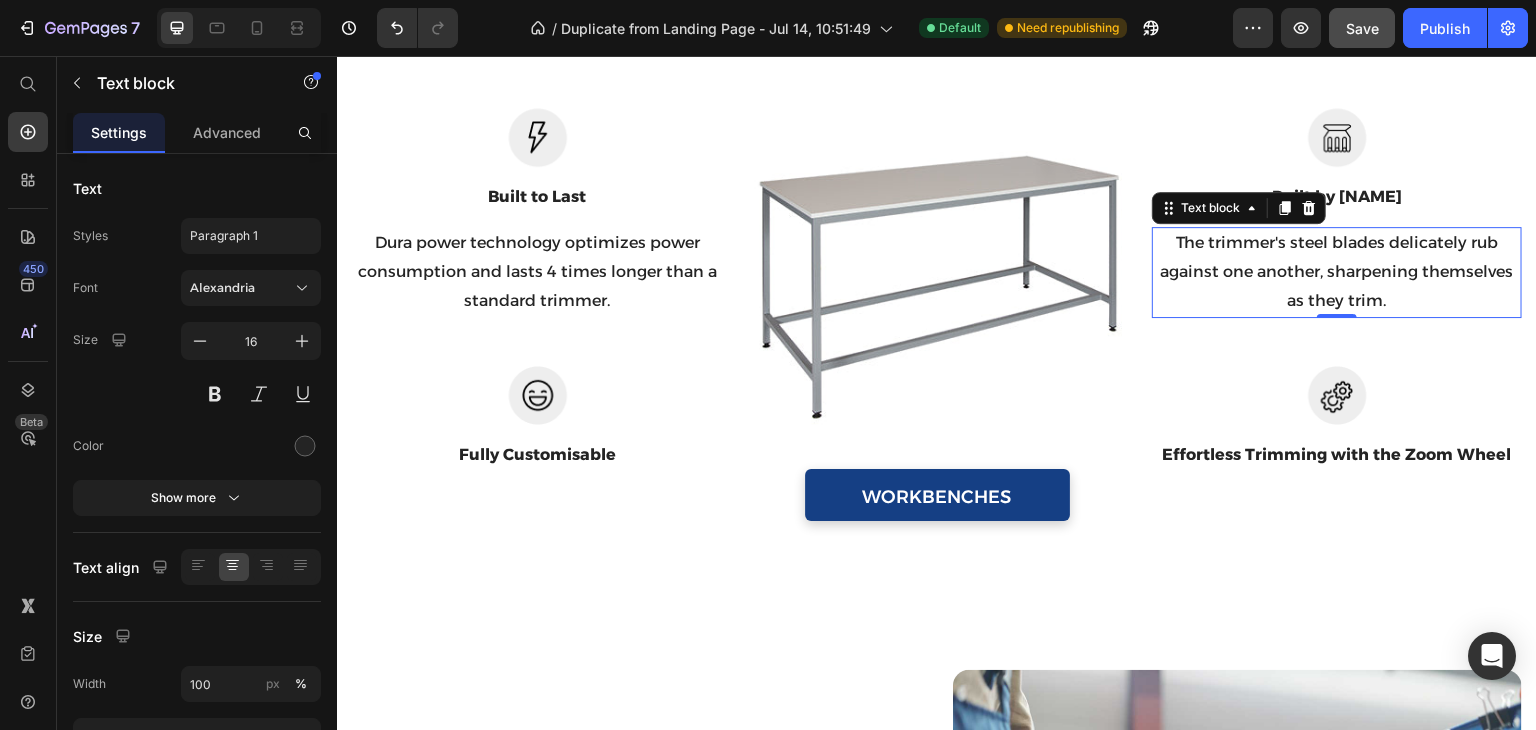 click on "The trimmer's steel blades delicately rub  against one another, sharpening themselves  as they trim." at bounding box center (1337, 272) 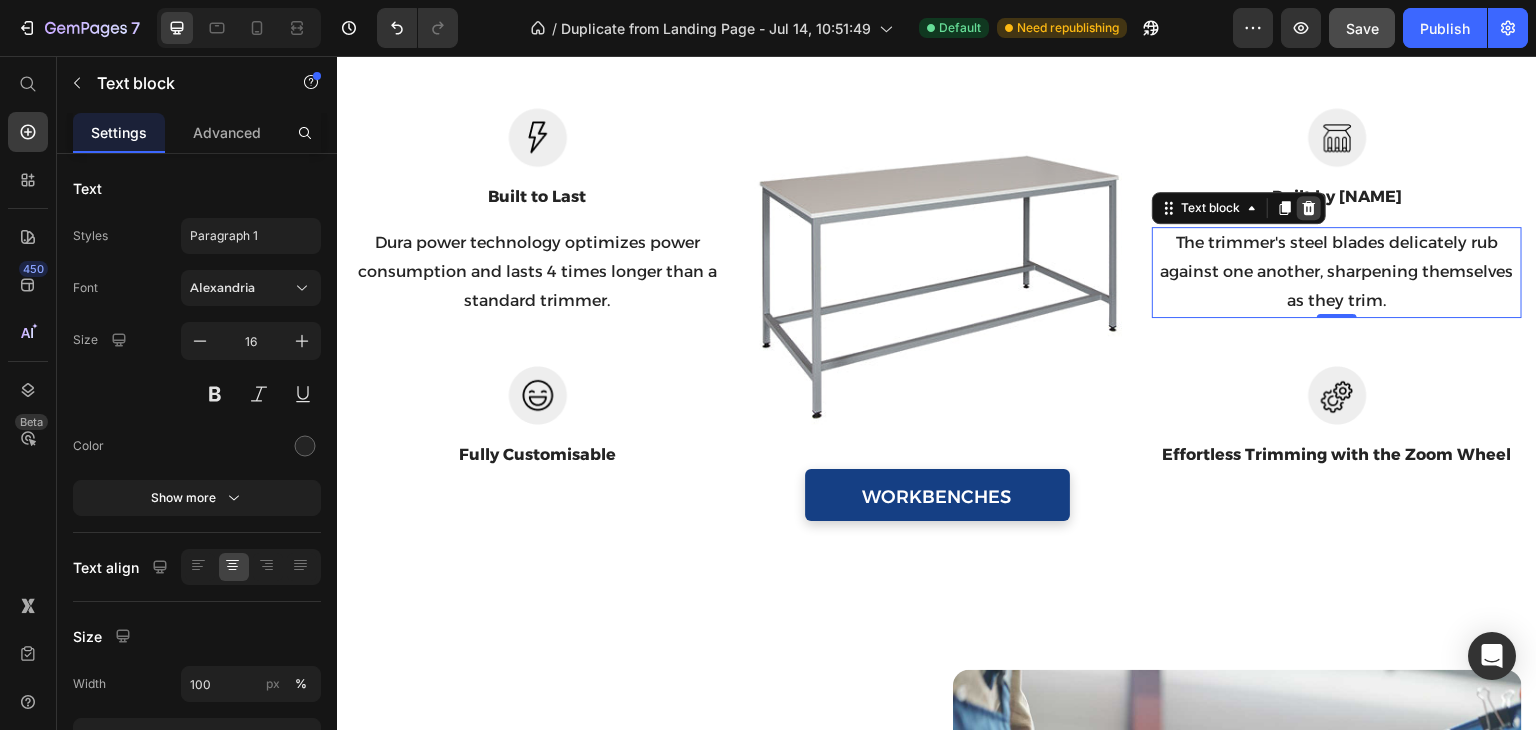 click 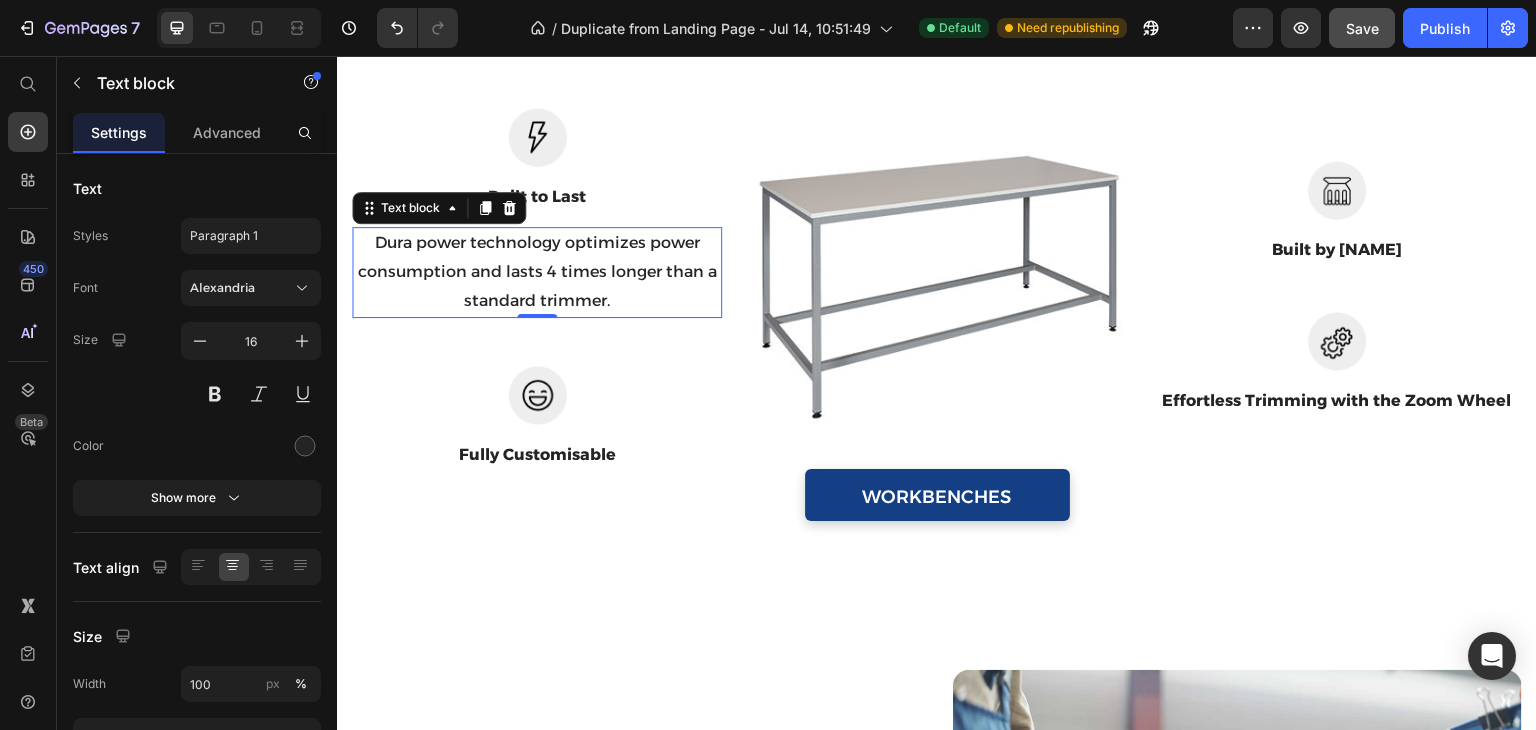 click on "Dura power technology optimizes power consumption and lasts 4 times longer than a standard trimmer." at bounding box center (537, 272) 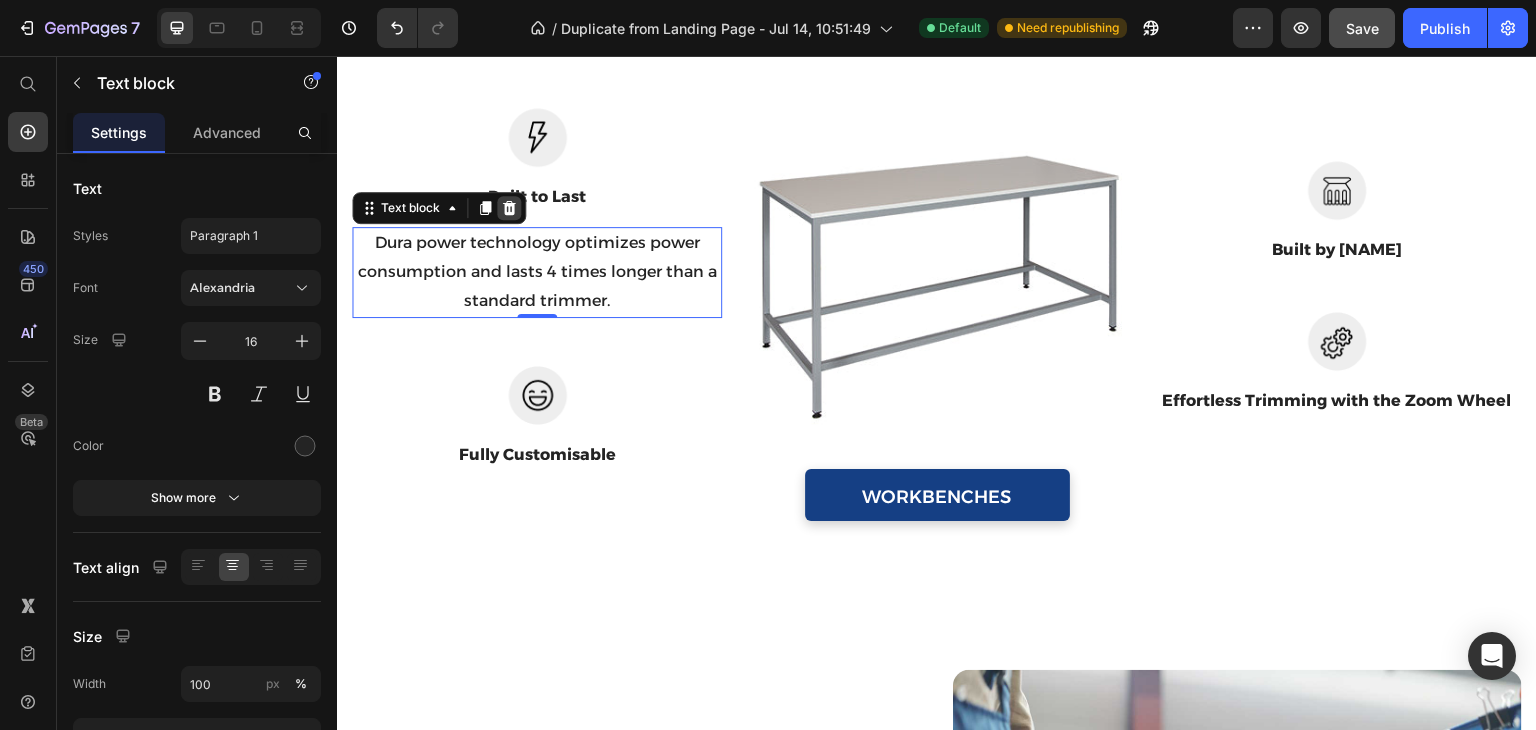 click 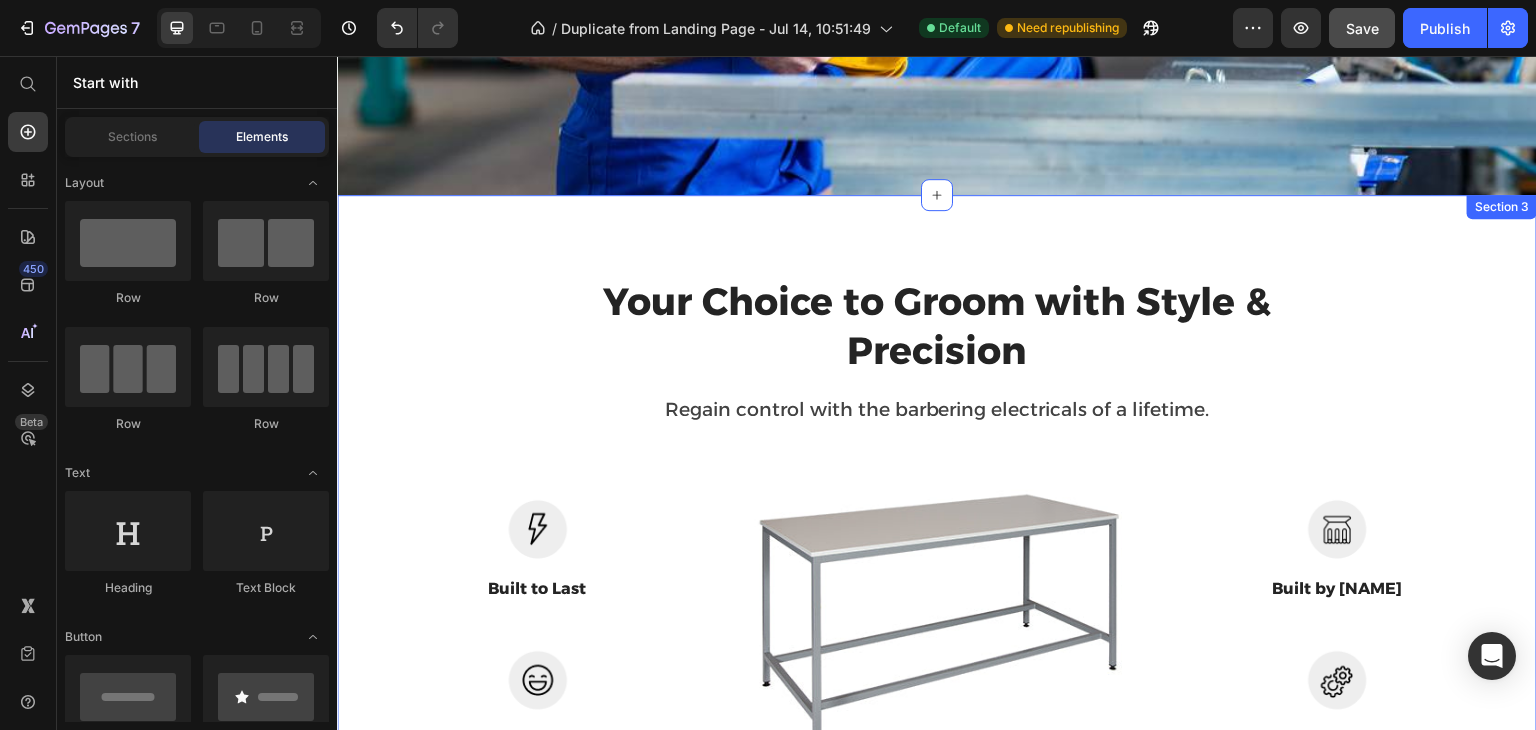 scroll, scrollTop: 812, scrollLeft: 0, axis: vertical 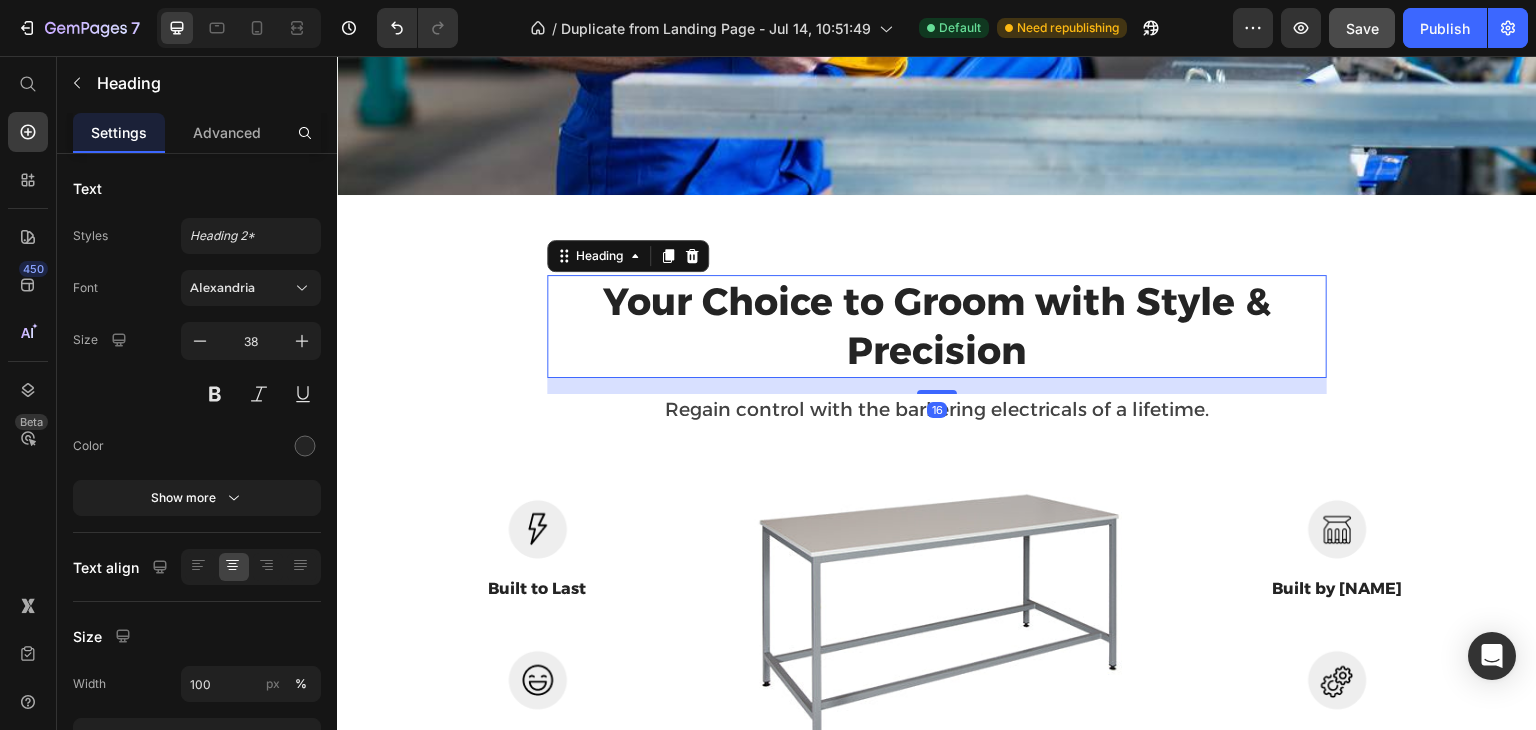 click on "Your Choice to Groom with Style & Precision" at bounding box center [937, 326] 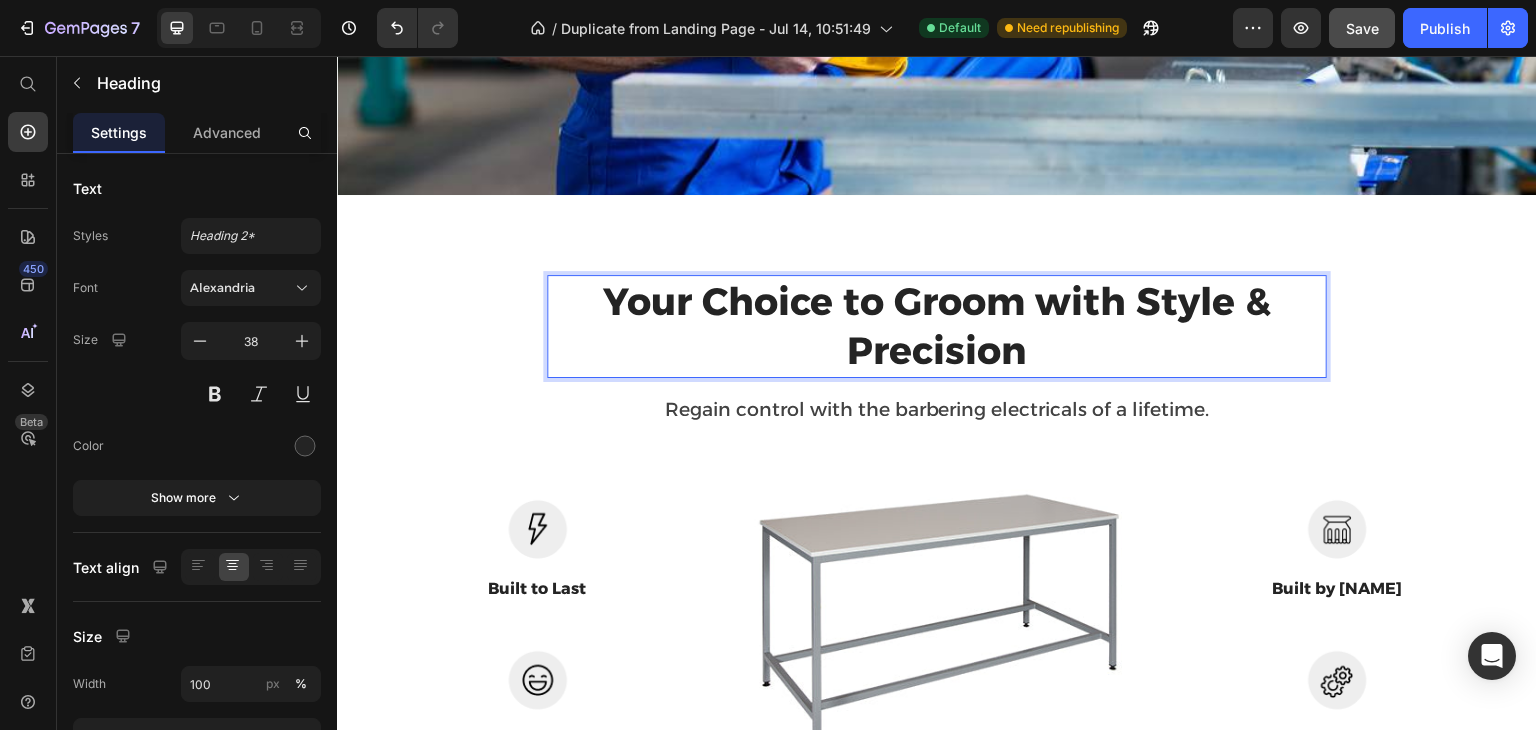 click on "Your Choice to Groom with Style & Precision" at bounding box center (937, 326) 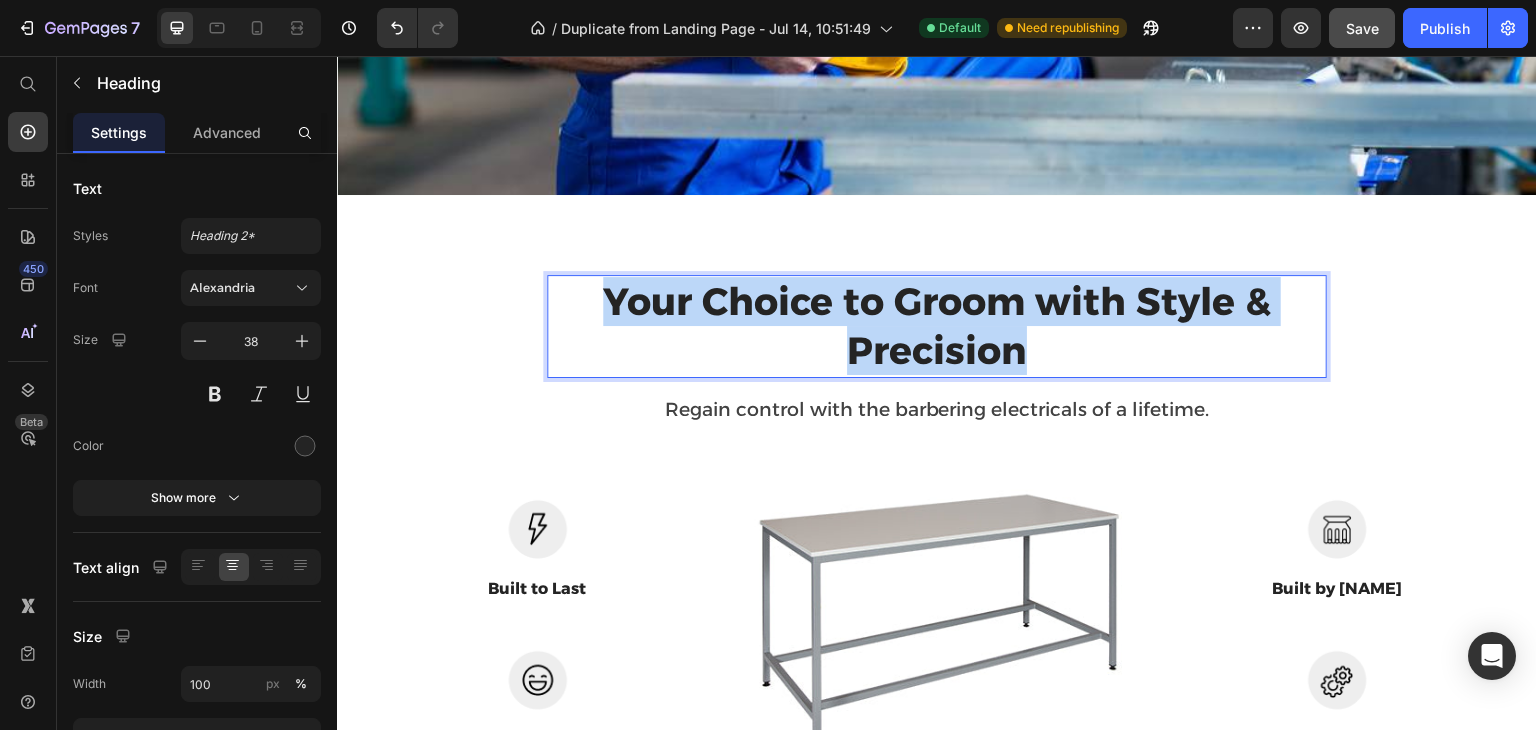 drag, startPoint x: 1025, startPoint y: 349, endPoint x: 583, endPoint y: 297, distance: 445.0483 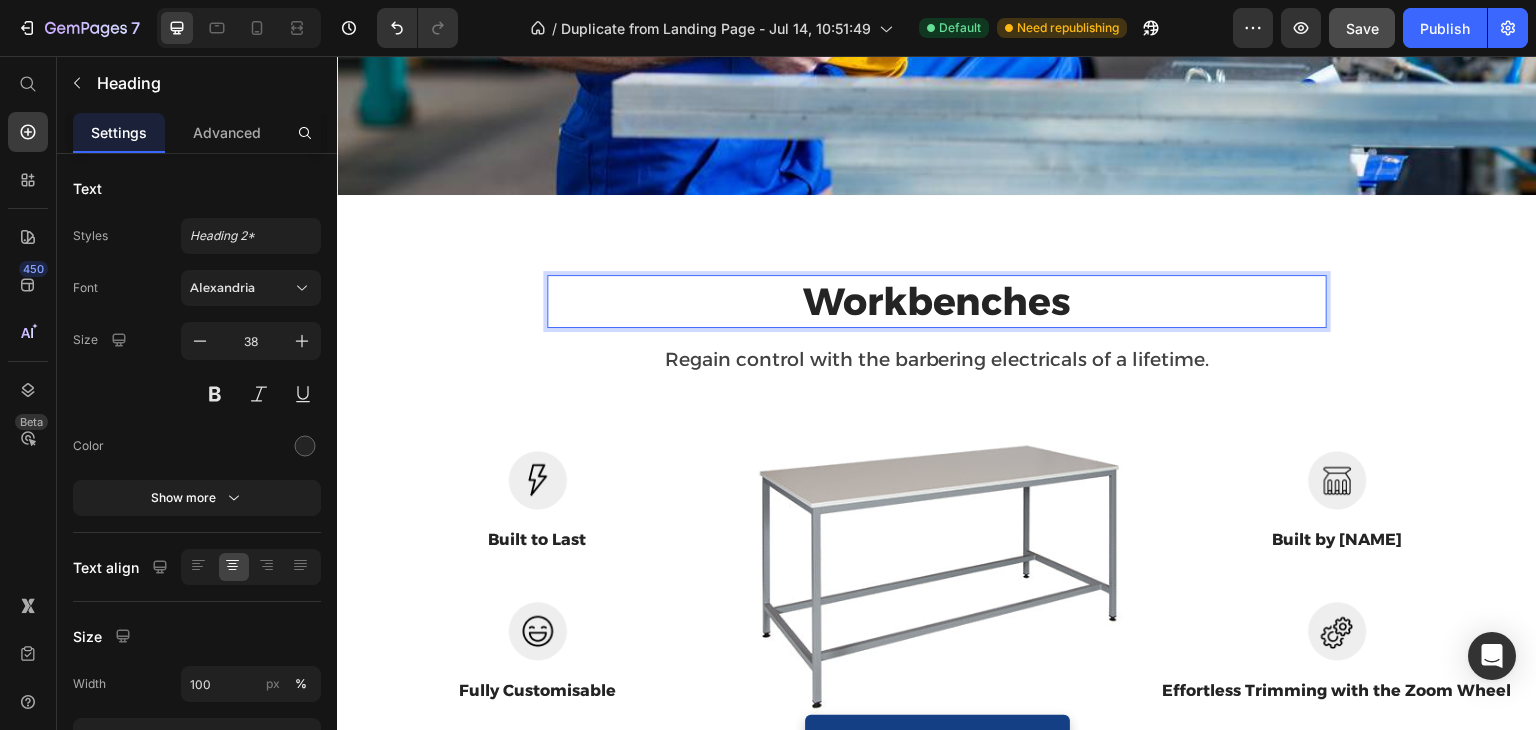 click on "Workbenches Heading   16 Regain control with the barbering electricals of a lifetime. Text block" at bounding box center [937, 342] 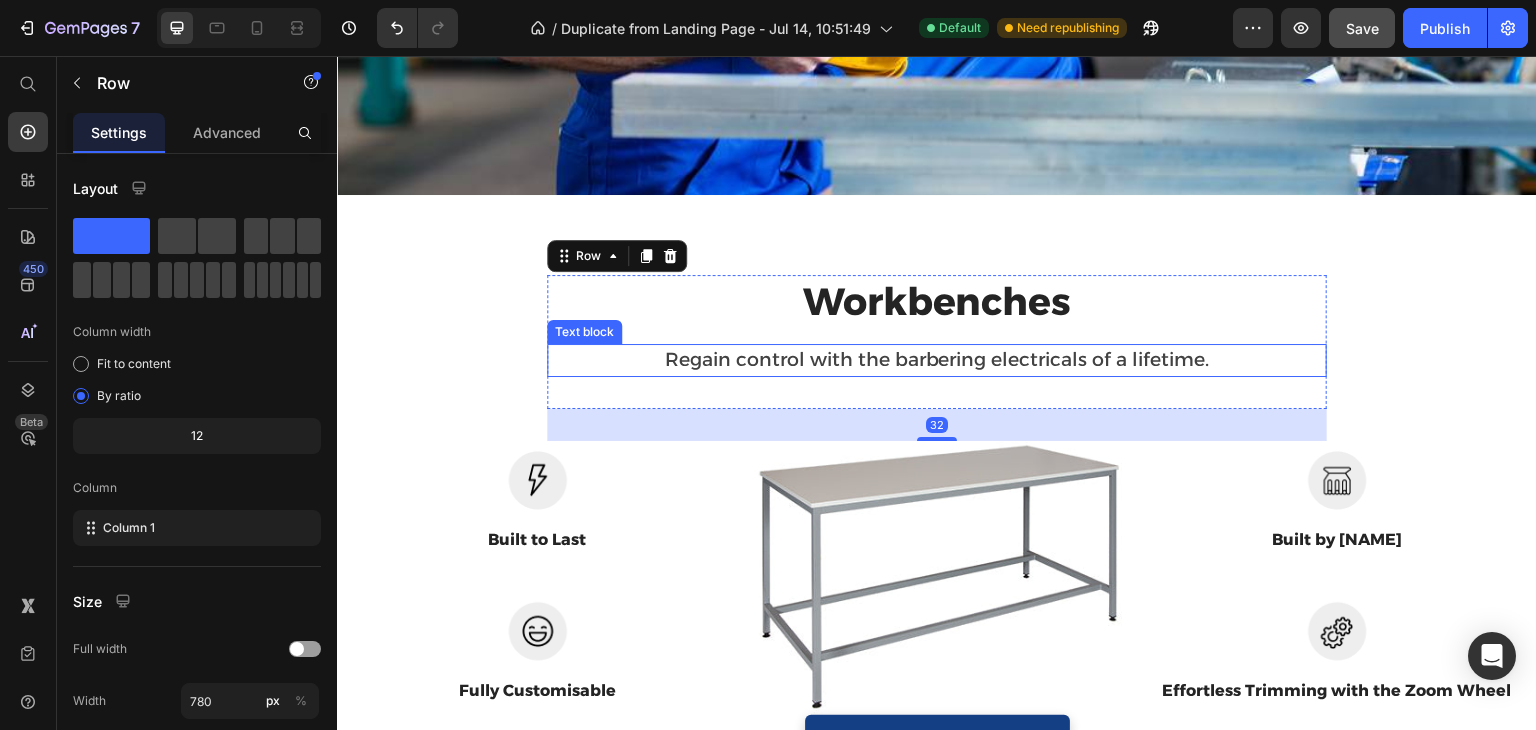 click on "Regain control with the barbering electricals of a lifetime." at bounding box center [937, 360] 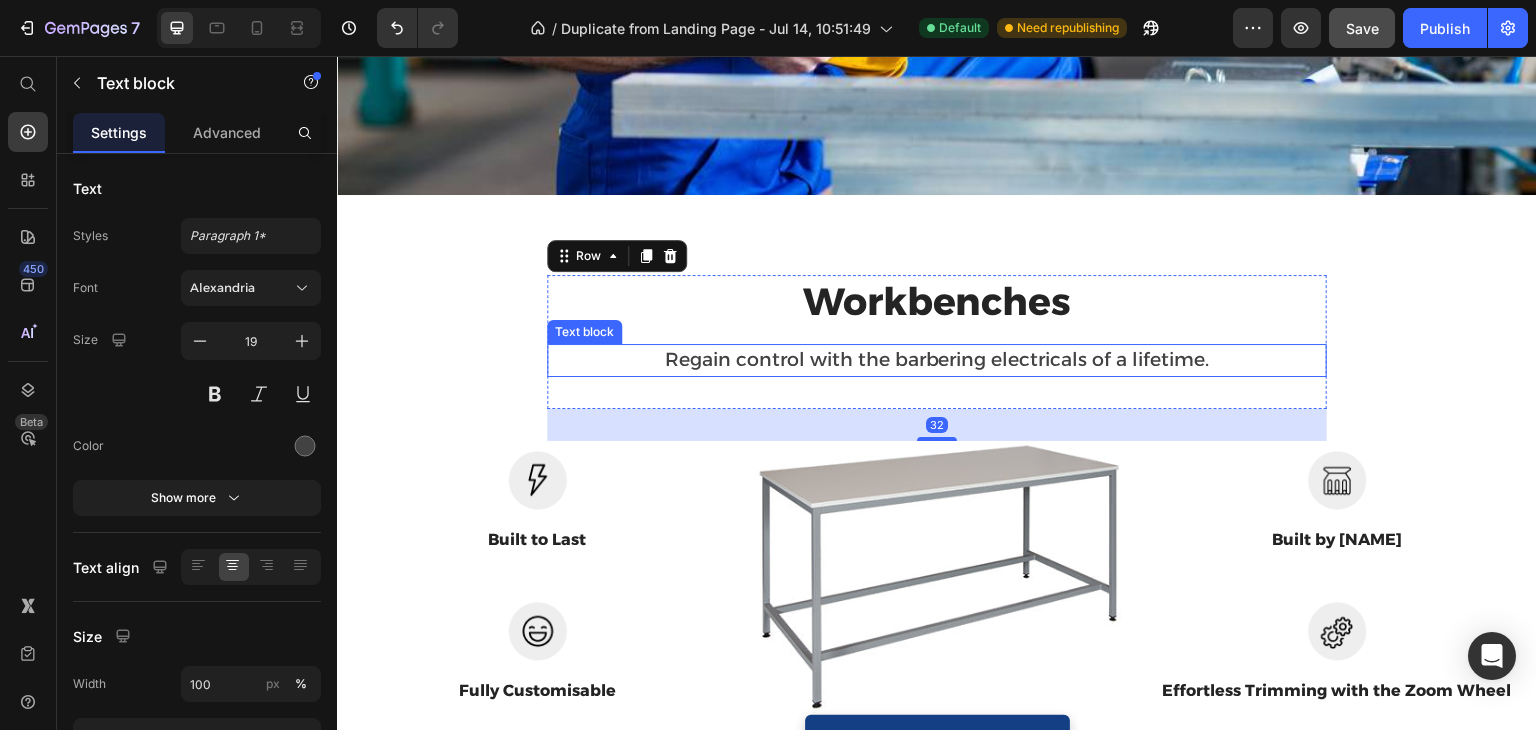 click on "Regain control with the barbering electricals of a lifetime." at bounding box center [937, 360] 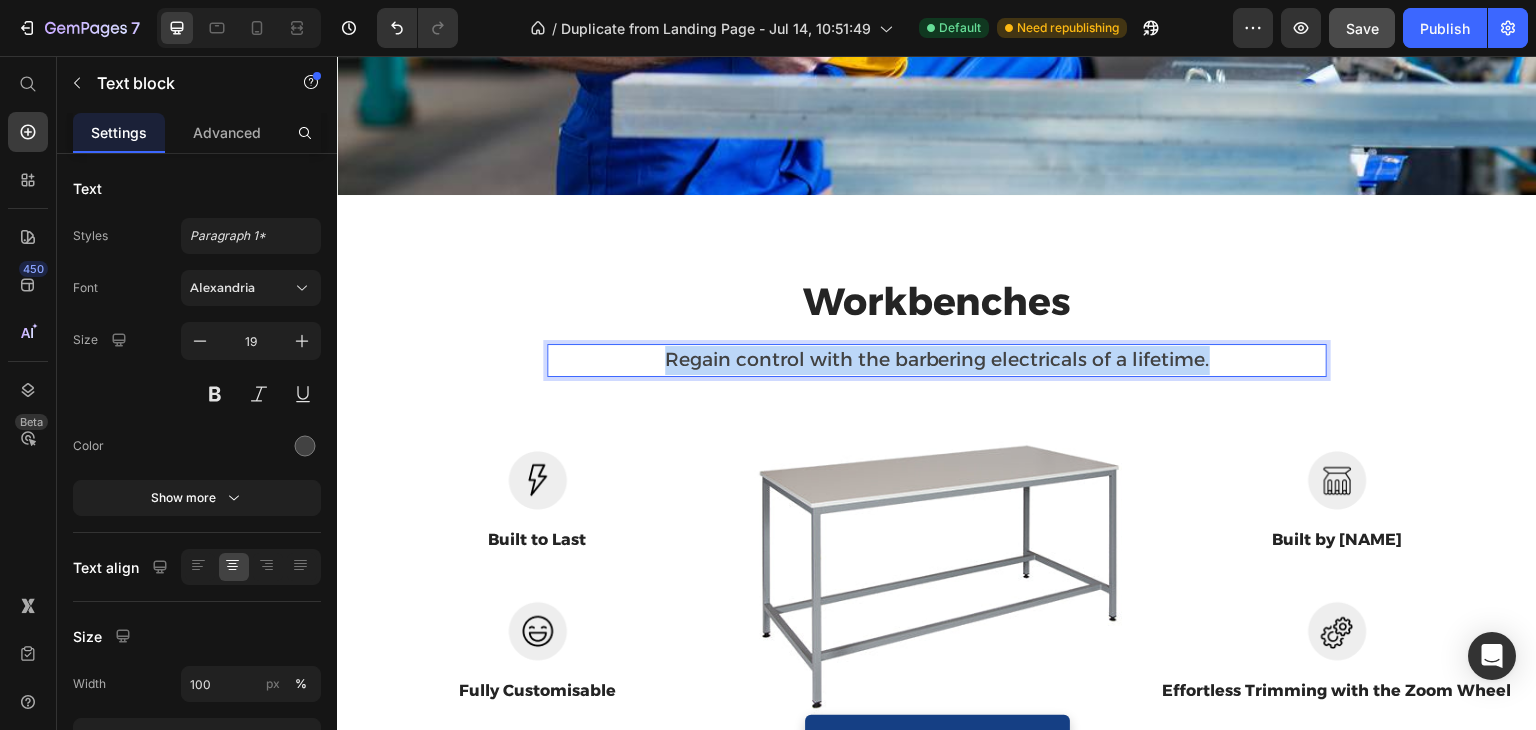 drag, startPoint x: 1212, startPoint y: 362, endPoint x: 609, endPoint y: 347, distance: 603.1865 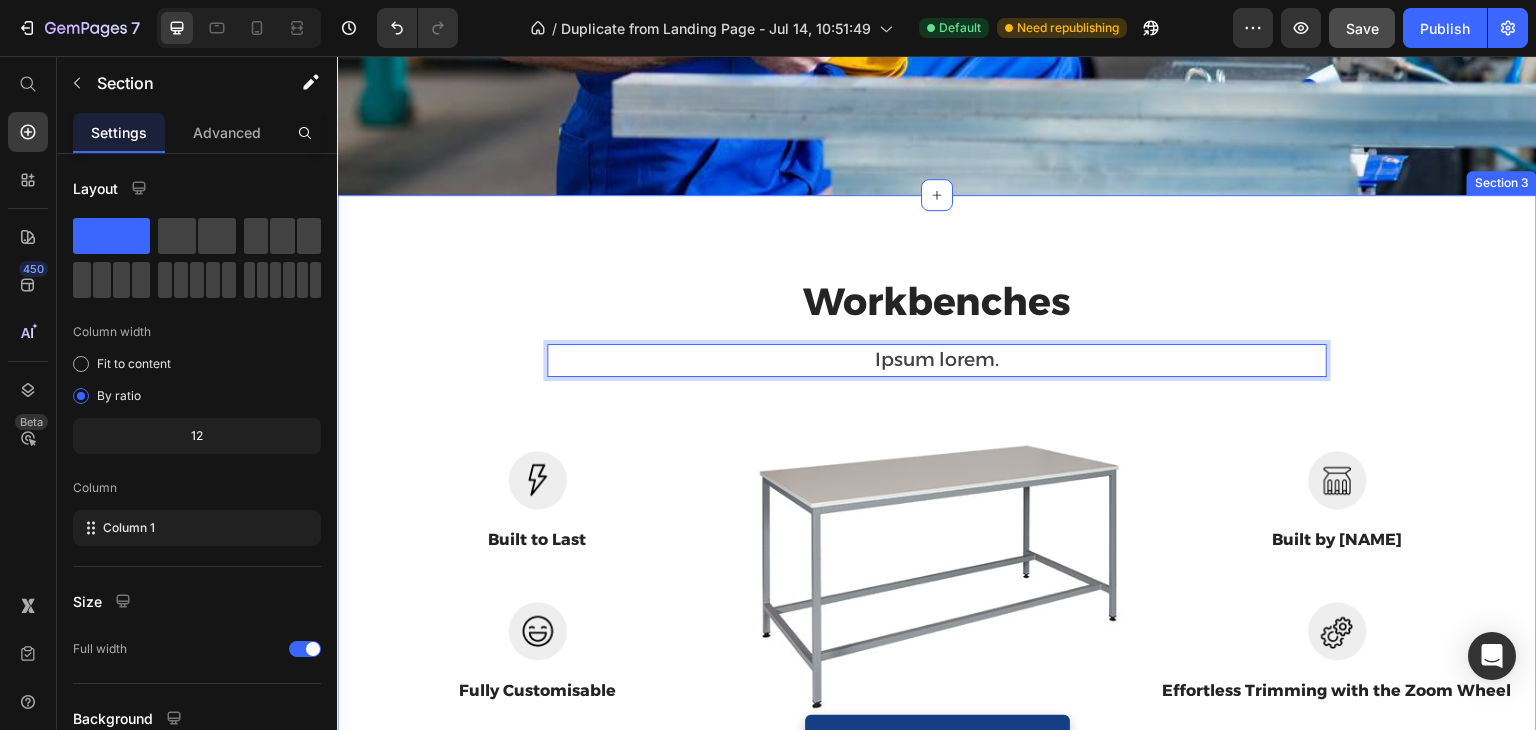 click on "Workbenches Heading Ipsum lorem. Text block   32 Row Image Built to Last Text block Row Image Fully Customisable Text block Row Image Image Built by Experts Text block Row Image Effortless Trimming with the Zoom Wheel Text block Row Row WORKBENCHES Button" at bounding box center [937, 521] 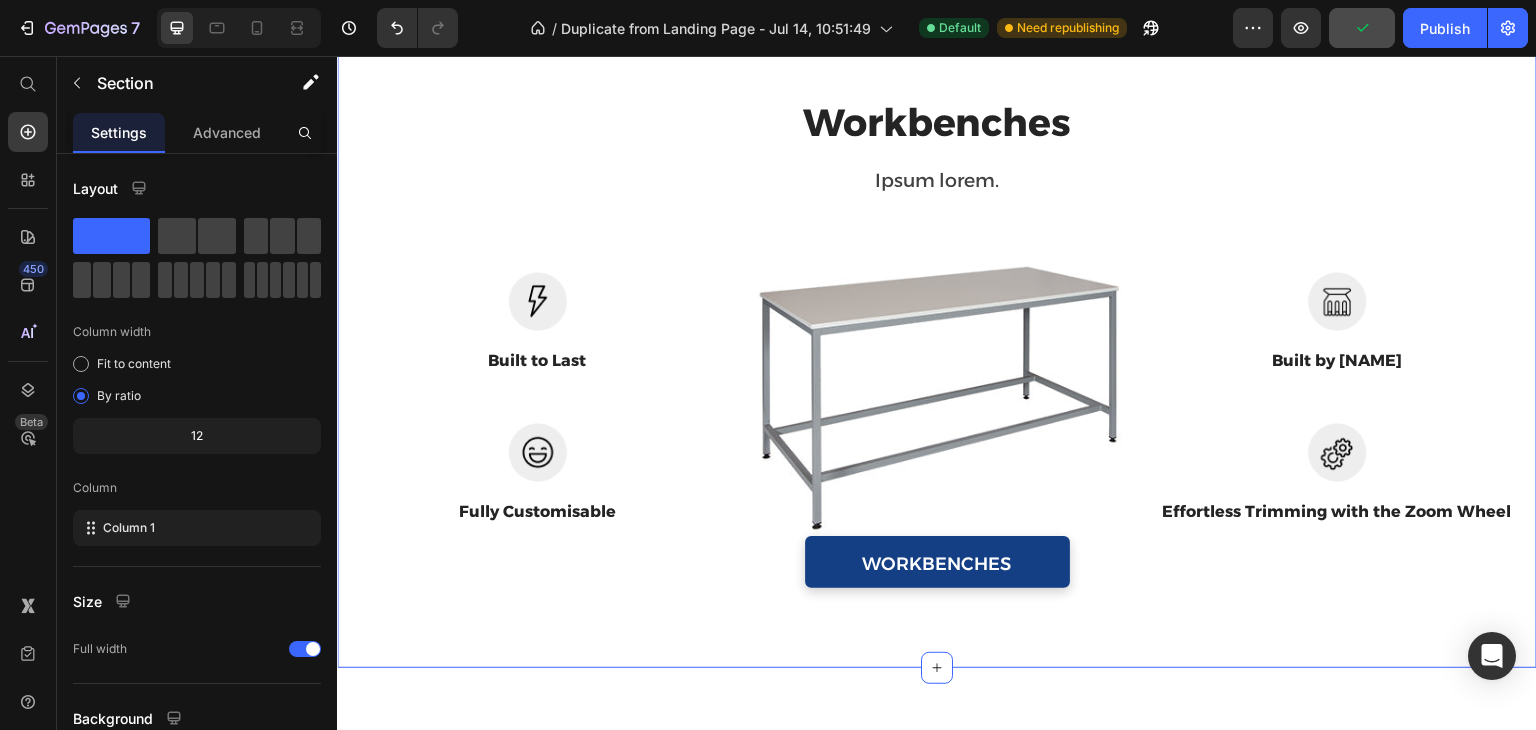 scroll, scrollTop: 1164, scrollLeft: 0, axis: vertical 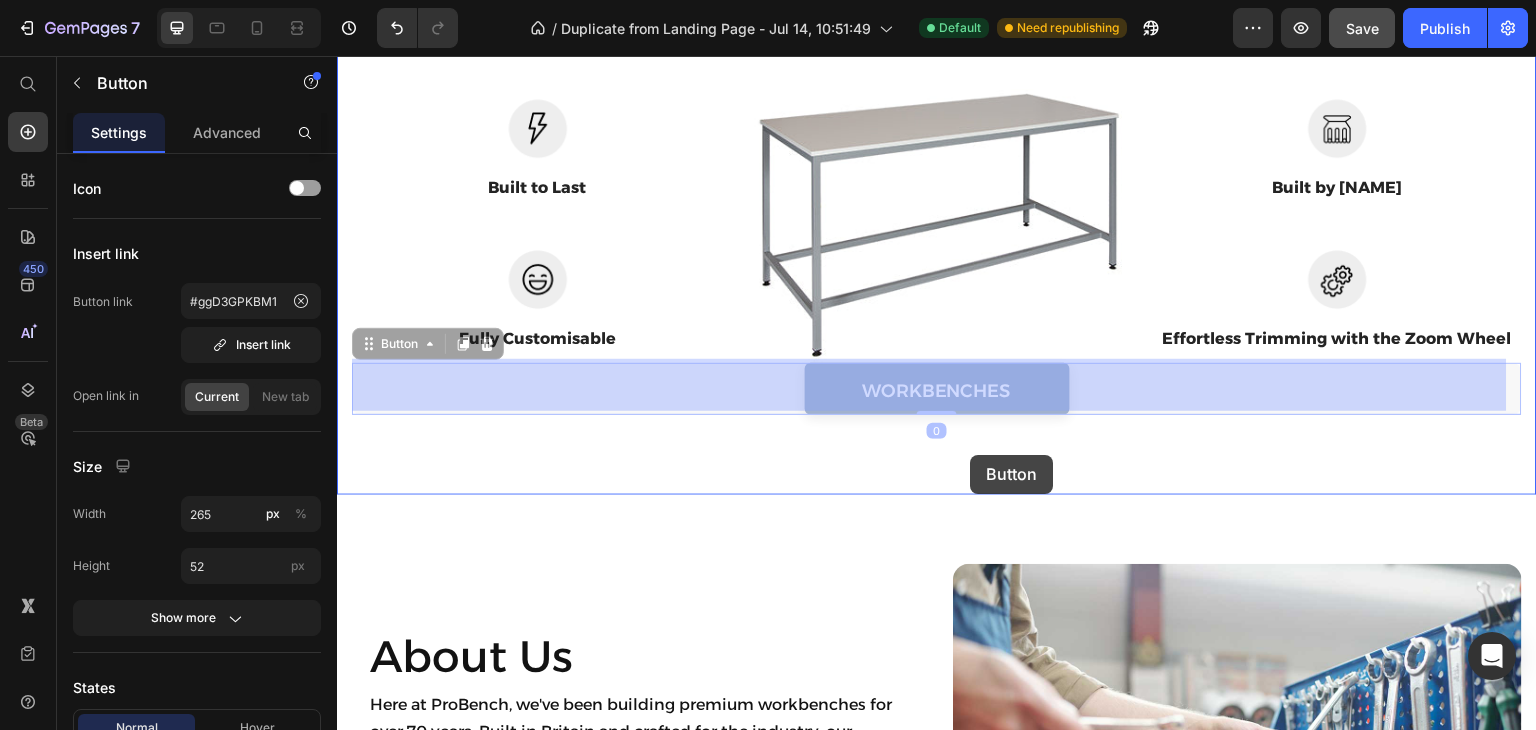 drag, startPoint x: 1000, startPoint y: 394, endPoint x: 971, endPoint y: 454, distance: 66.64083 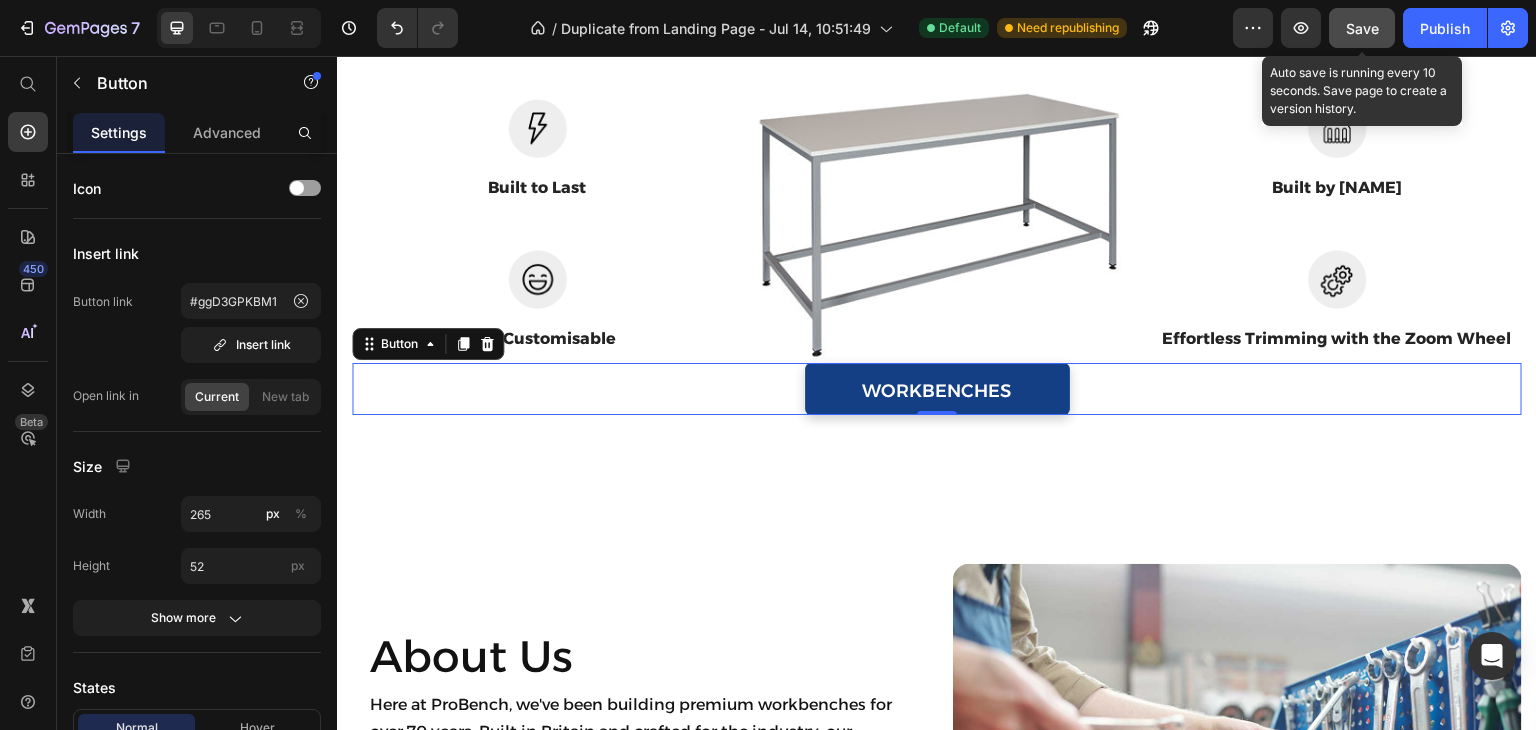 click on "Save" at bounding box center [1362, 28] 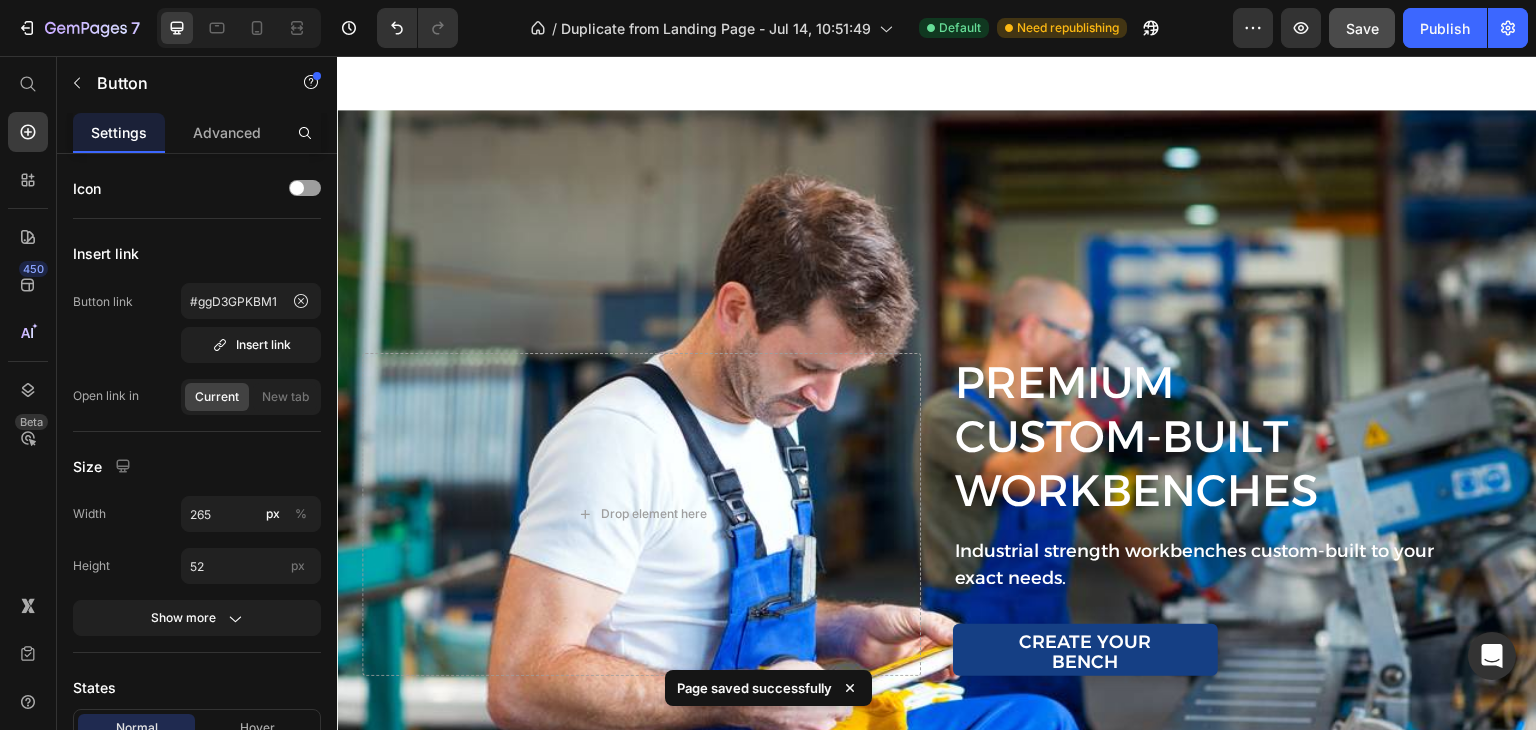 scroll, scrollTop: 0, scrollLeft: 0, axis: both 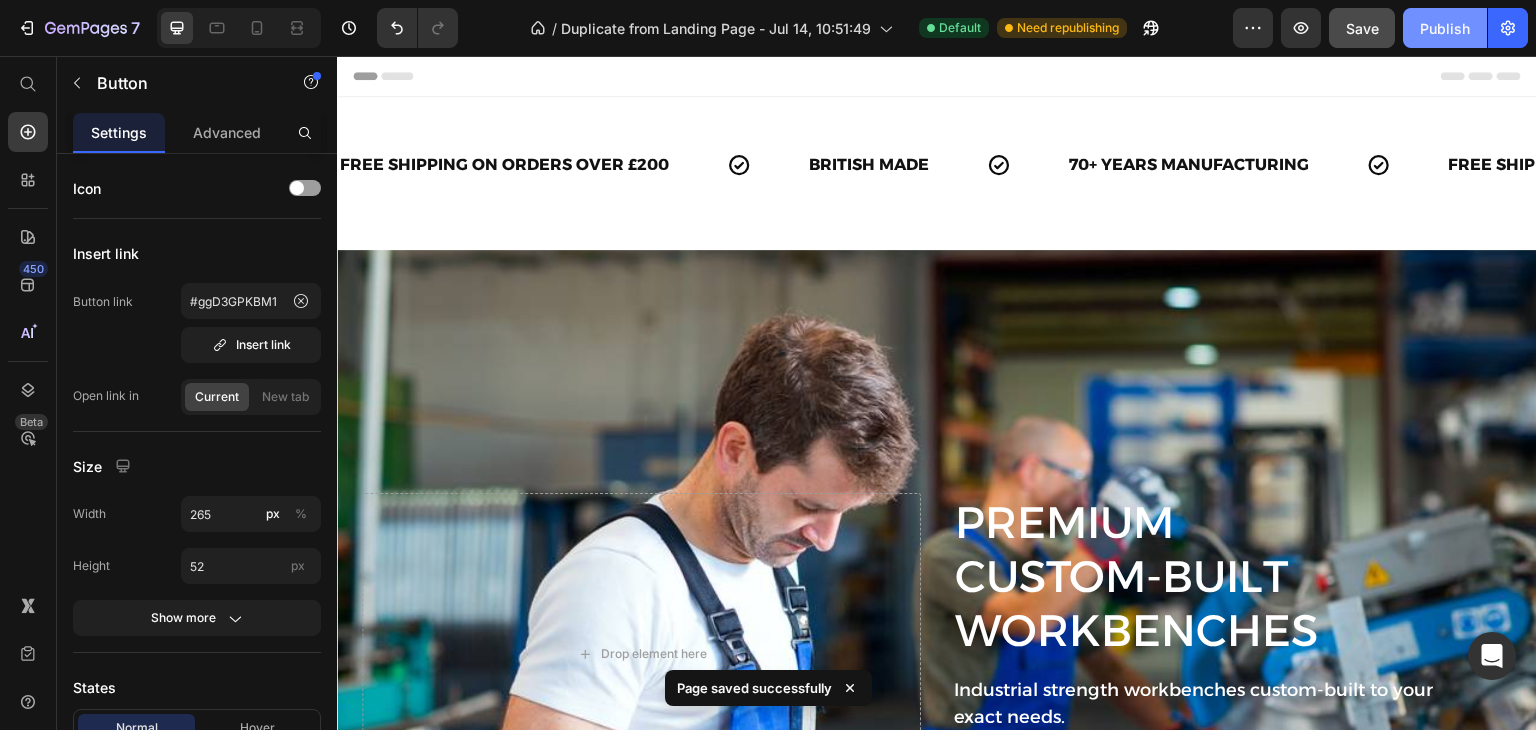click on "Publish" at bounding box center [1445, 28] 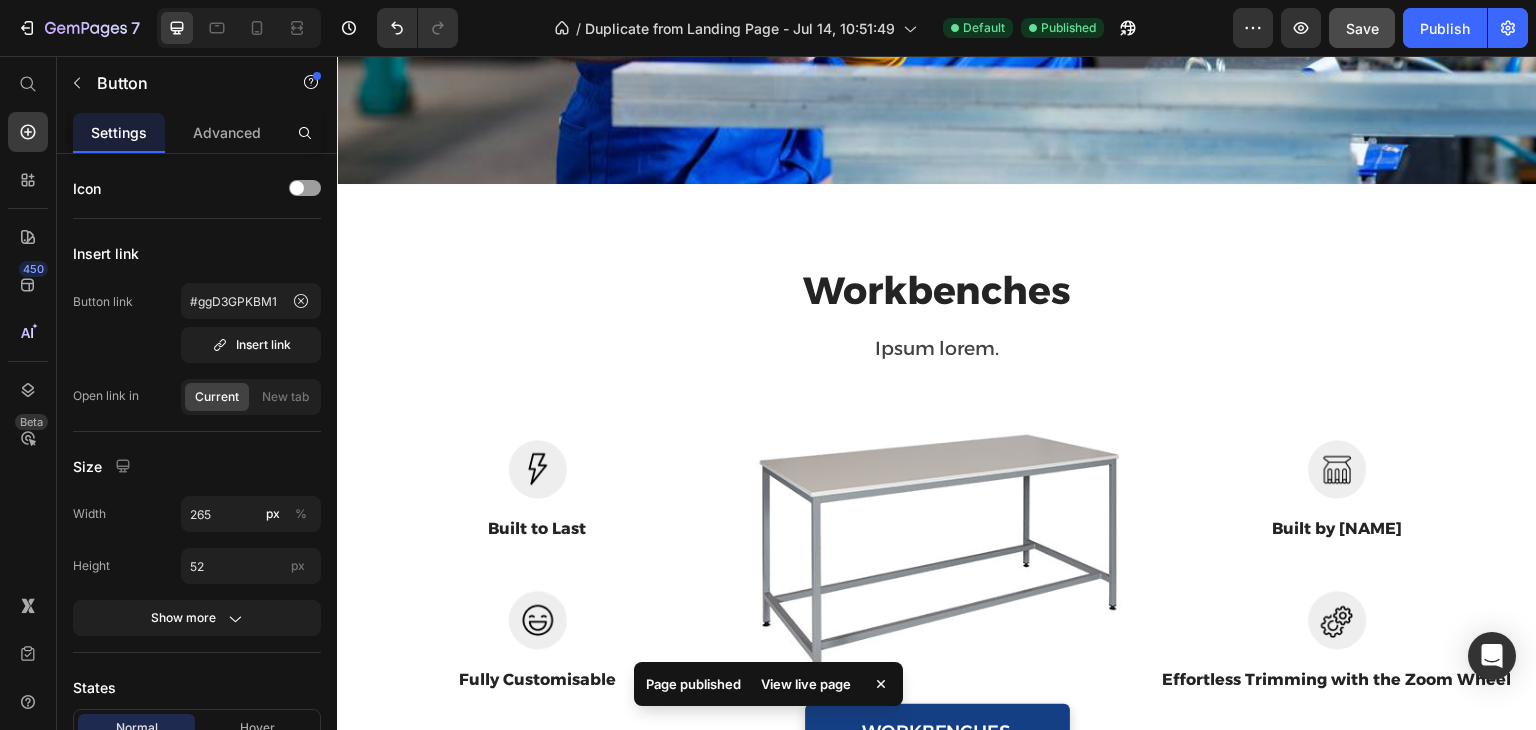 scroll, scrollTop: 0, scrollLeft: 0, axis: both 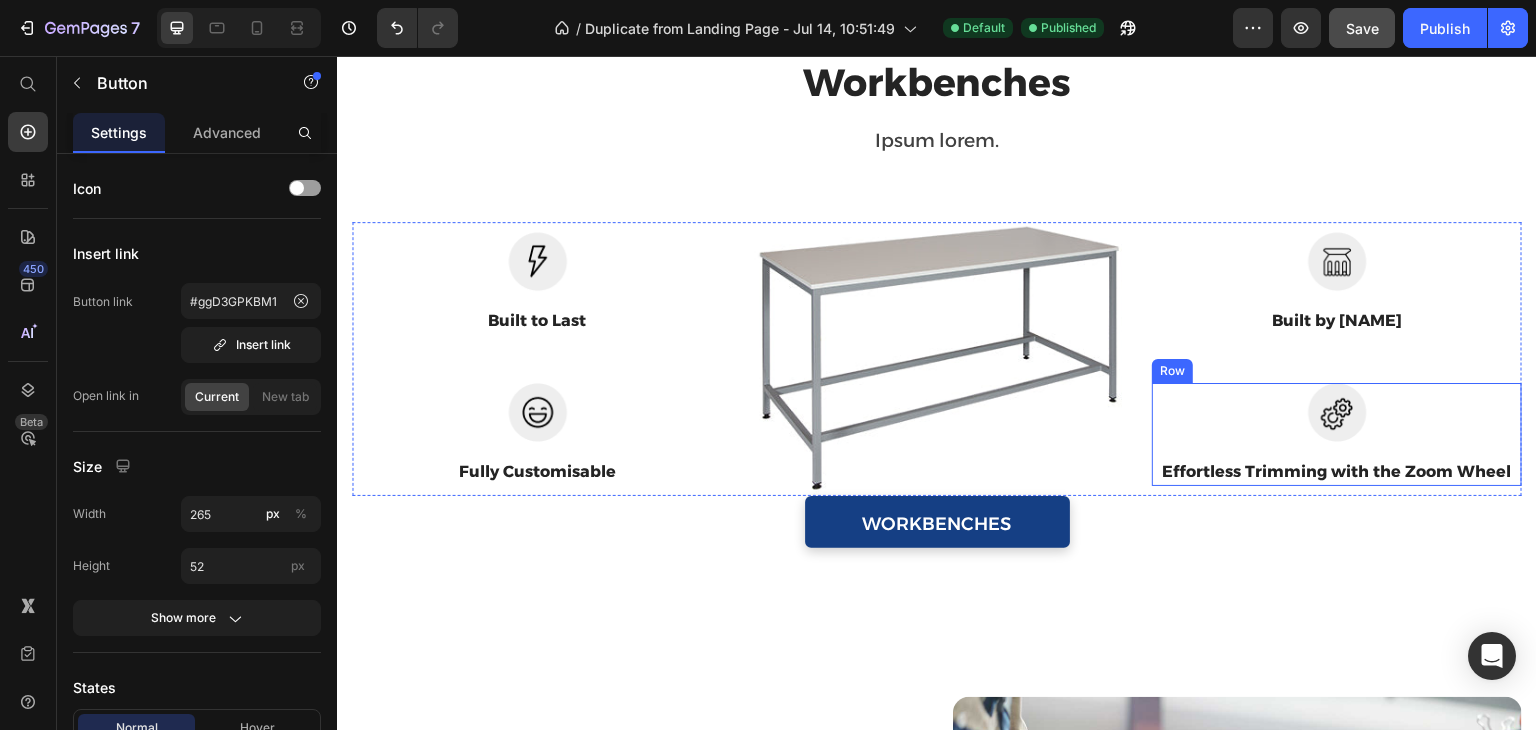 click on "Effortless Trimming with the Zoom Wheel" at bounding box center [1337, 472] 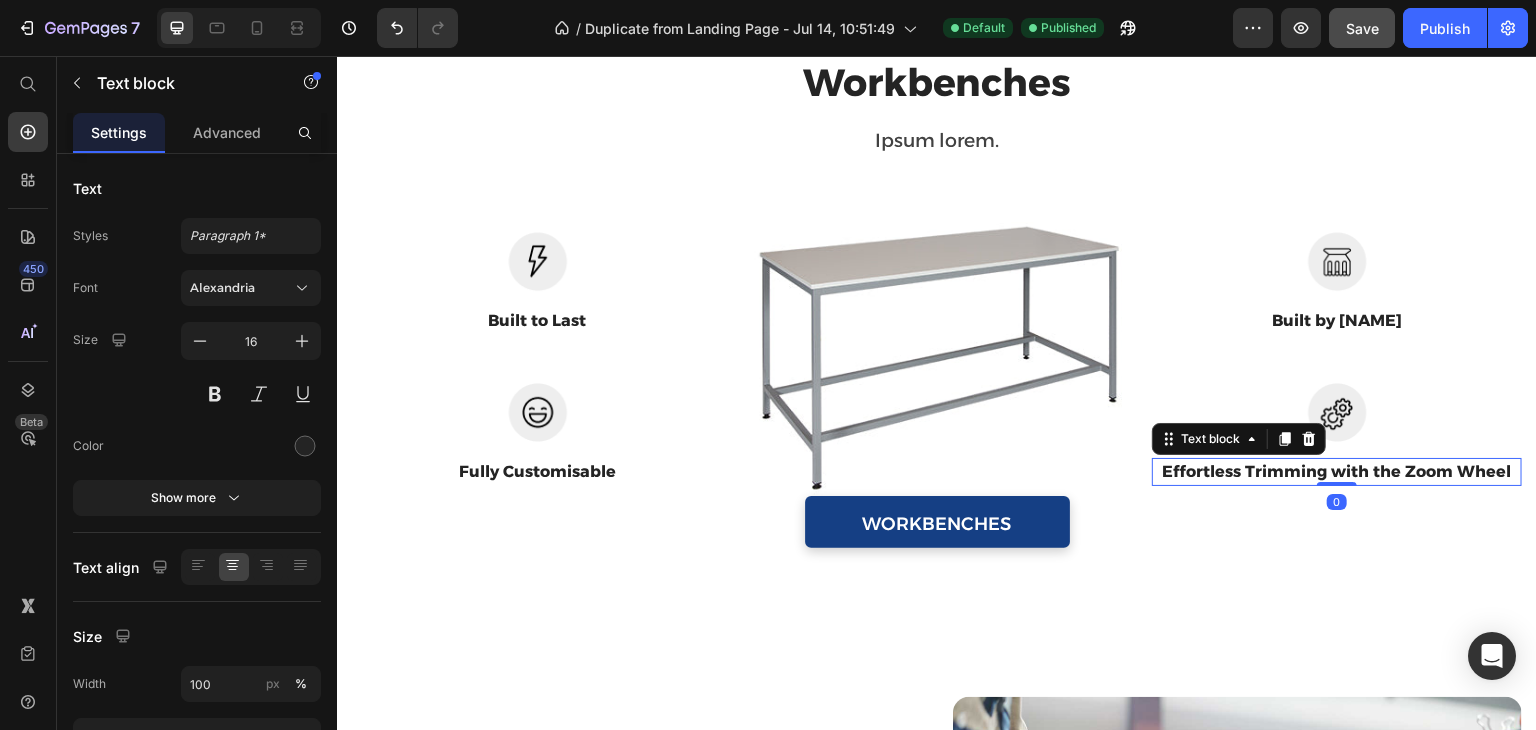 click on "Effortless Trimming with the Zoom Wheel" at bounding box center [1337, 472] 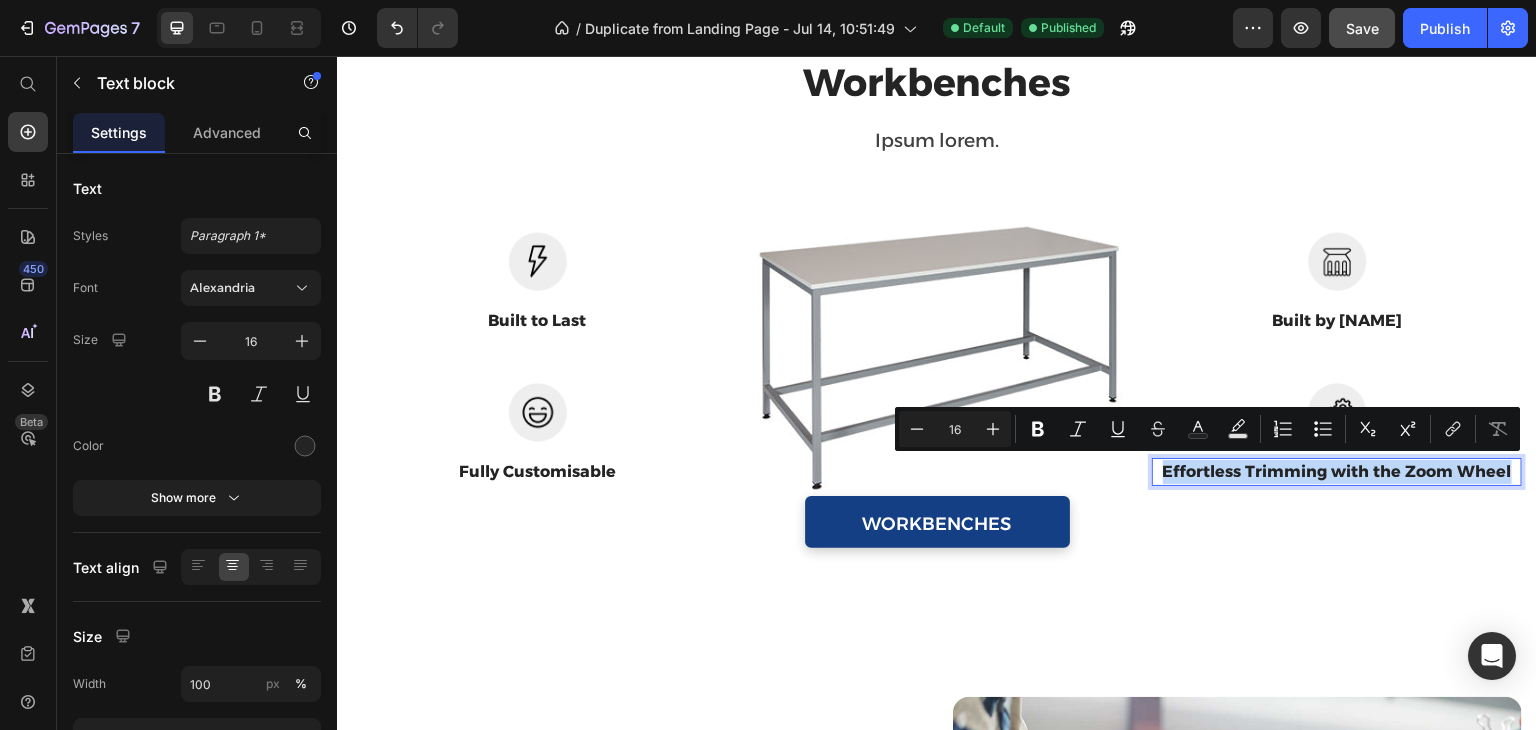 drag, startPoint x: 1499, startPoint y: 471, endPoint x: 1144, endPoint y: 462, distance: 355.11407 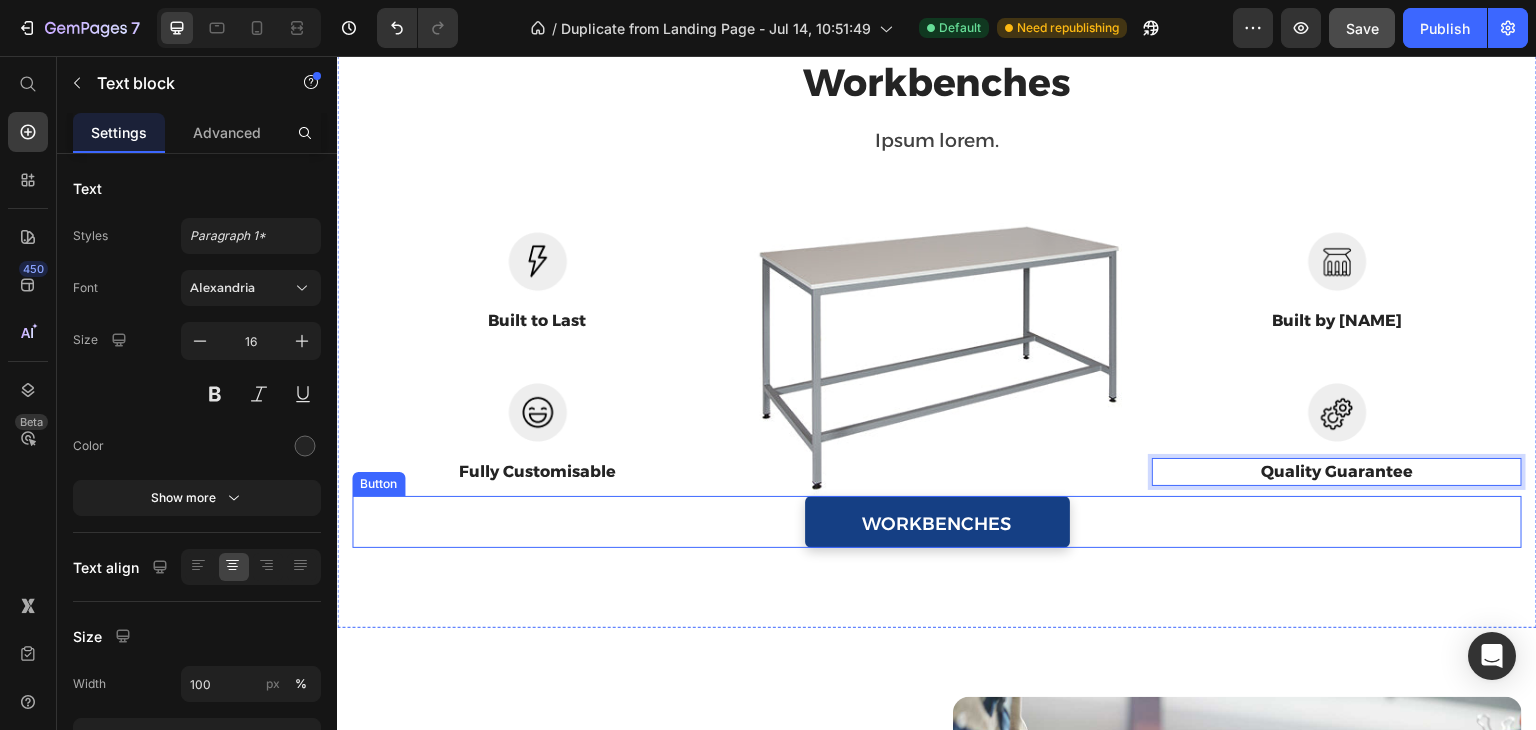 click on "WORKBENCHES Button" at bounding box center [937, 522] 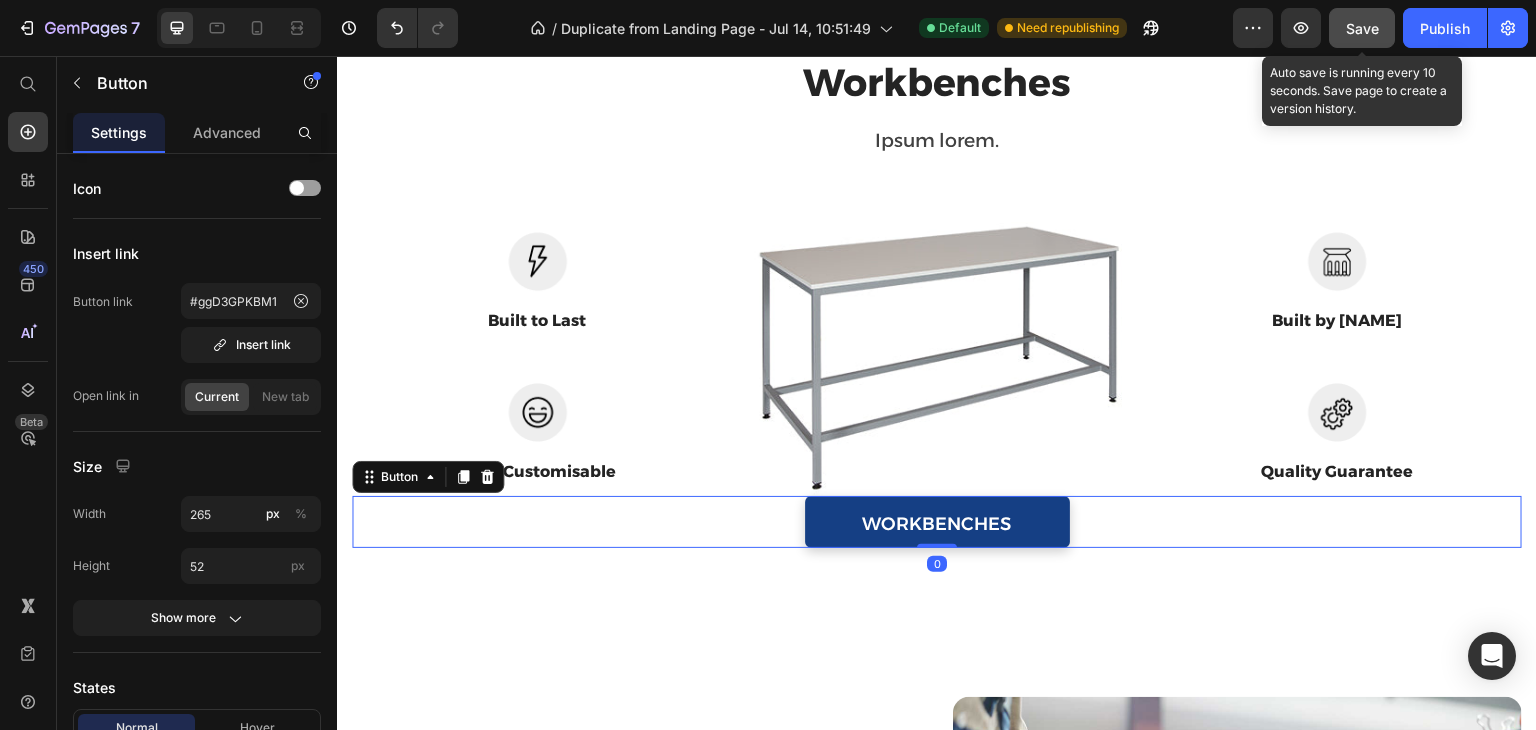 click on "Save" at bounding box center [1362, 28] 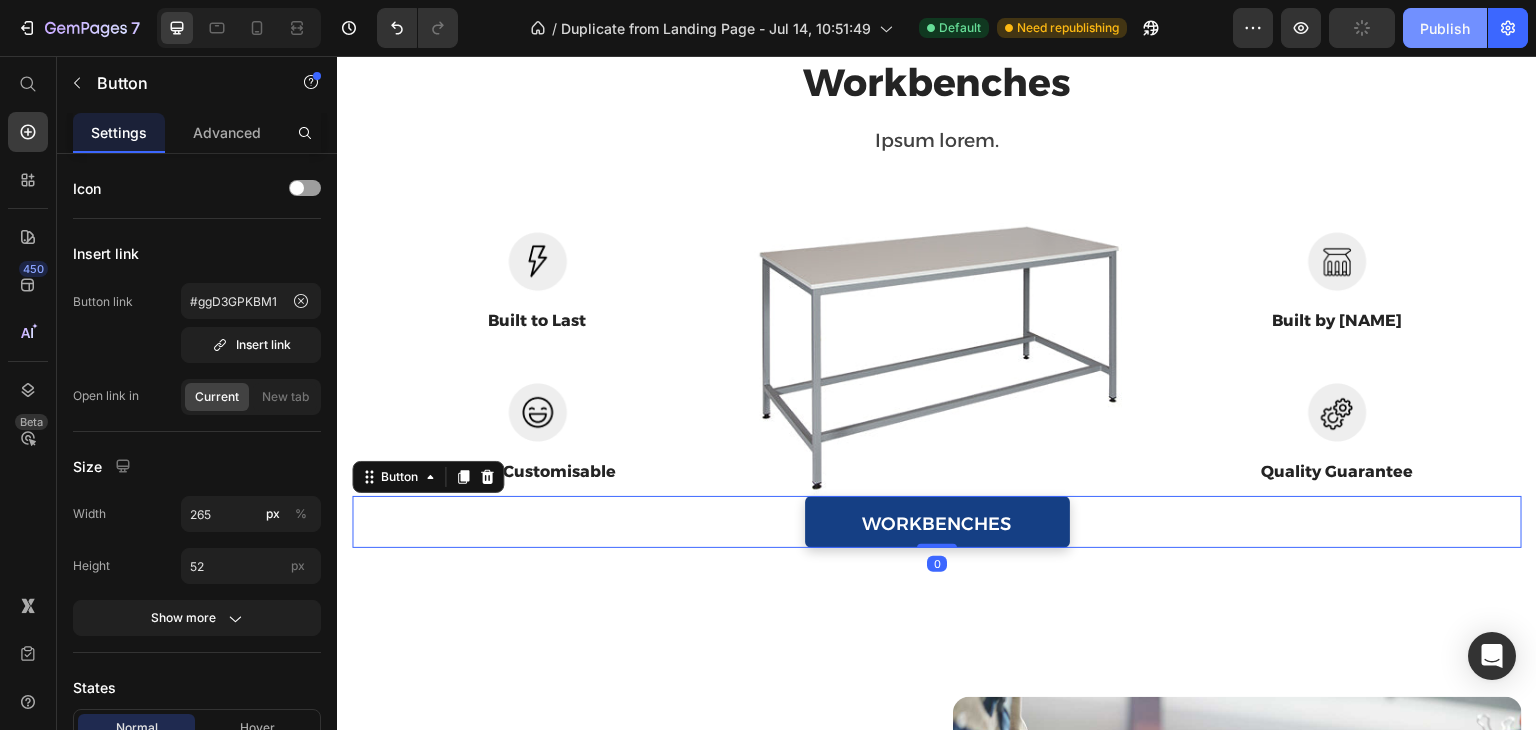 click on "Publish" 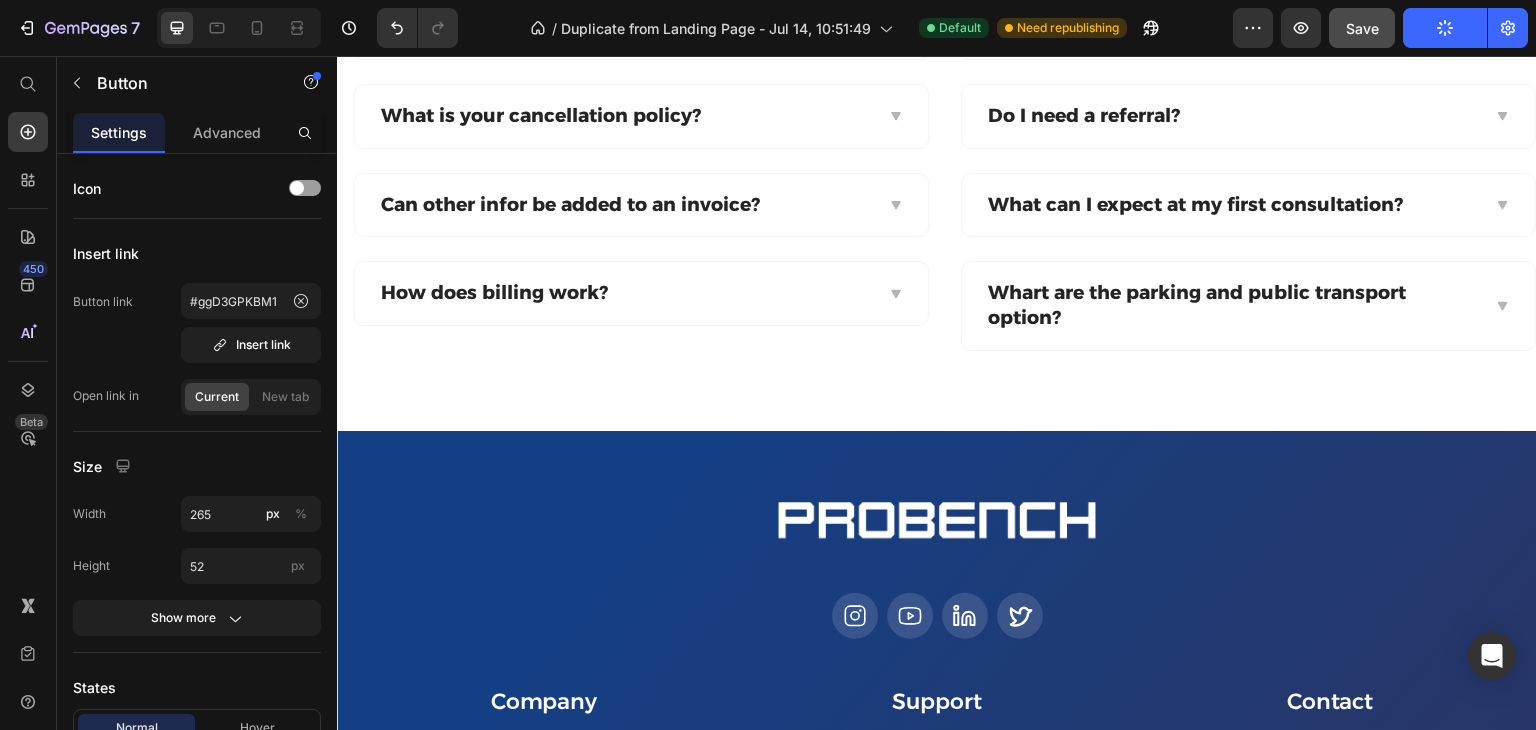 scroll, scrollTop: 2576, scrollLeft: 0, axis: vertical 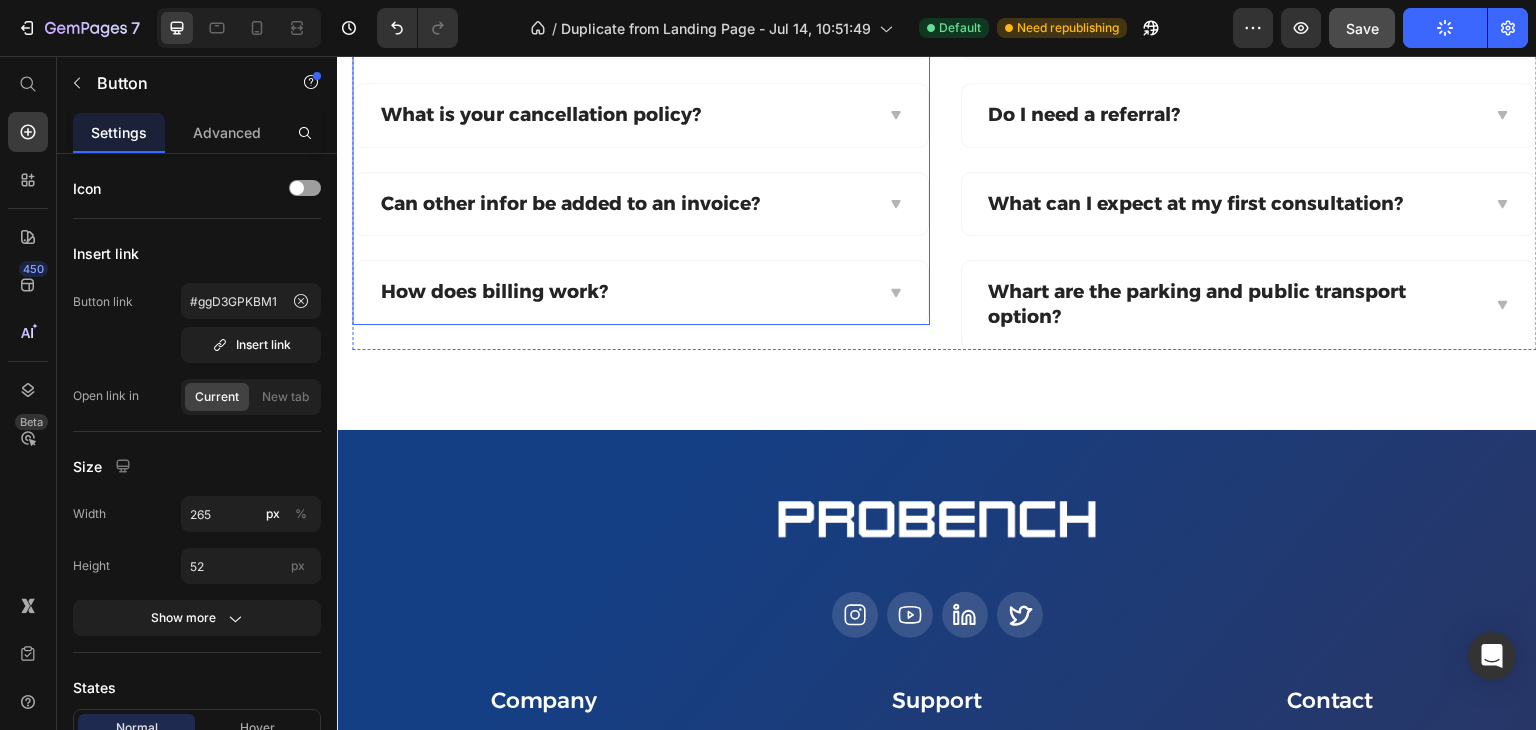 click 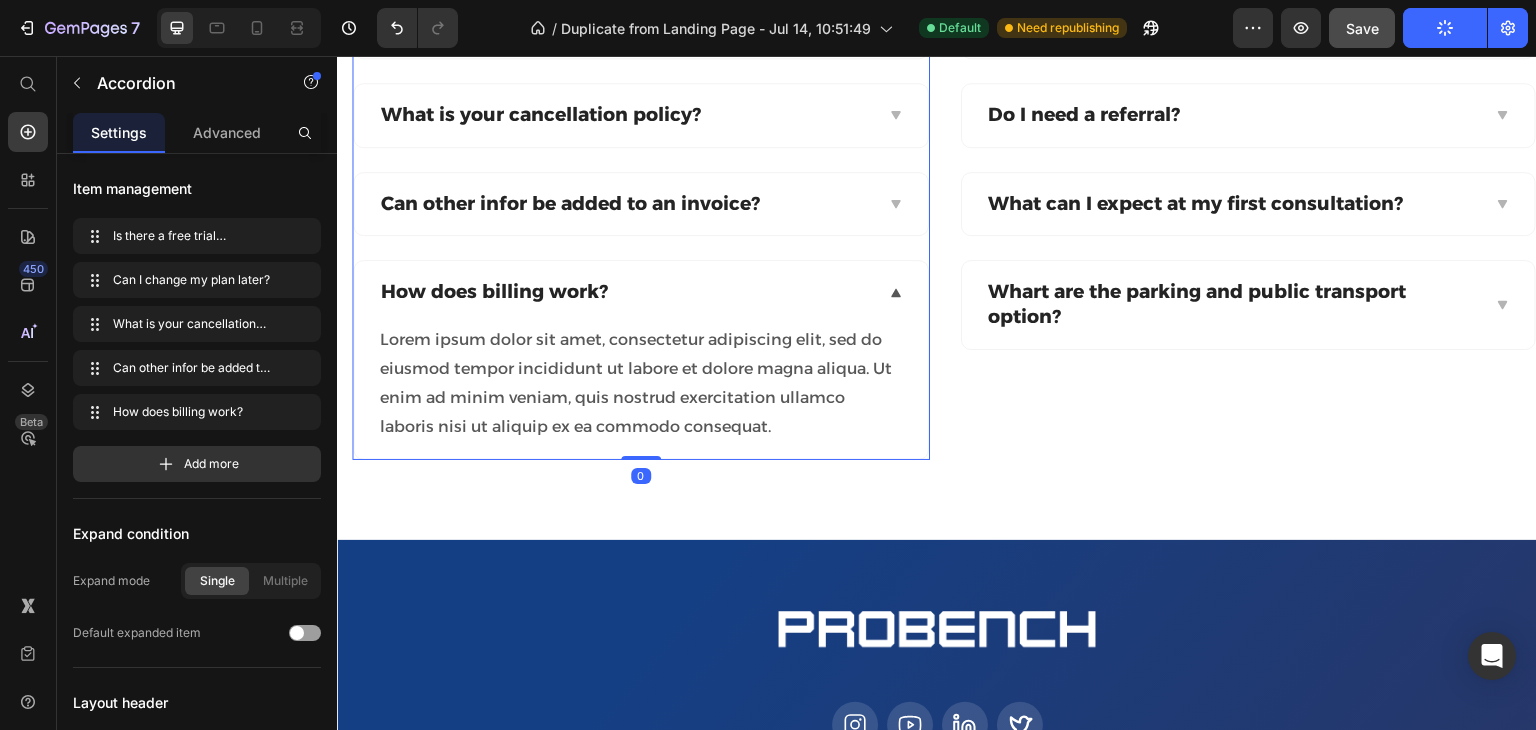 click 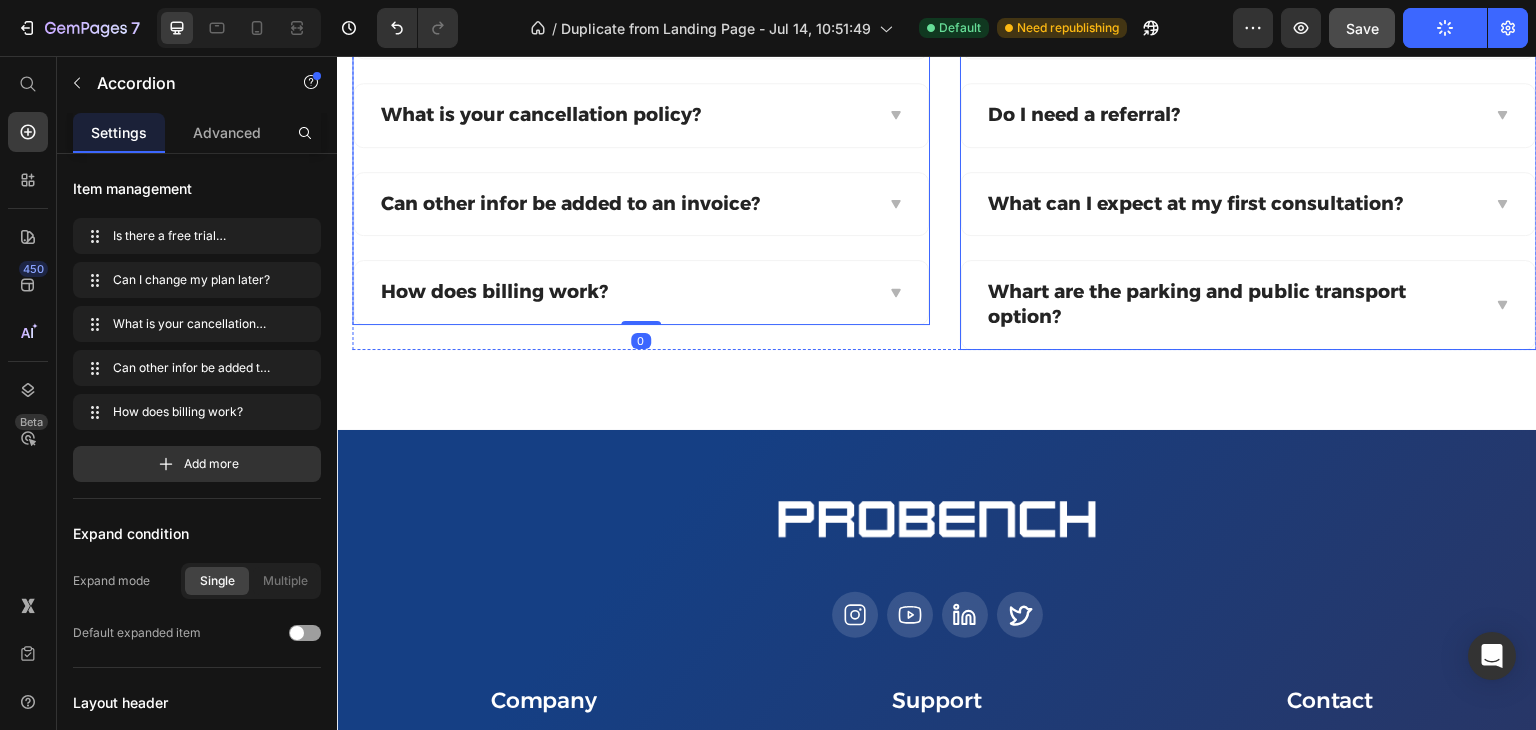 click on "Whart are the parking and public transport option?" at bounding box center [1233, 304] 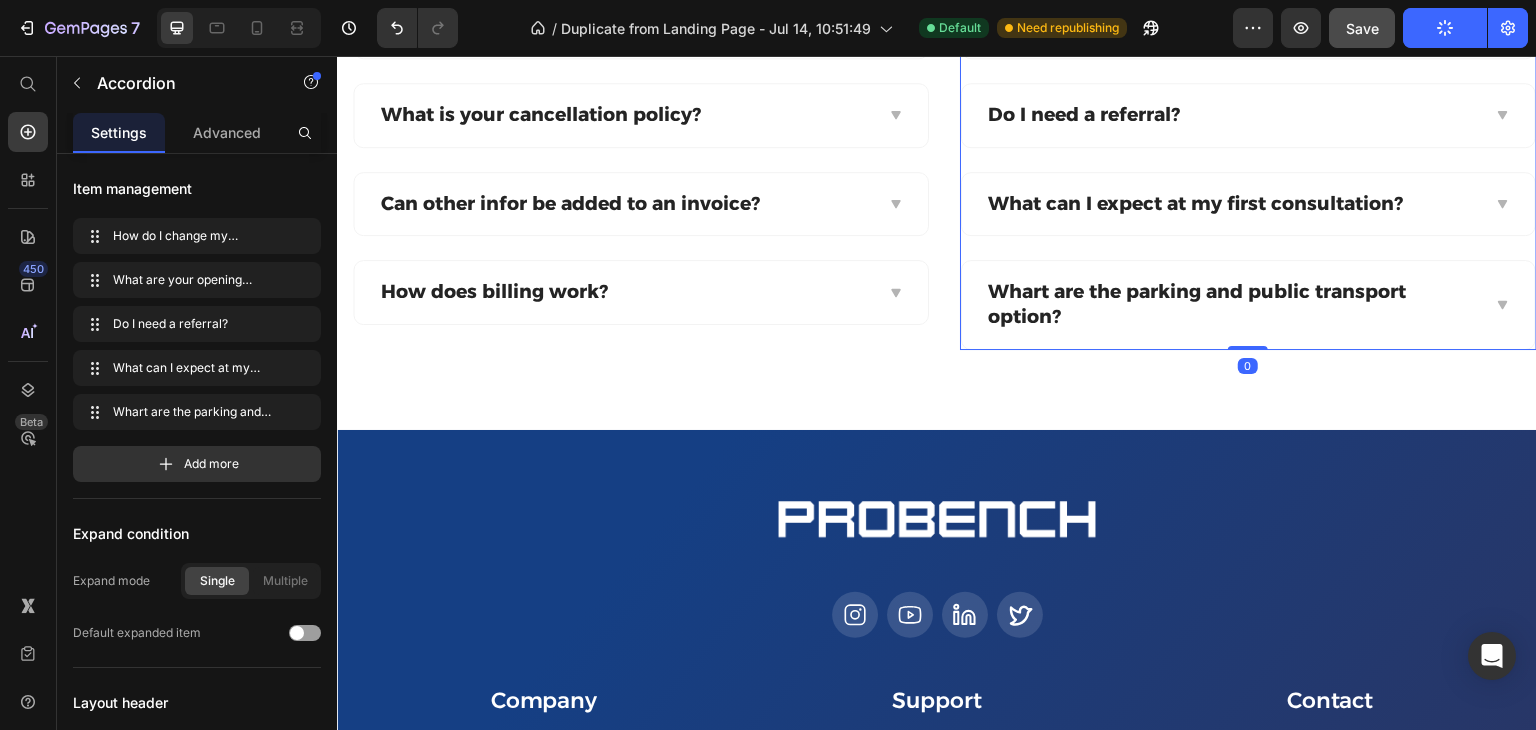 click on "Whart are the parking and public transport option?" at bounding box center [1233, 304] 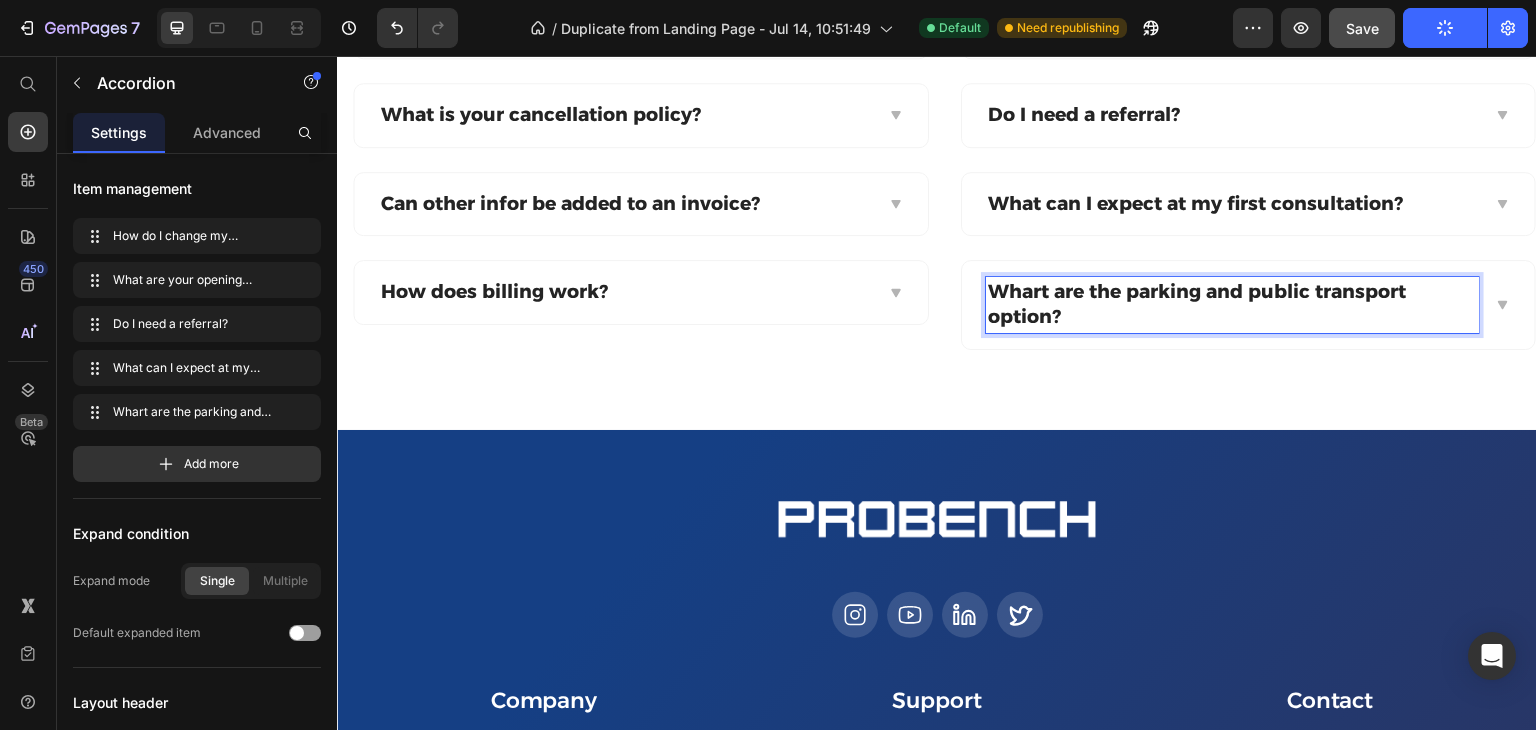 click on "Image
Icon
Icon
Icon
Icon Row
About Accordion
Support Accordion
Contact Accordion Row Company Heading About Us Button Row Support Heading FAQs Button Terms & Conditions Button Row Contact Heading [EMAIL] Button Row Row Row                Title Line Section 6" at bounding box center (937, 666) 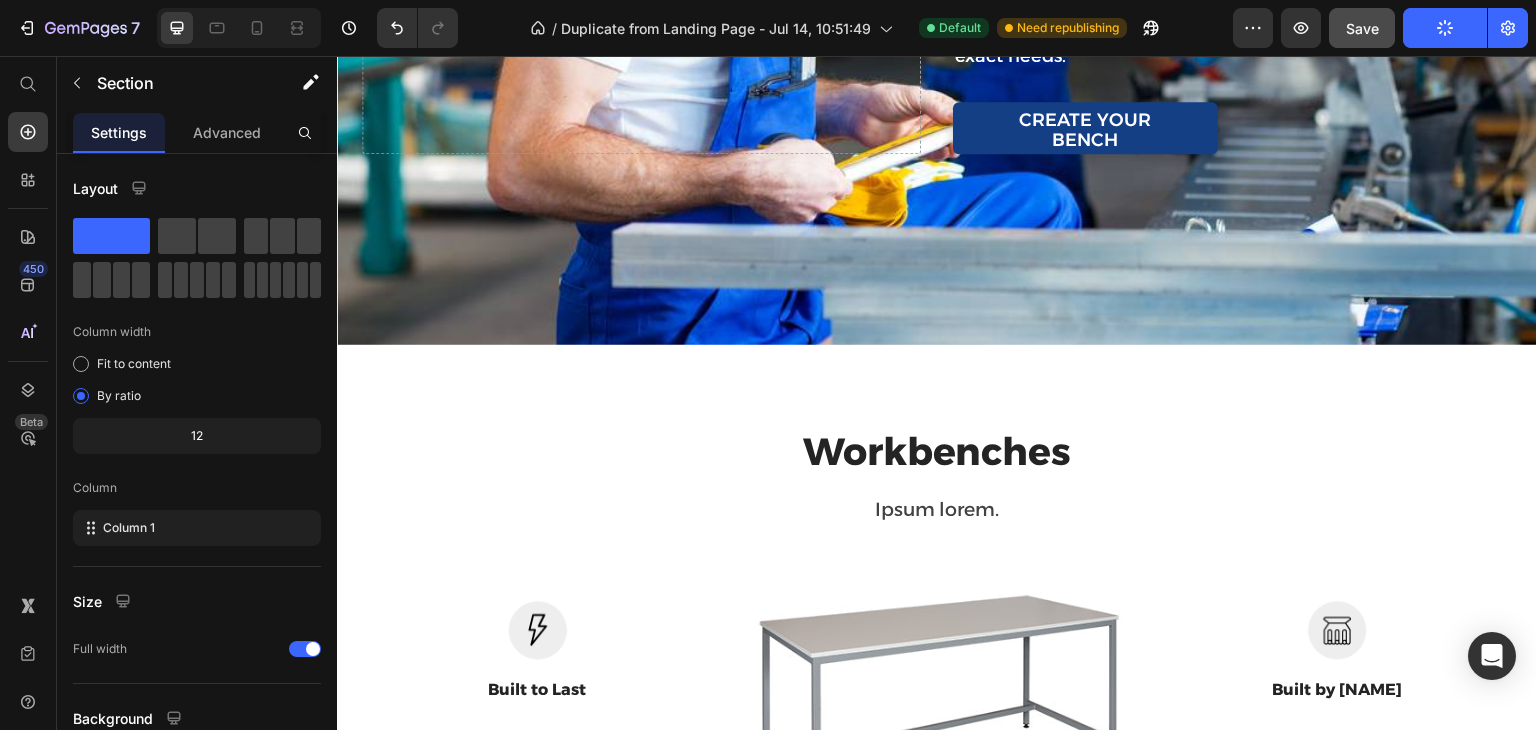 scroll, scrollTop: 251, scrollLeft: 0, axis: vertical 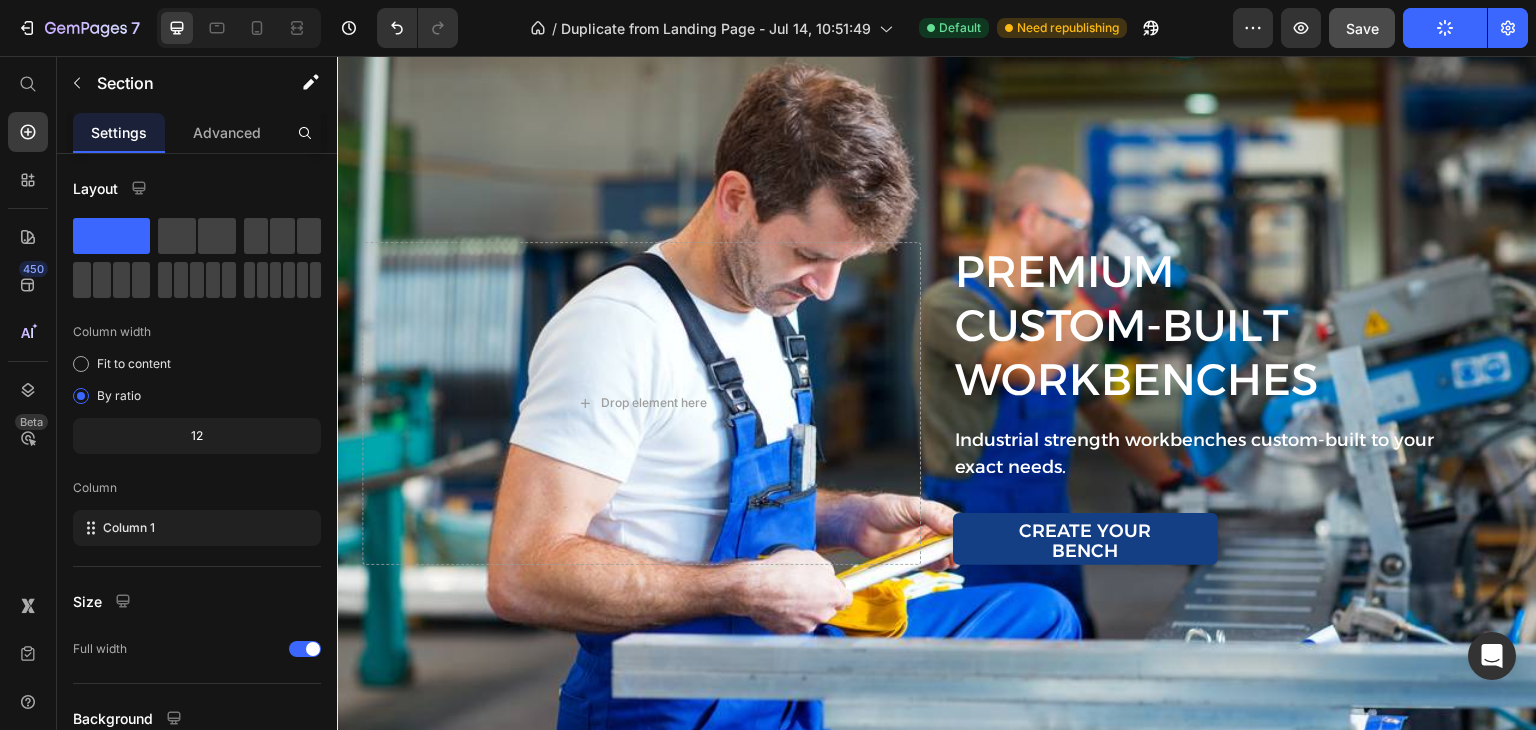 click on "7   /  Duplicate from Landing Page - Jul 14, 10:51:49 Default Need republishing Preview  Save   Publish" 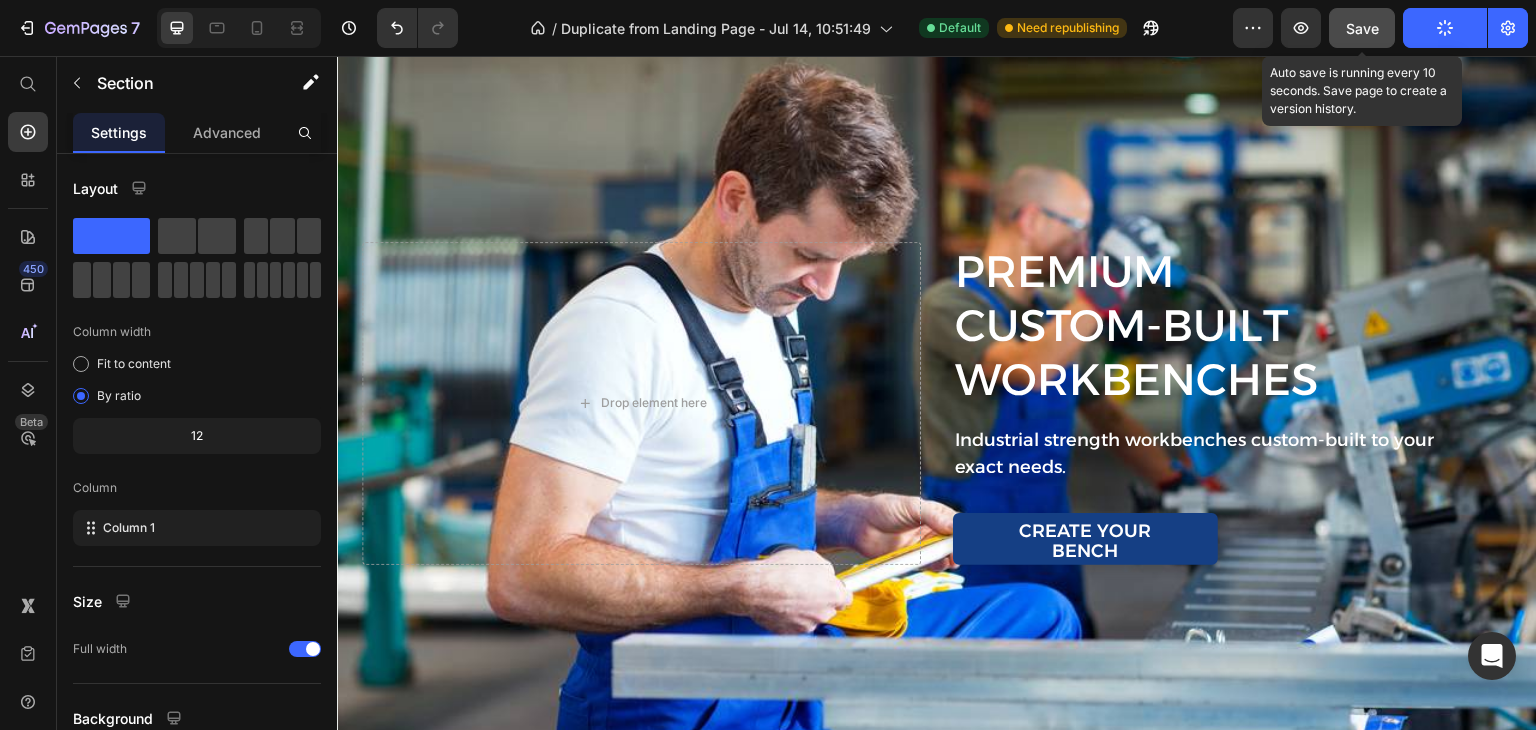 click on "Save" 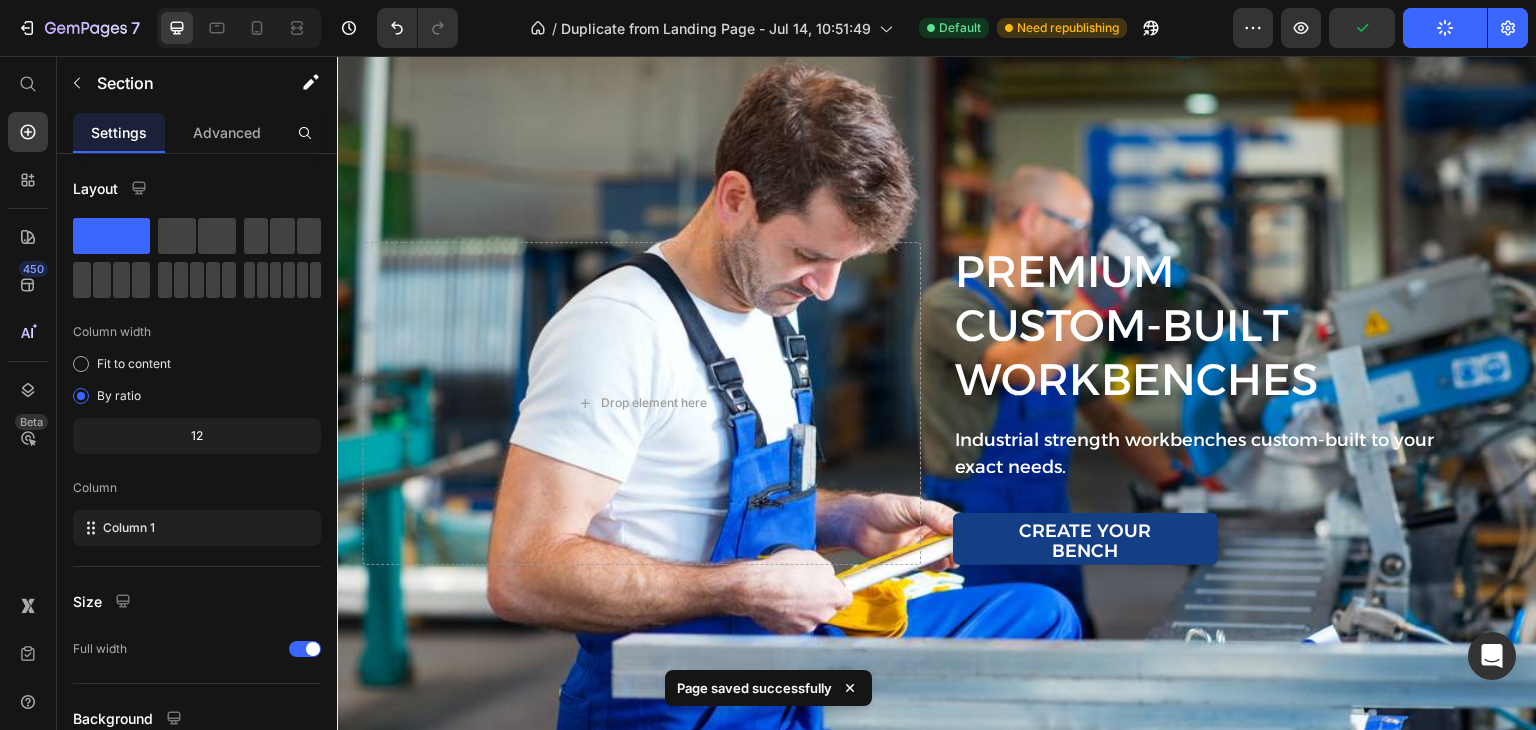 click 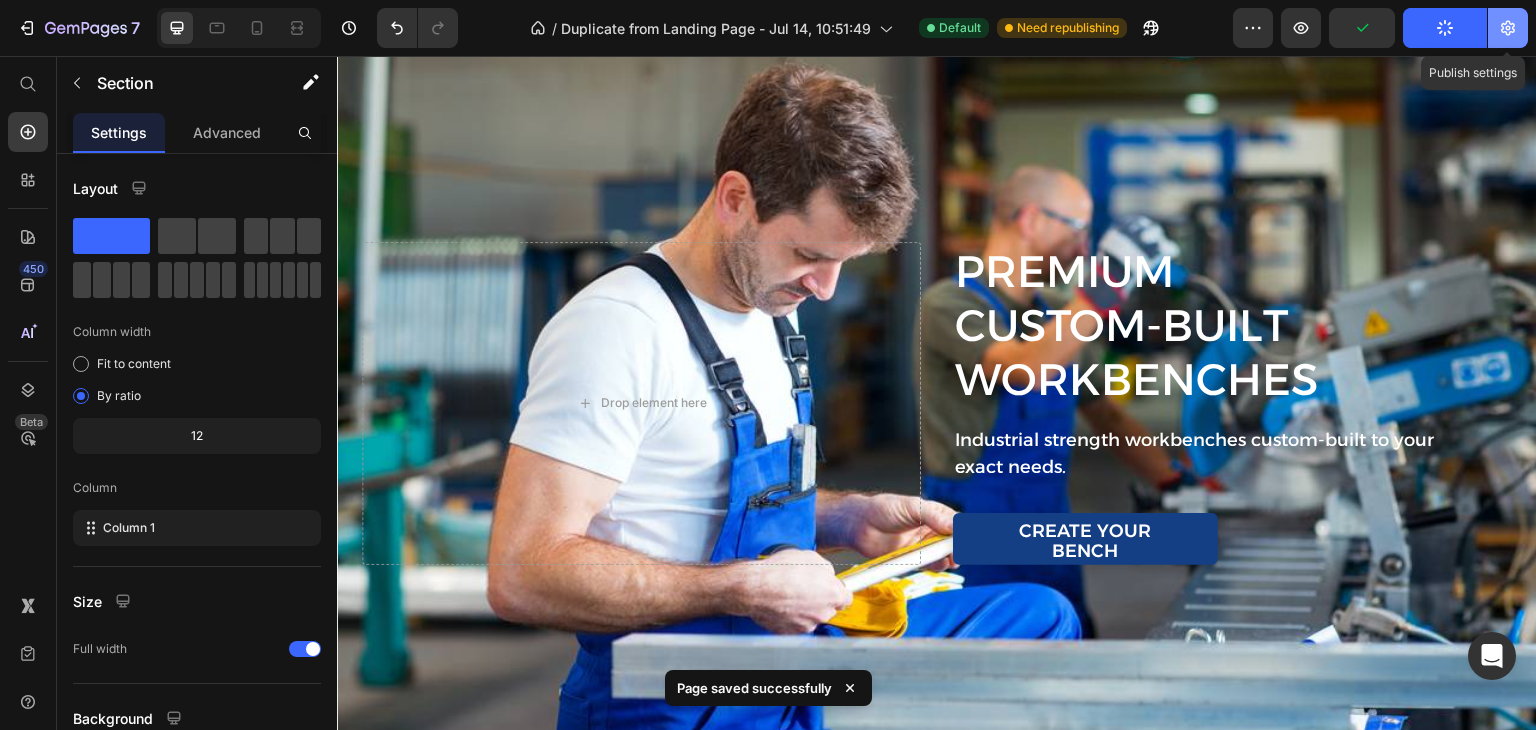 click 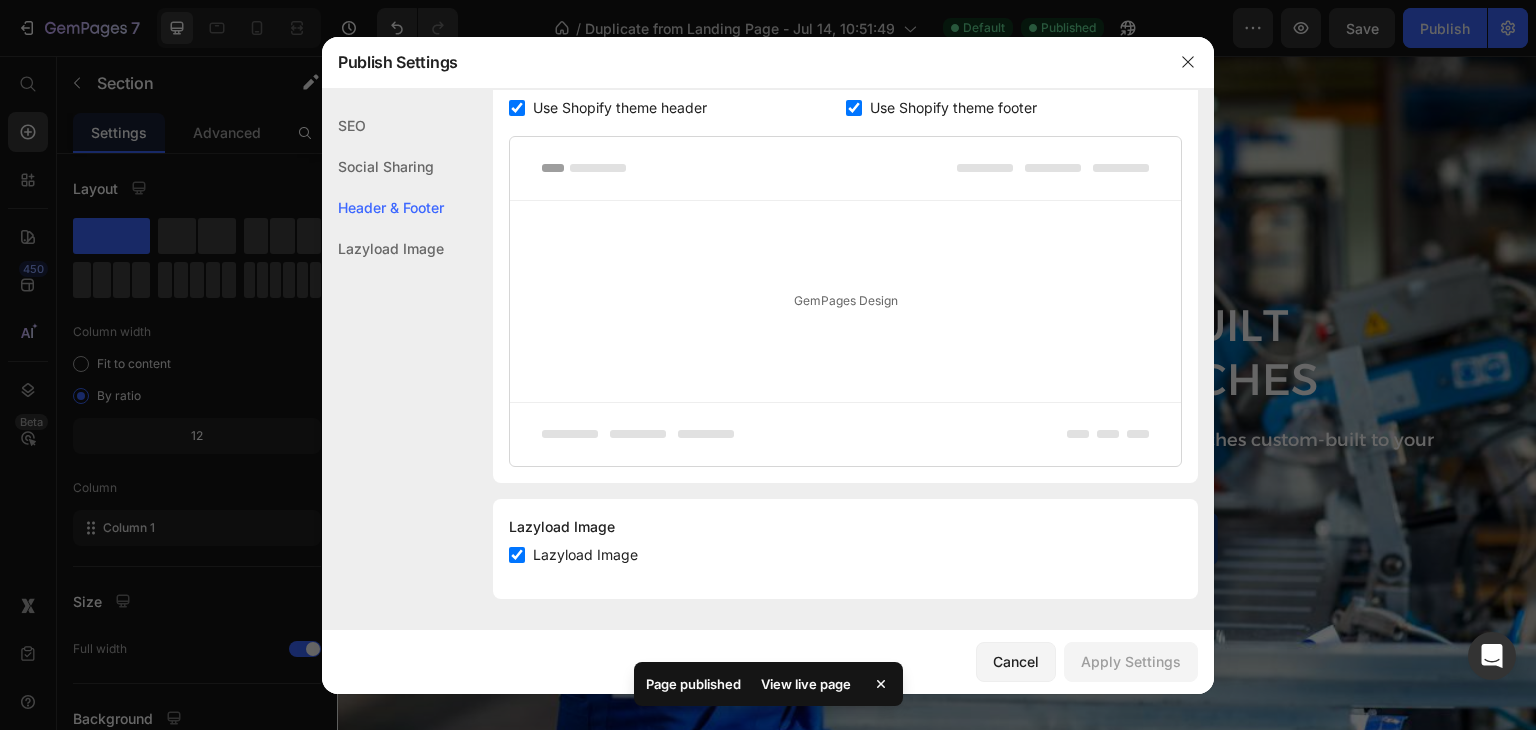 scroll, scrollTop: 0, scrollLeft: 0, axis: both 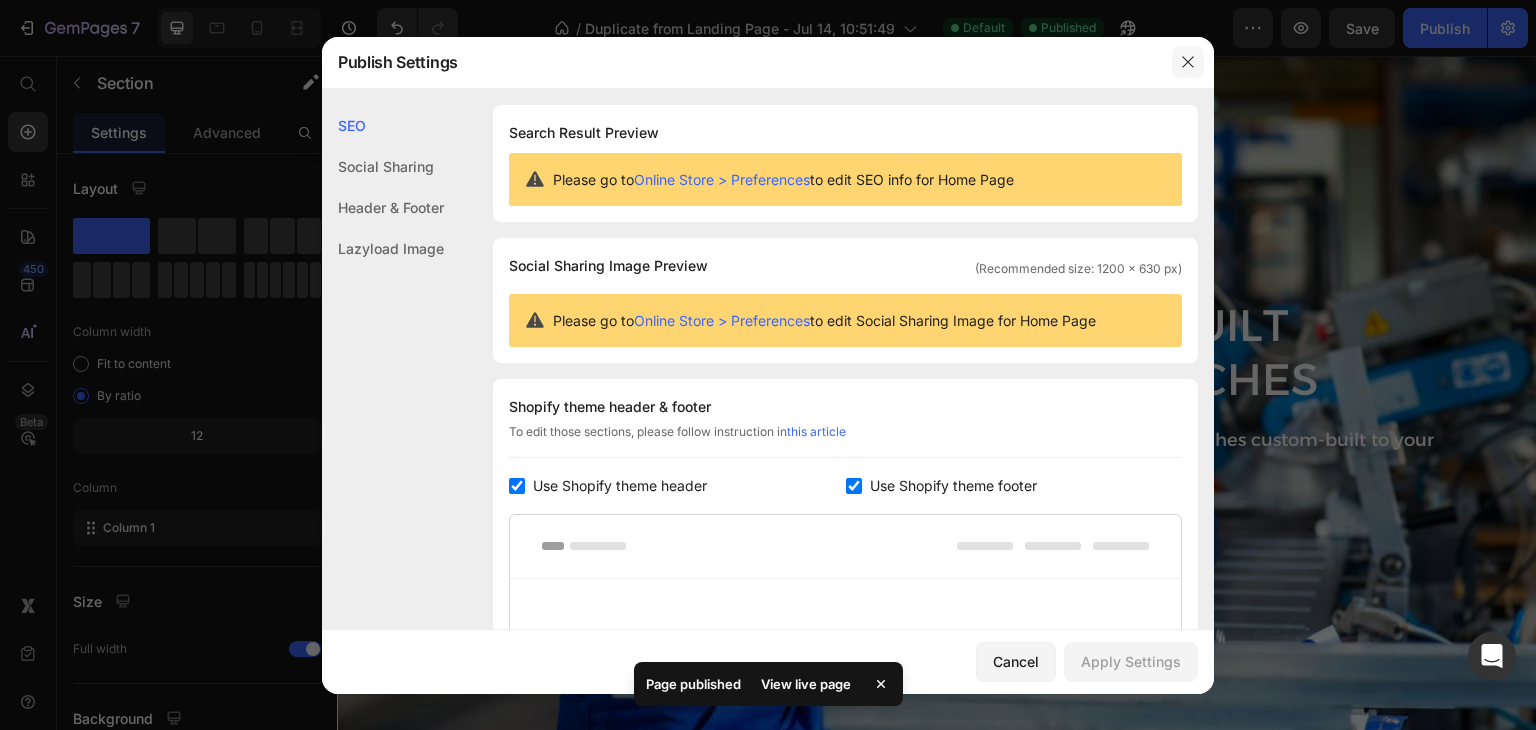 click 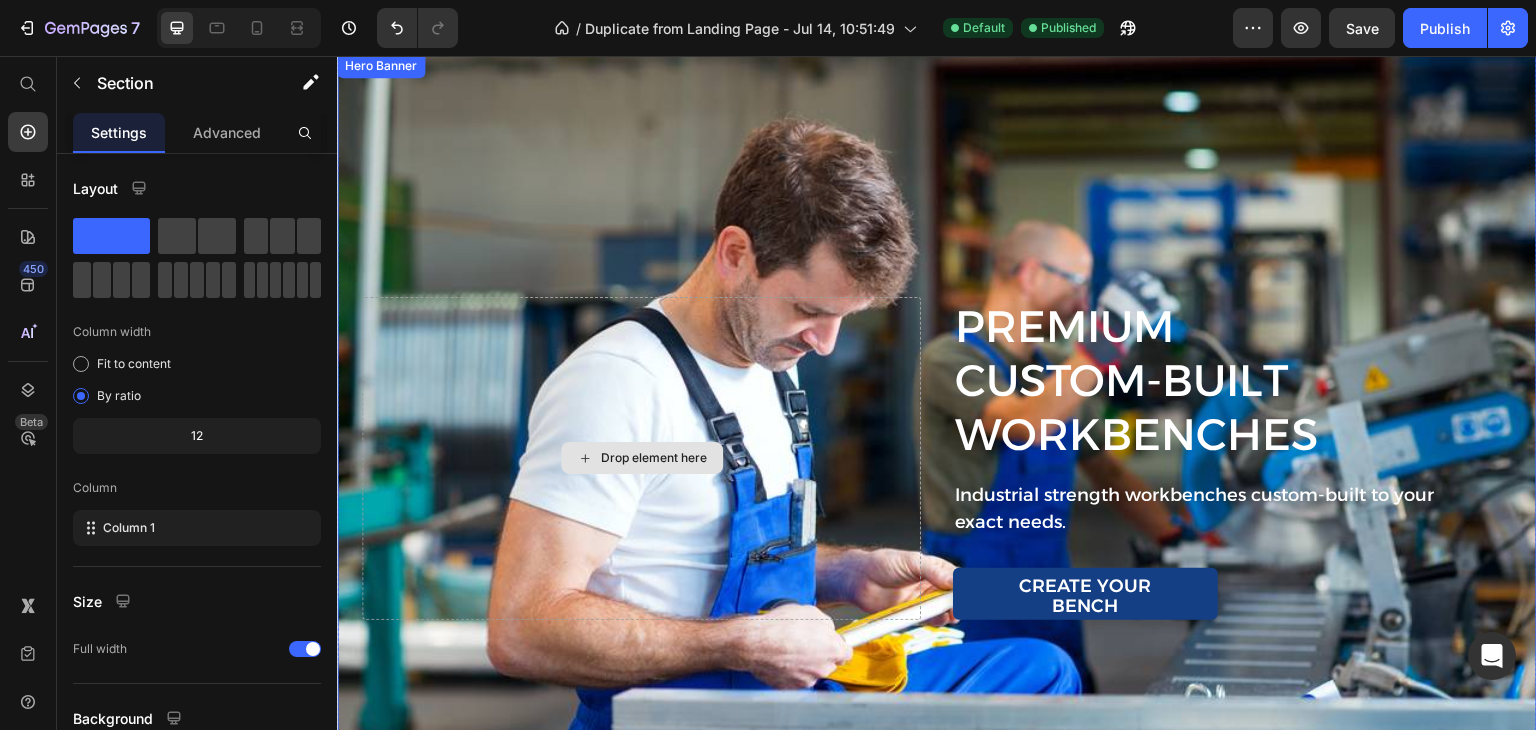 scroll, scrollTop: 0, scrollLeft: 0, axis: both 